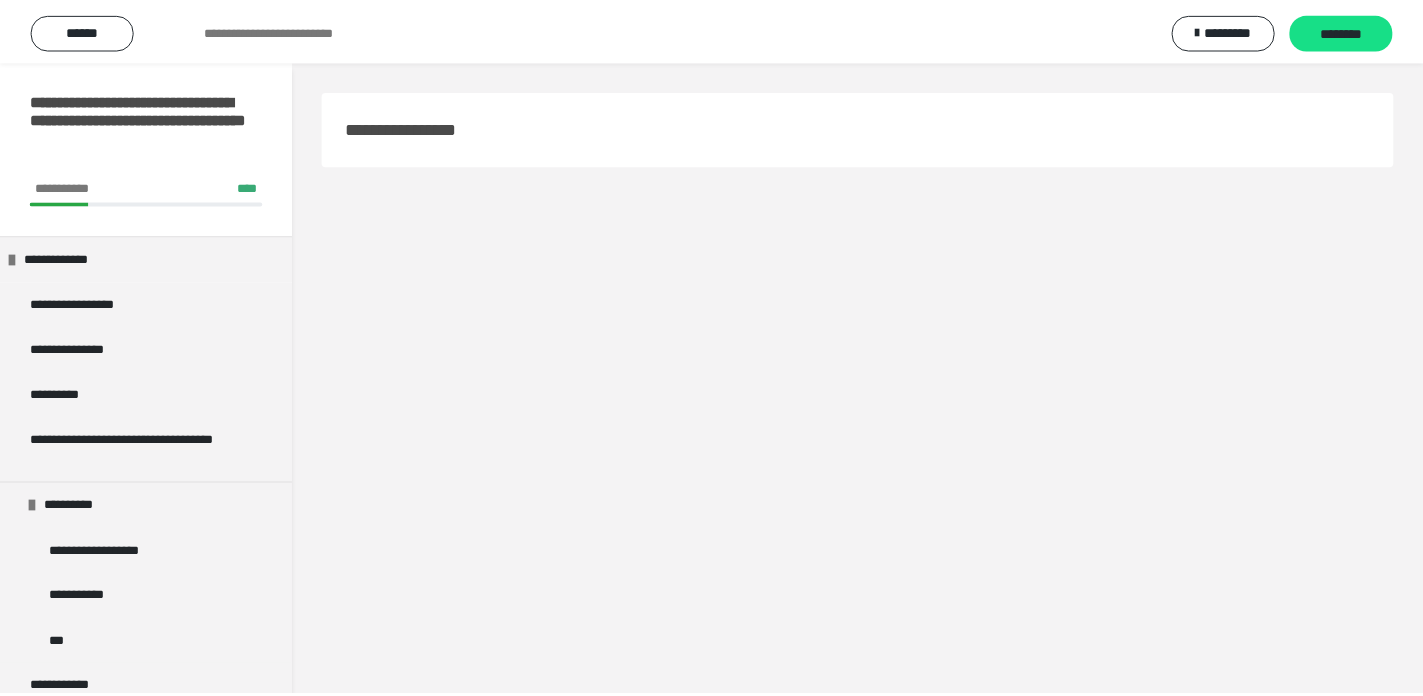 scroll, scrollTop: 0, scrollLeft: 0, axis: both 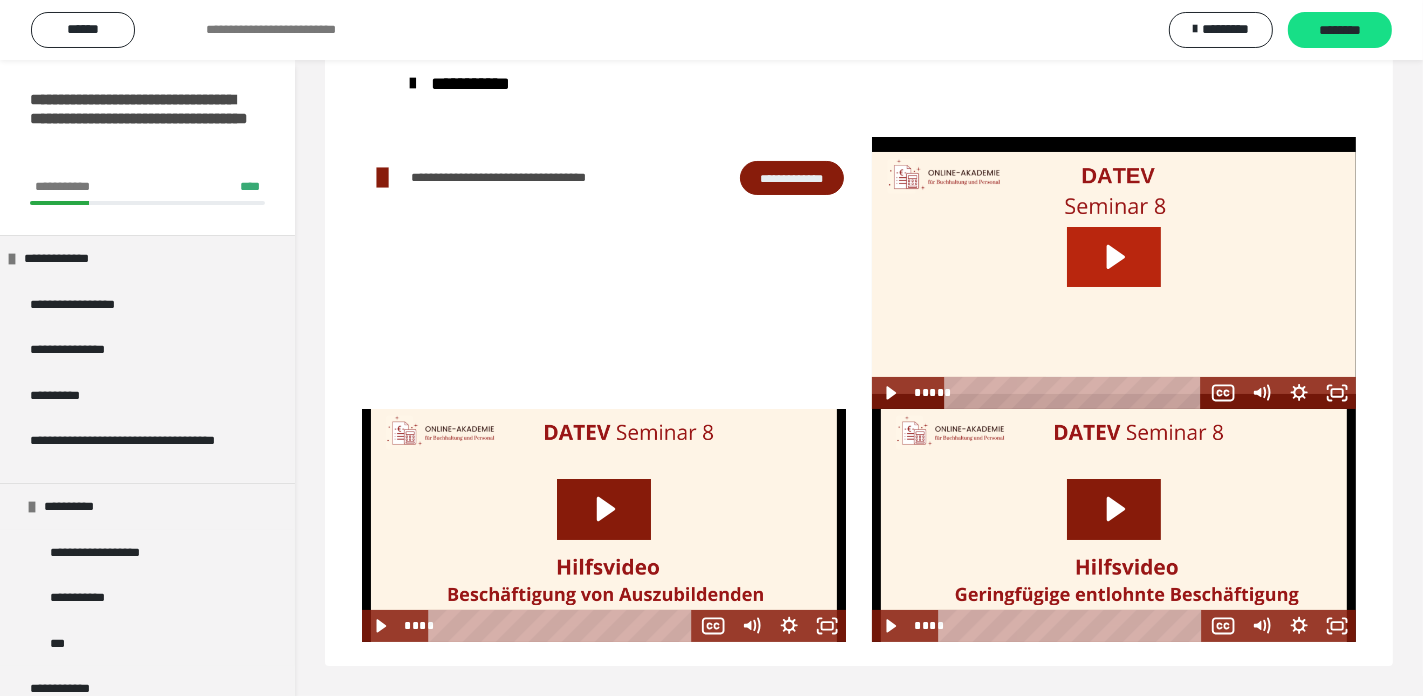 click 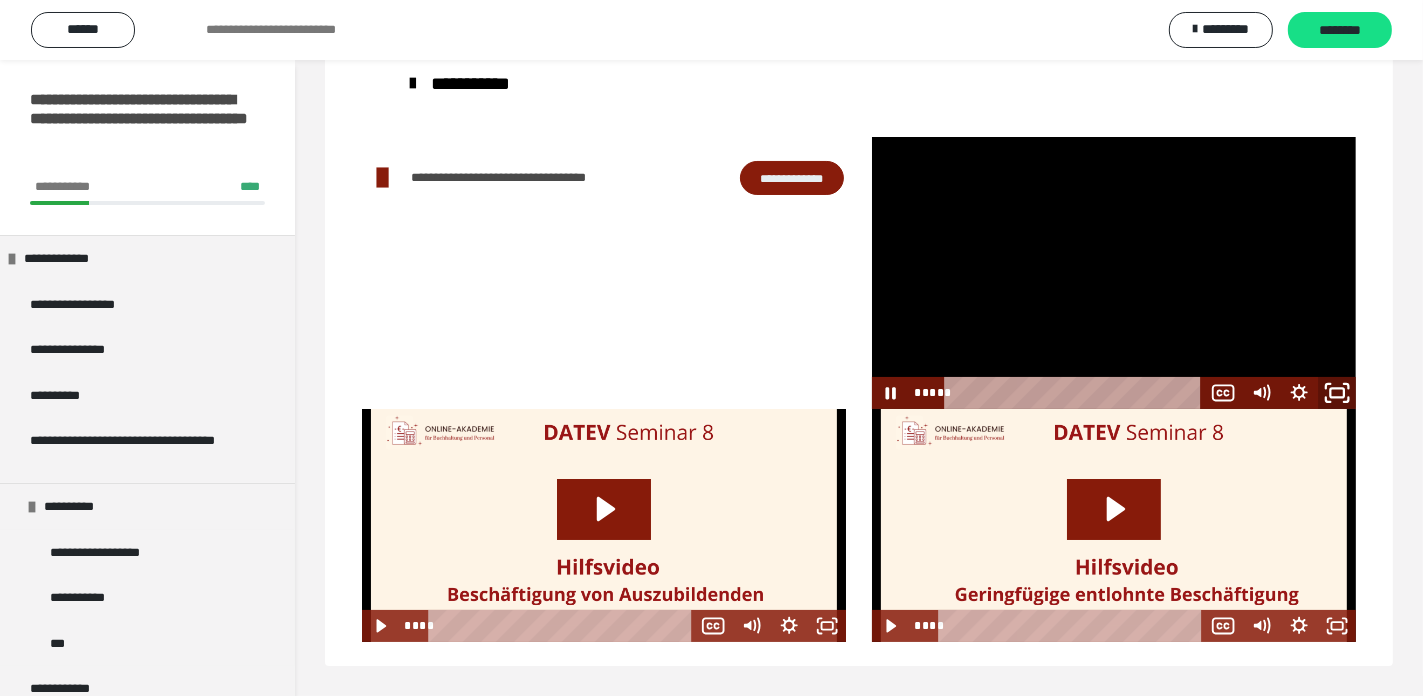 click 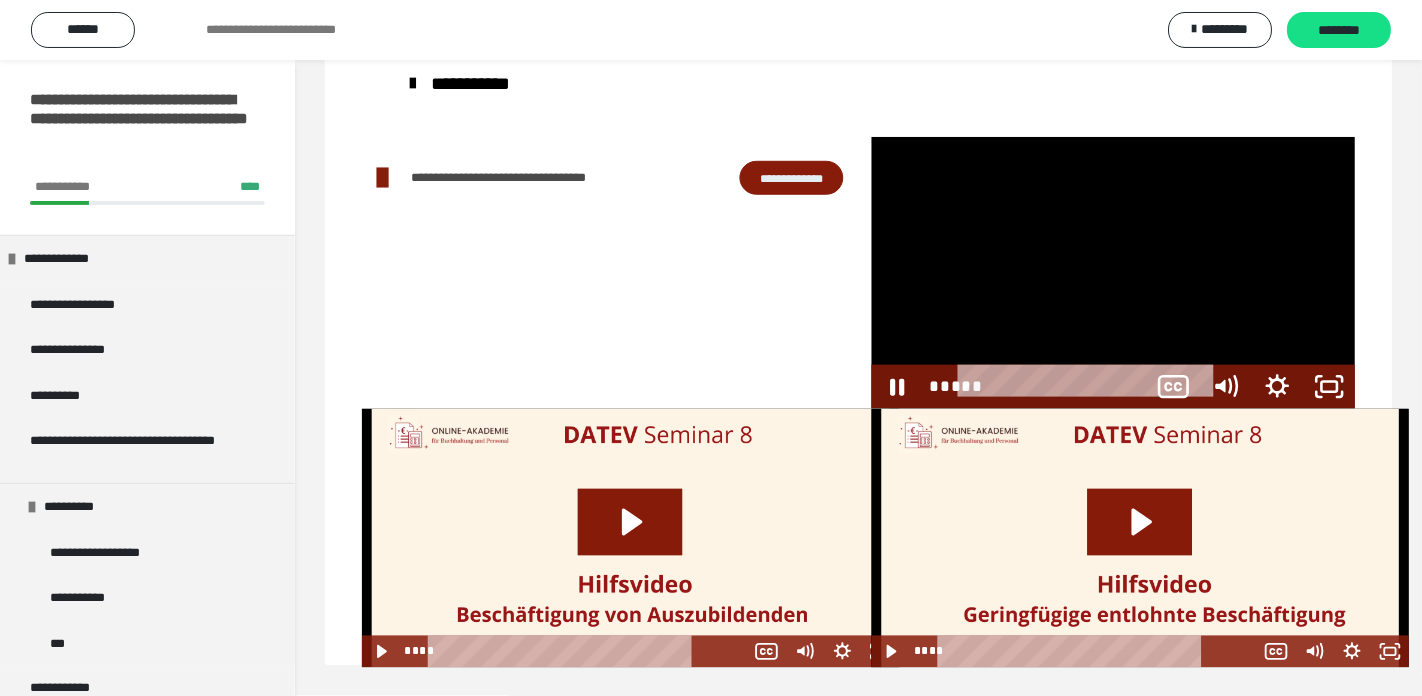scroll, scrollTop: 60, scrollLeft: 0, axis: vertical 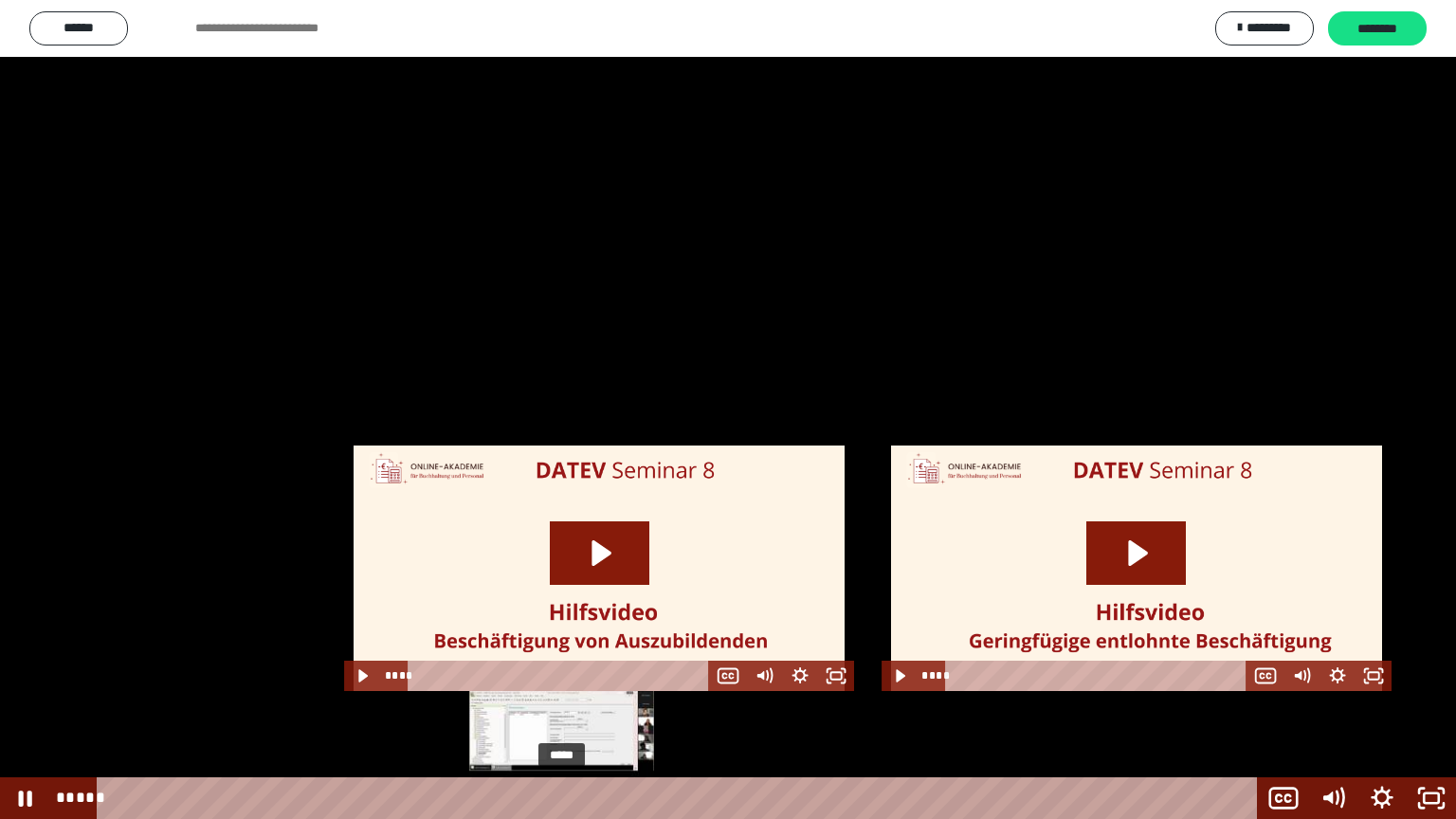 click on "*****" at bounding box center [681, 798] 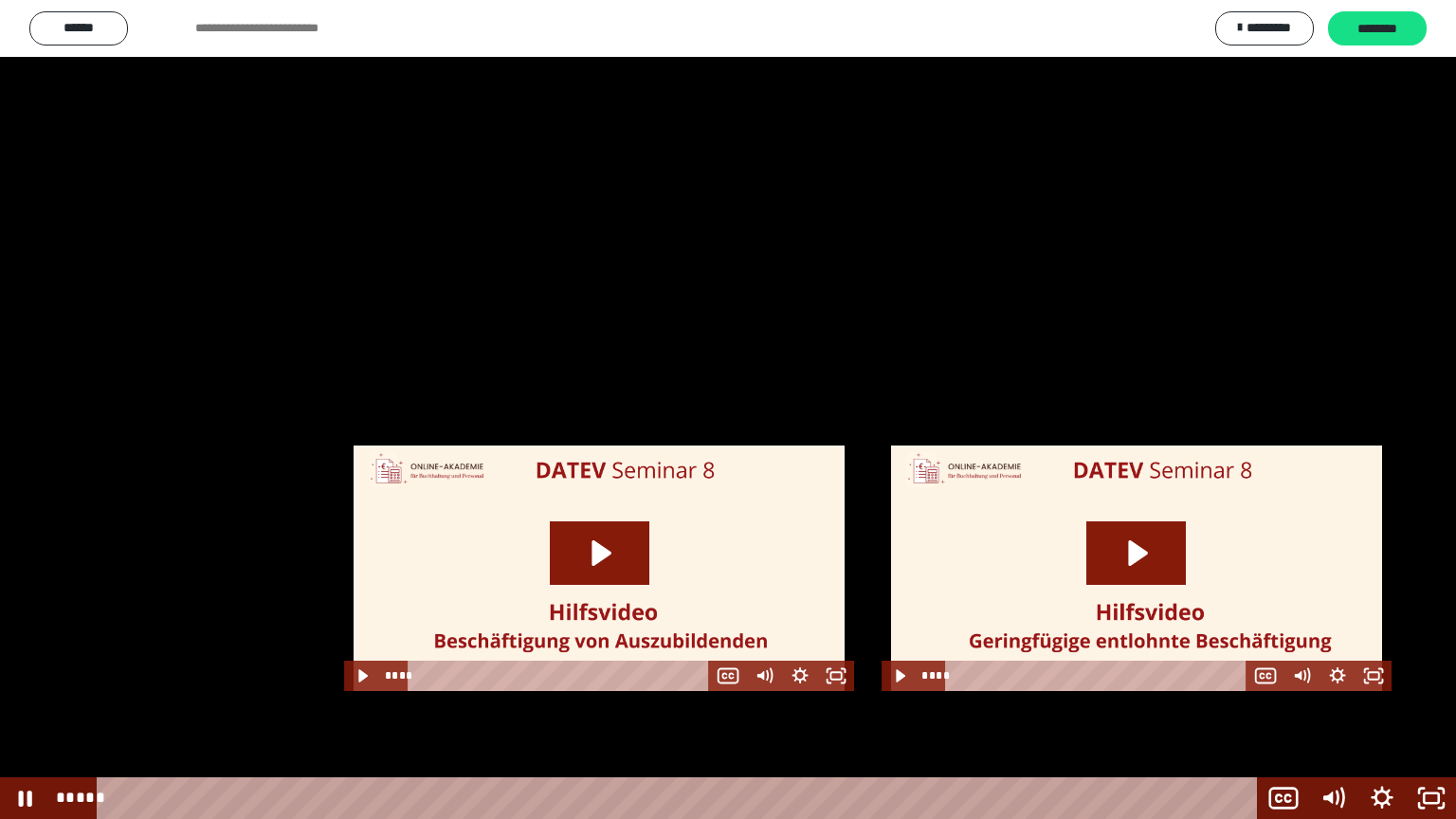 click at bounding box center [728, 410] 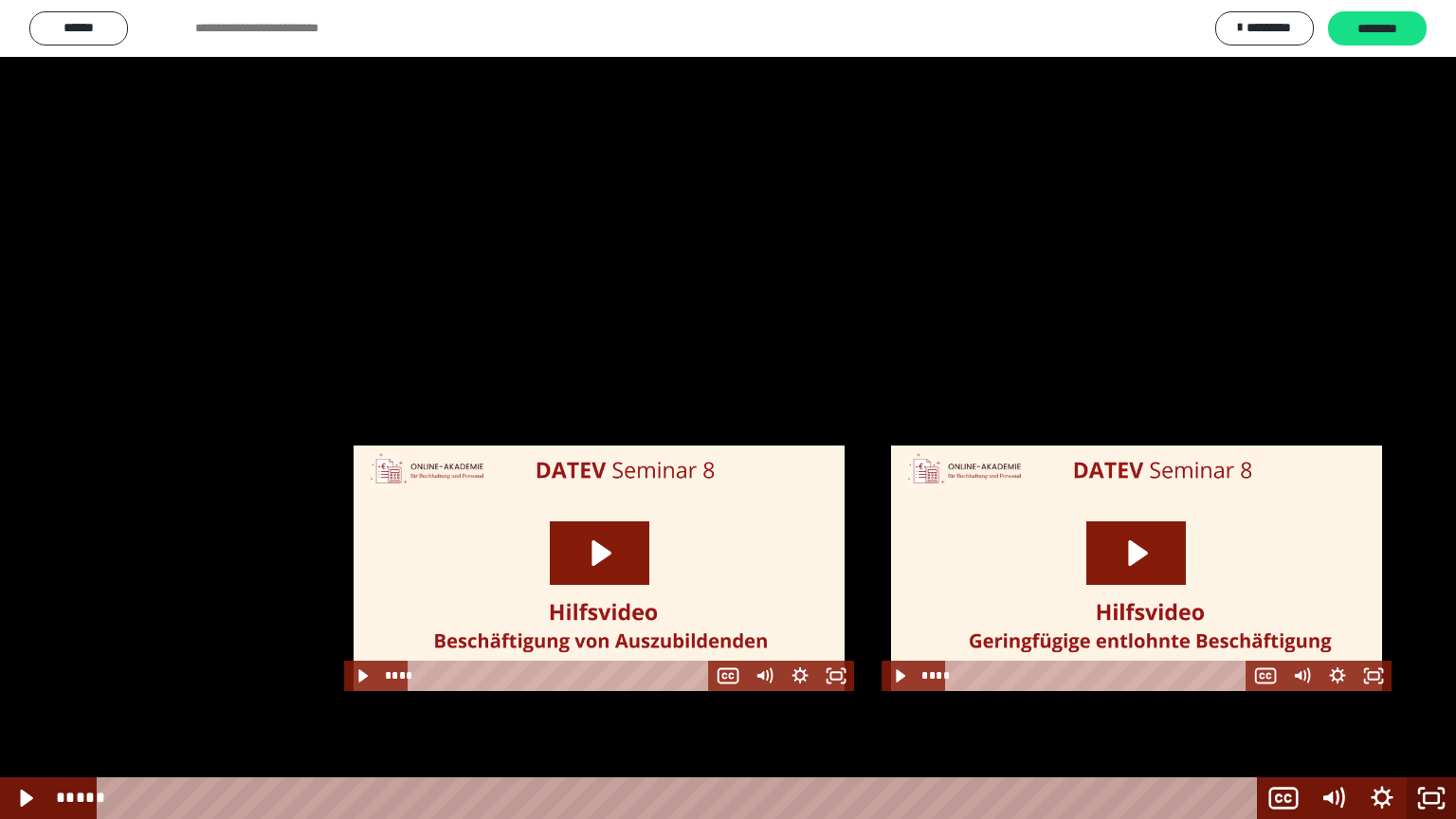 click 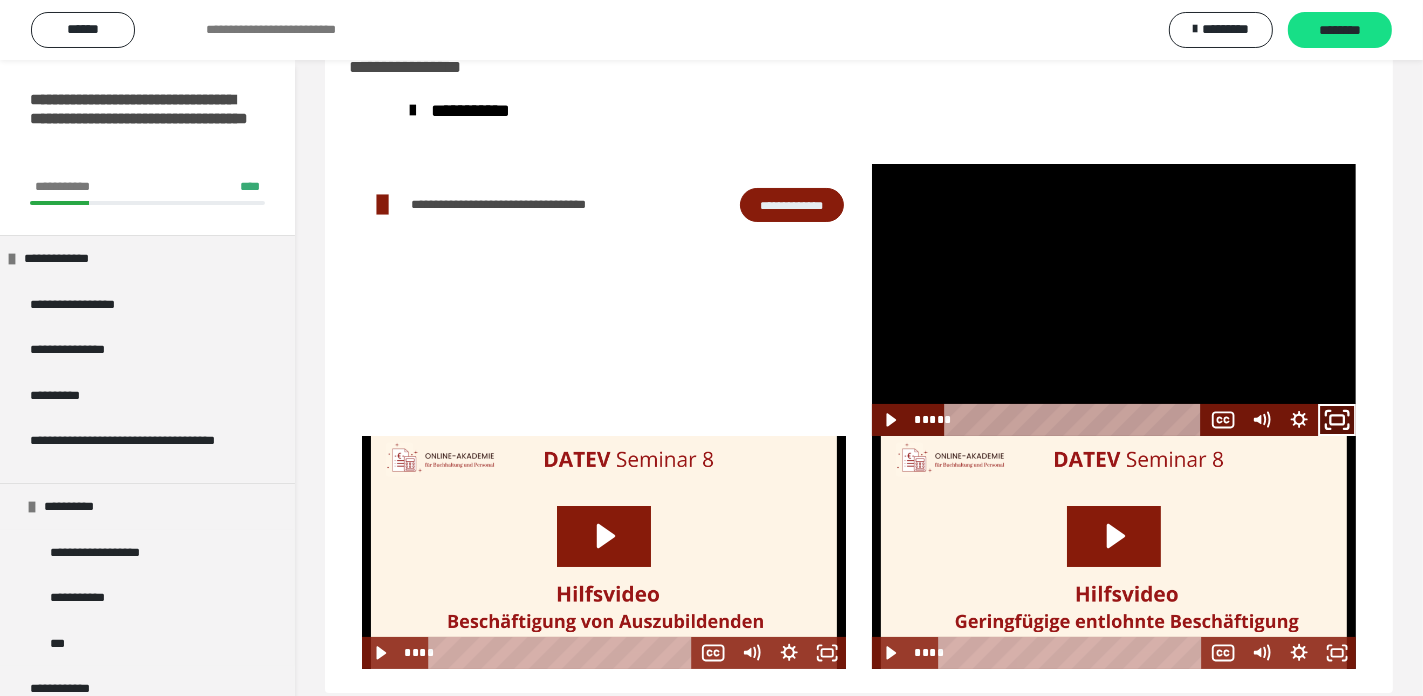 drag, startPoint x: 1343, startPoint y: 416, endPoint x: 1226, endPoint y: 455, distance: 123.32883 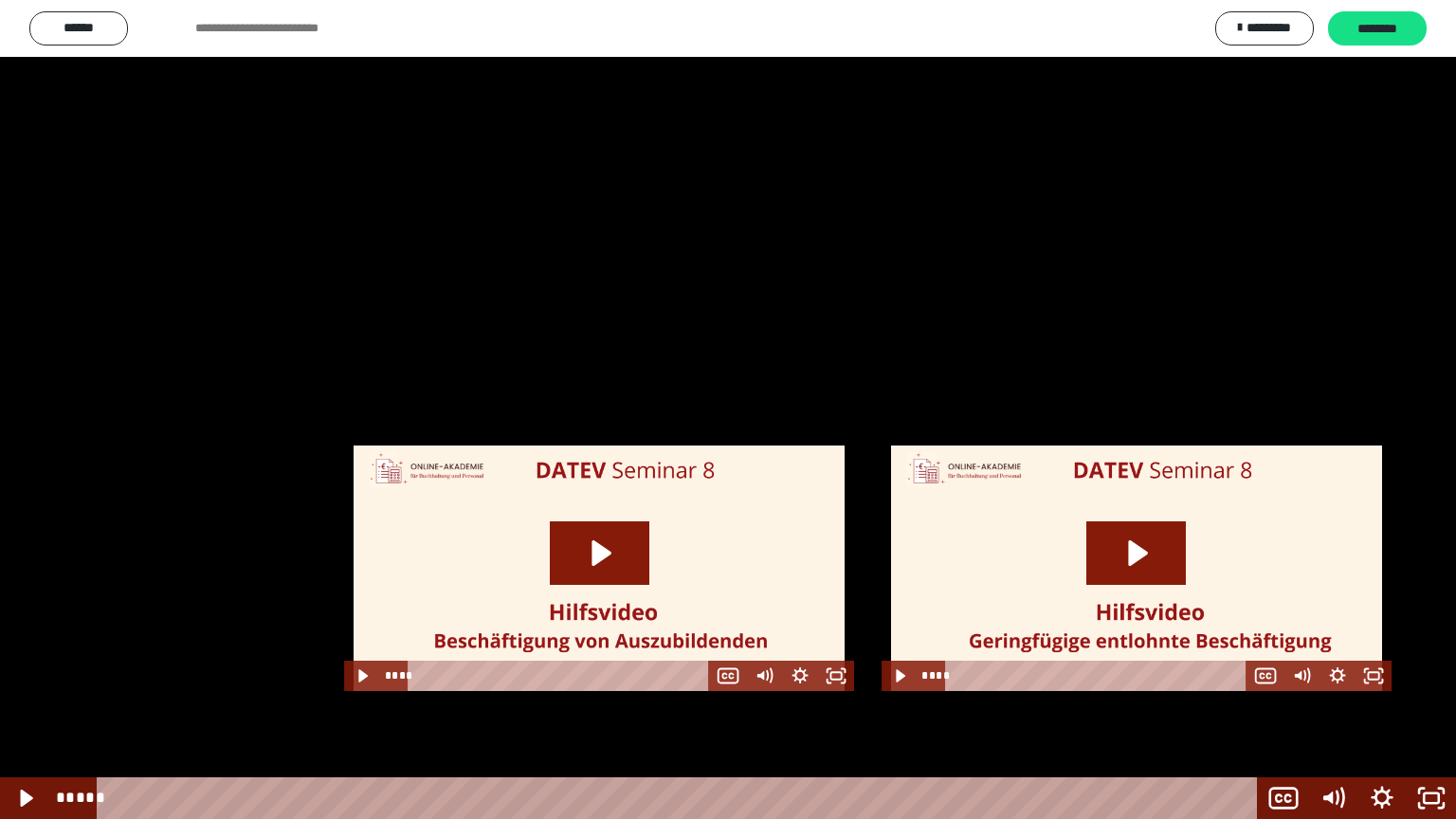 click at bounding box center [728, 410] 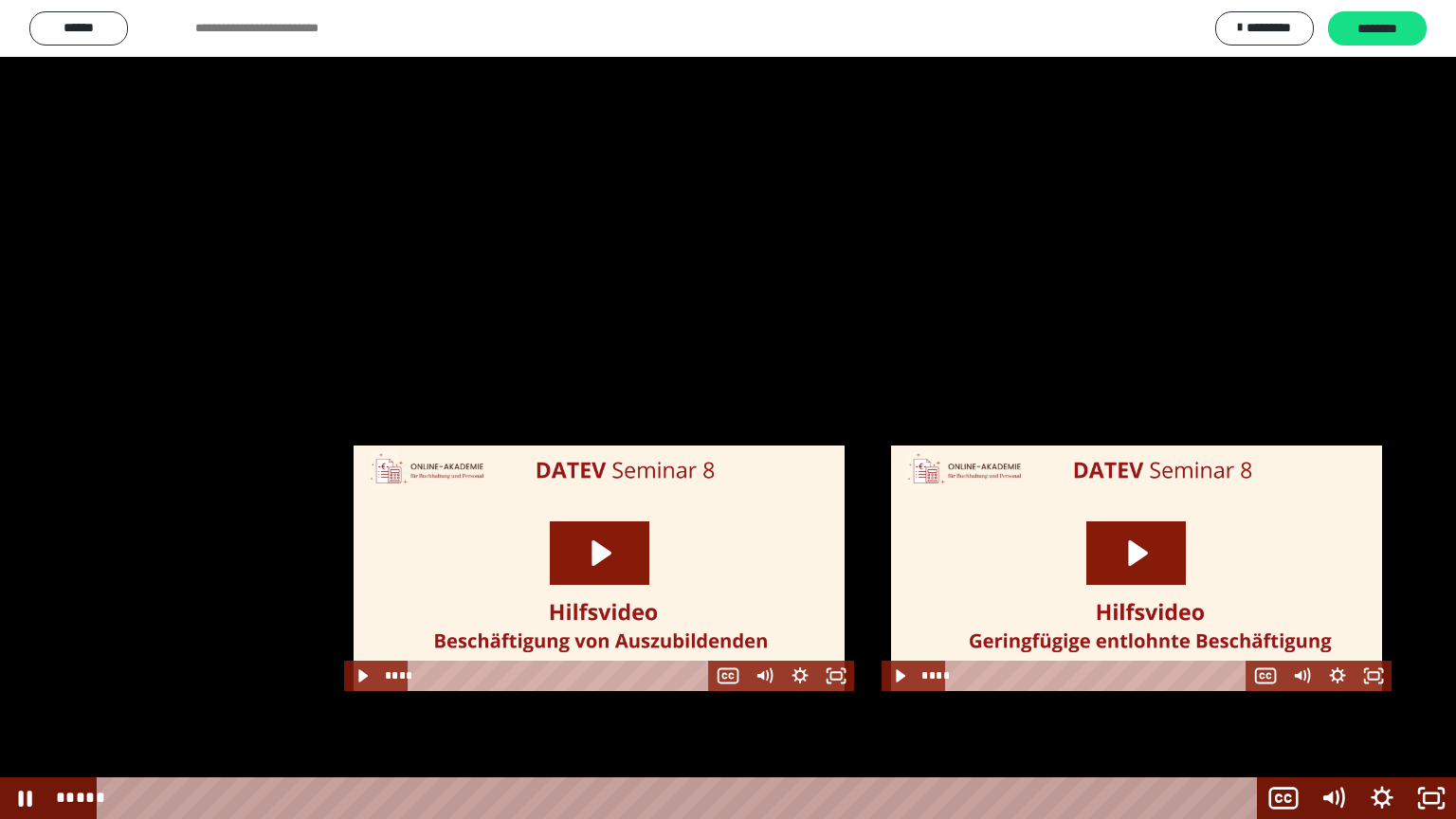 click at bounding box center [728, 410] 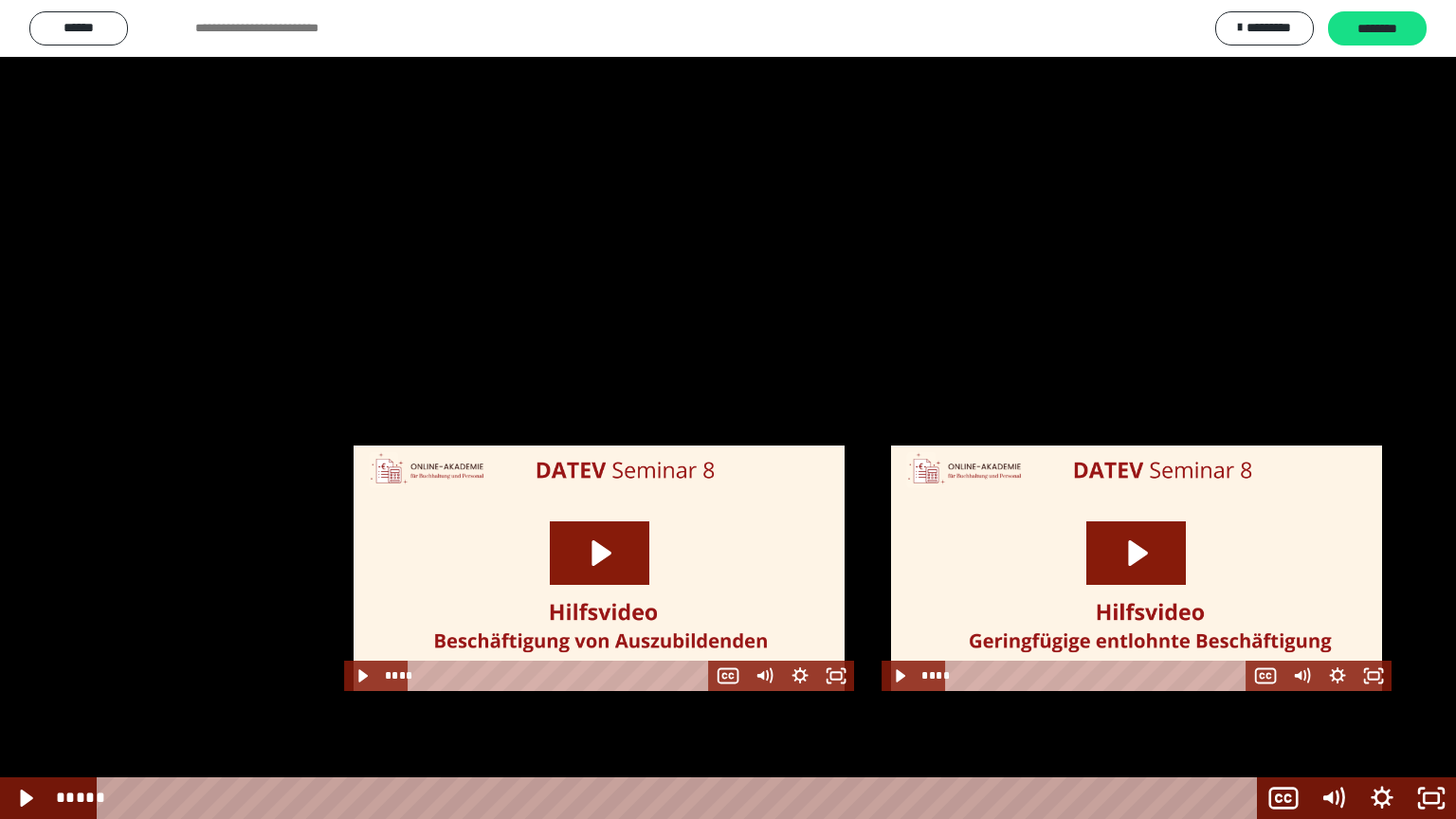 click at bounding box center [728, 410] 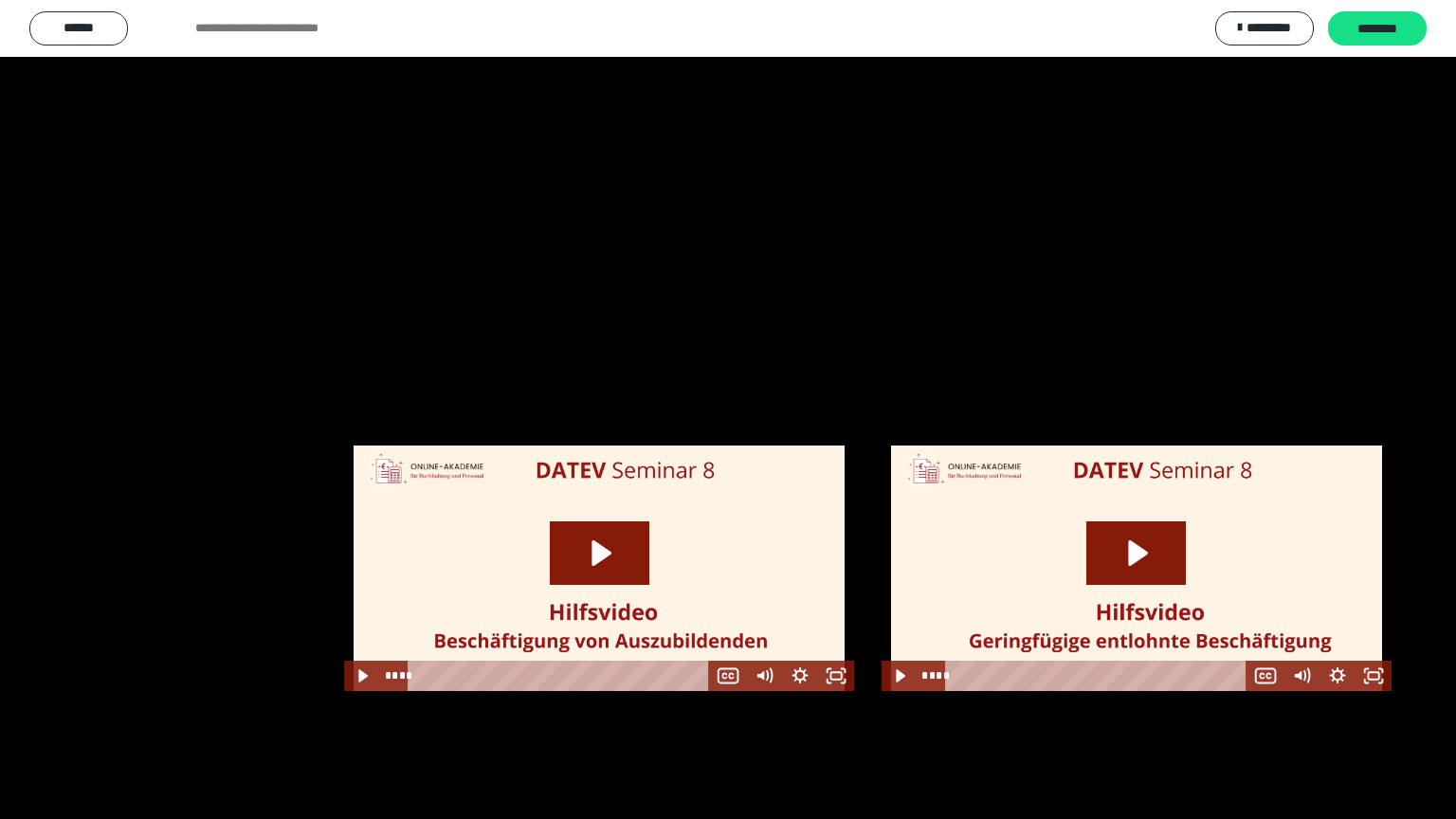 click at bounding box center [728, 410] 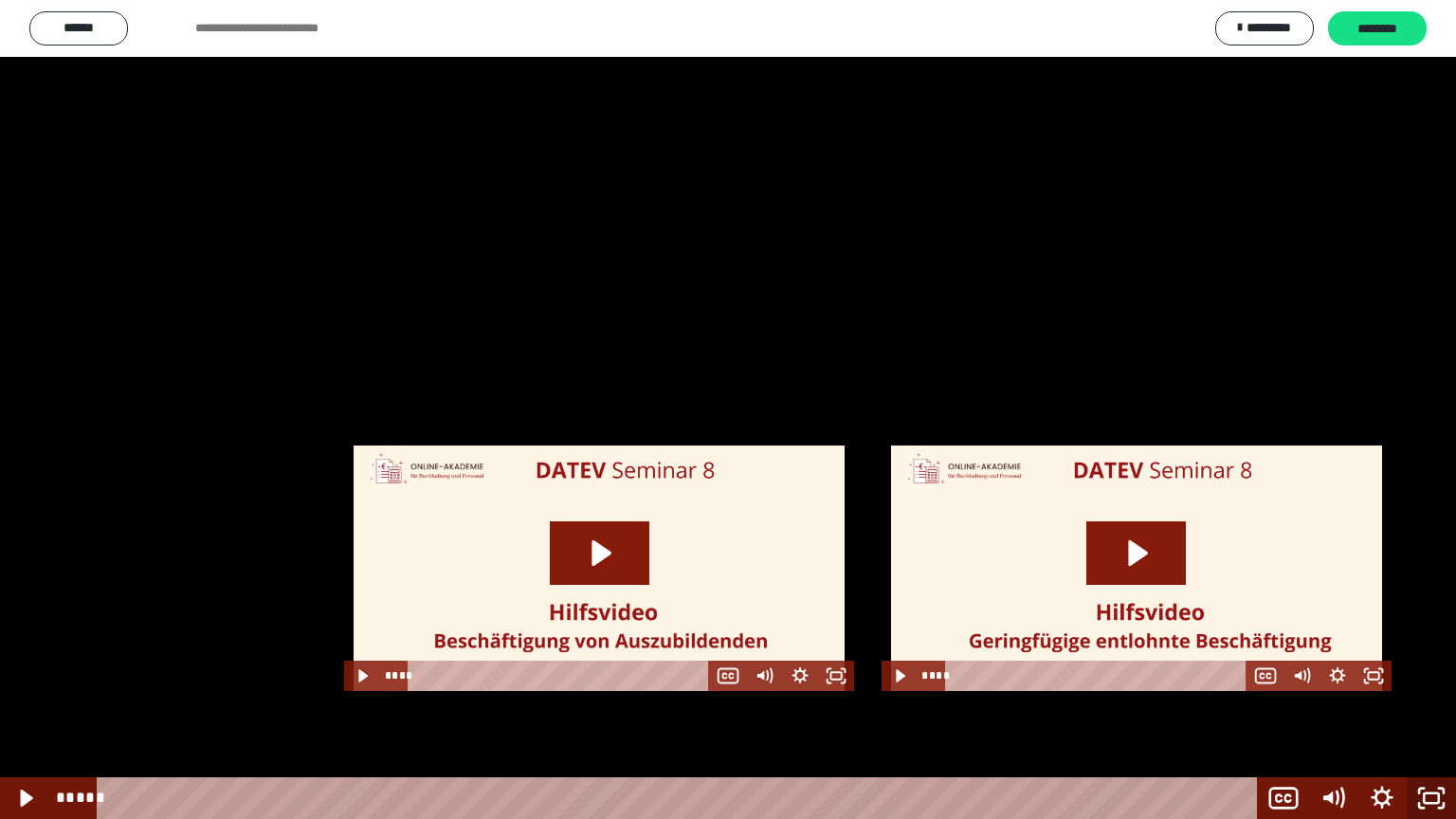 click 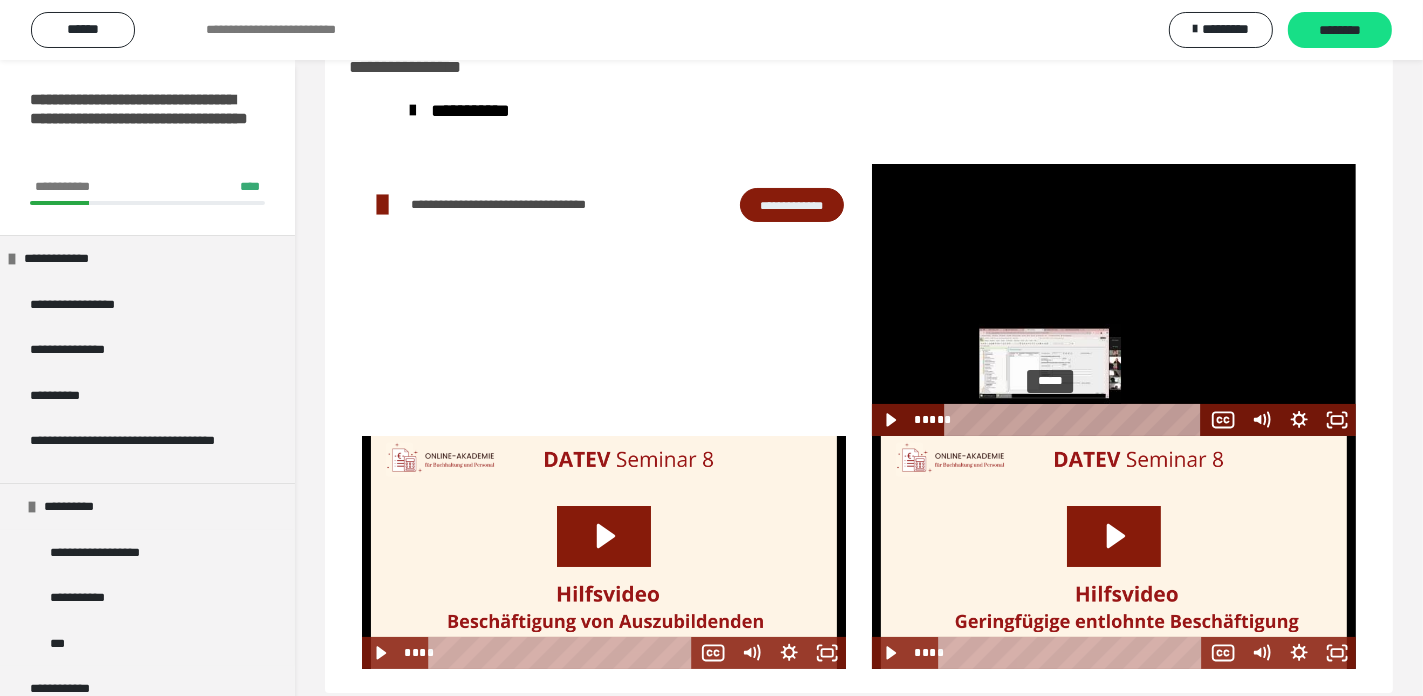 click at bounding box center [1050, 420] 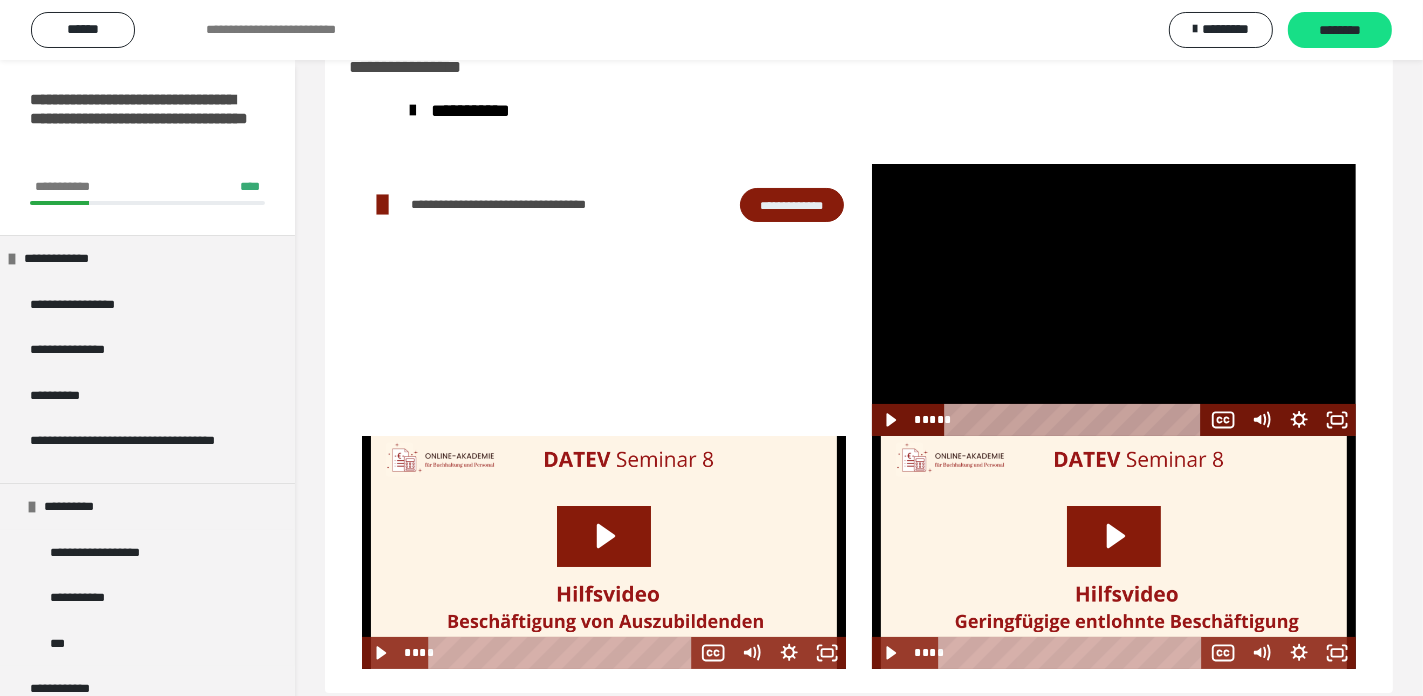 click at bounding box center (1114, 300) 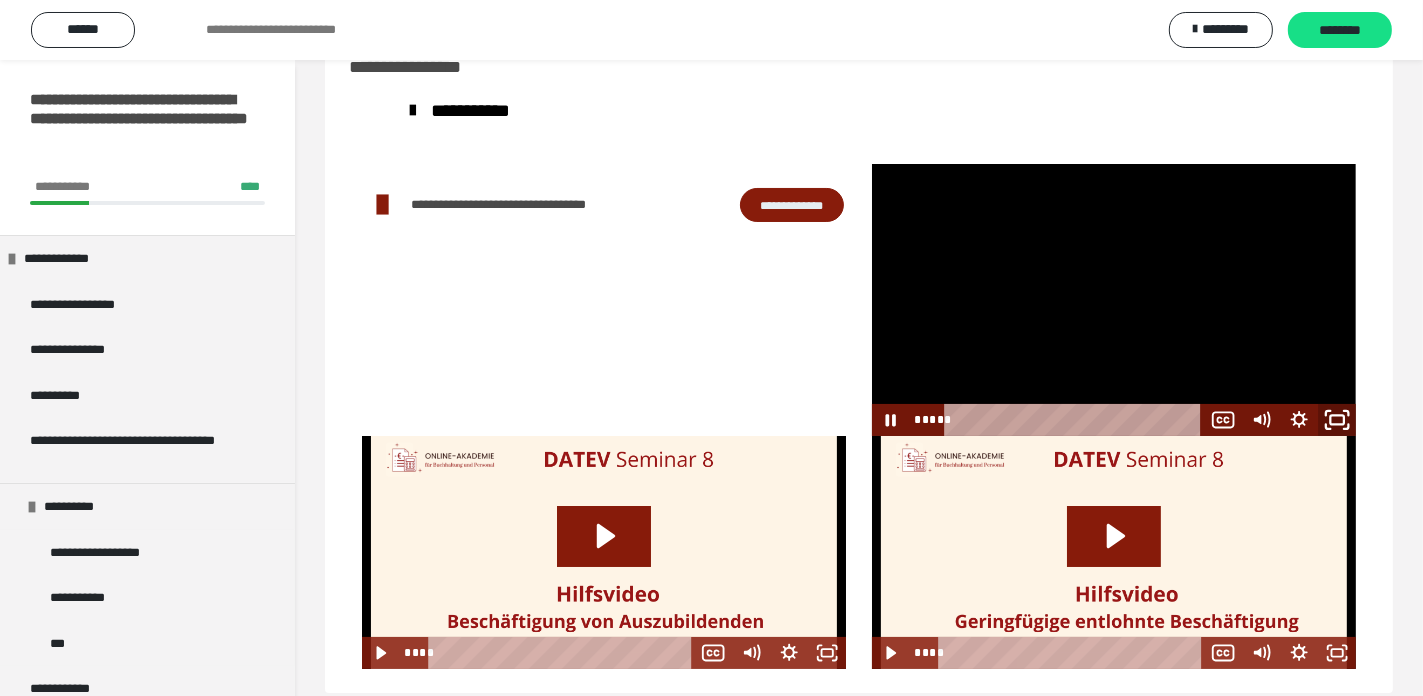 drag, startPoint x: 1329, startPoint y: 414, endPoint x: 1428, endPoint y: 545, distance: 164.2011 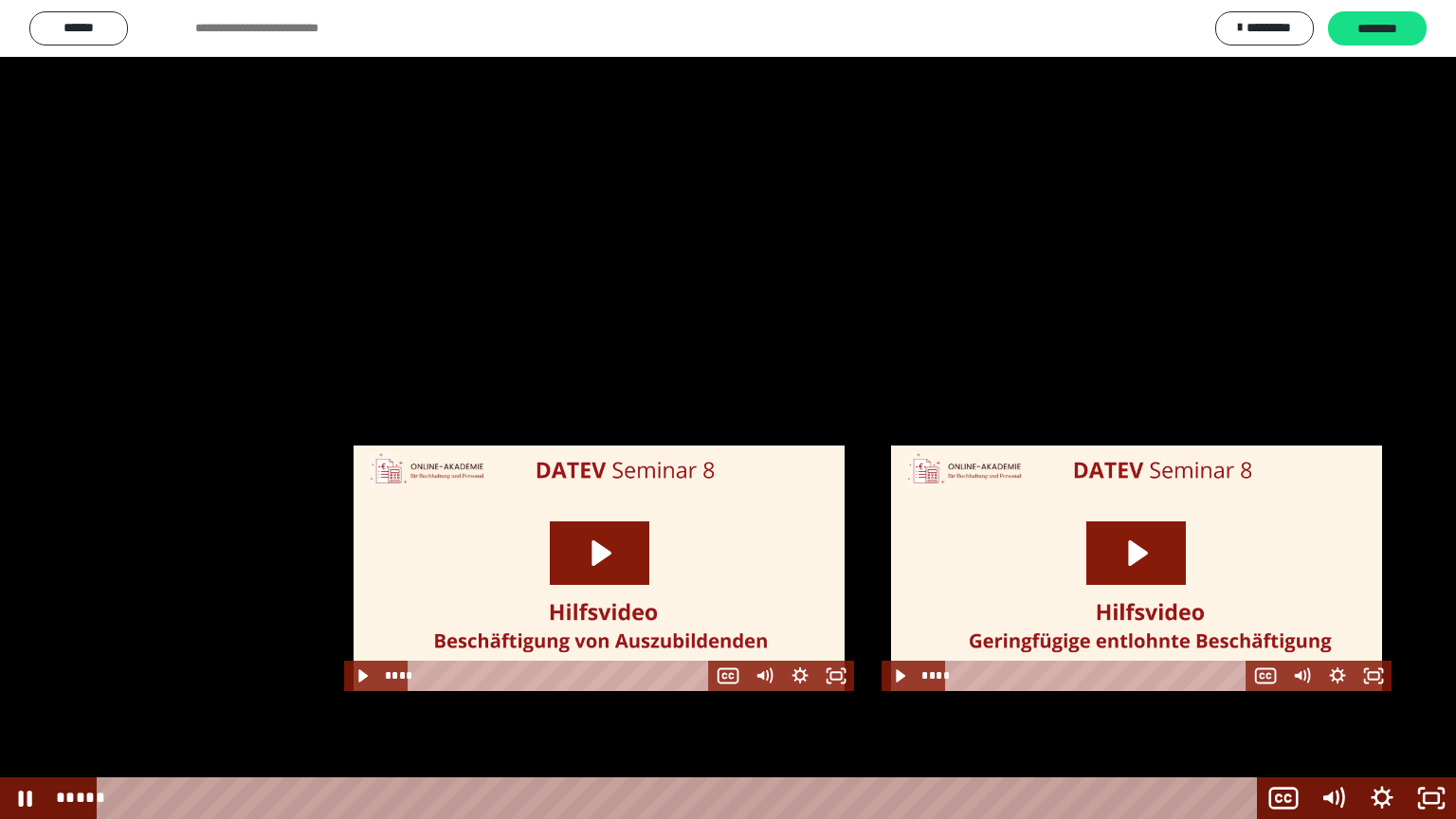 click at bounding box center [728, 410] 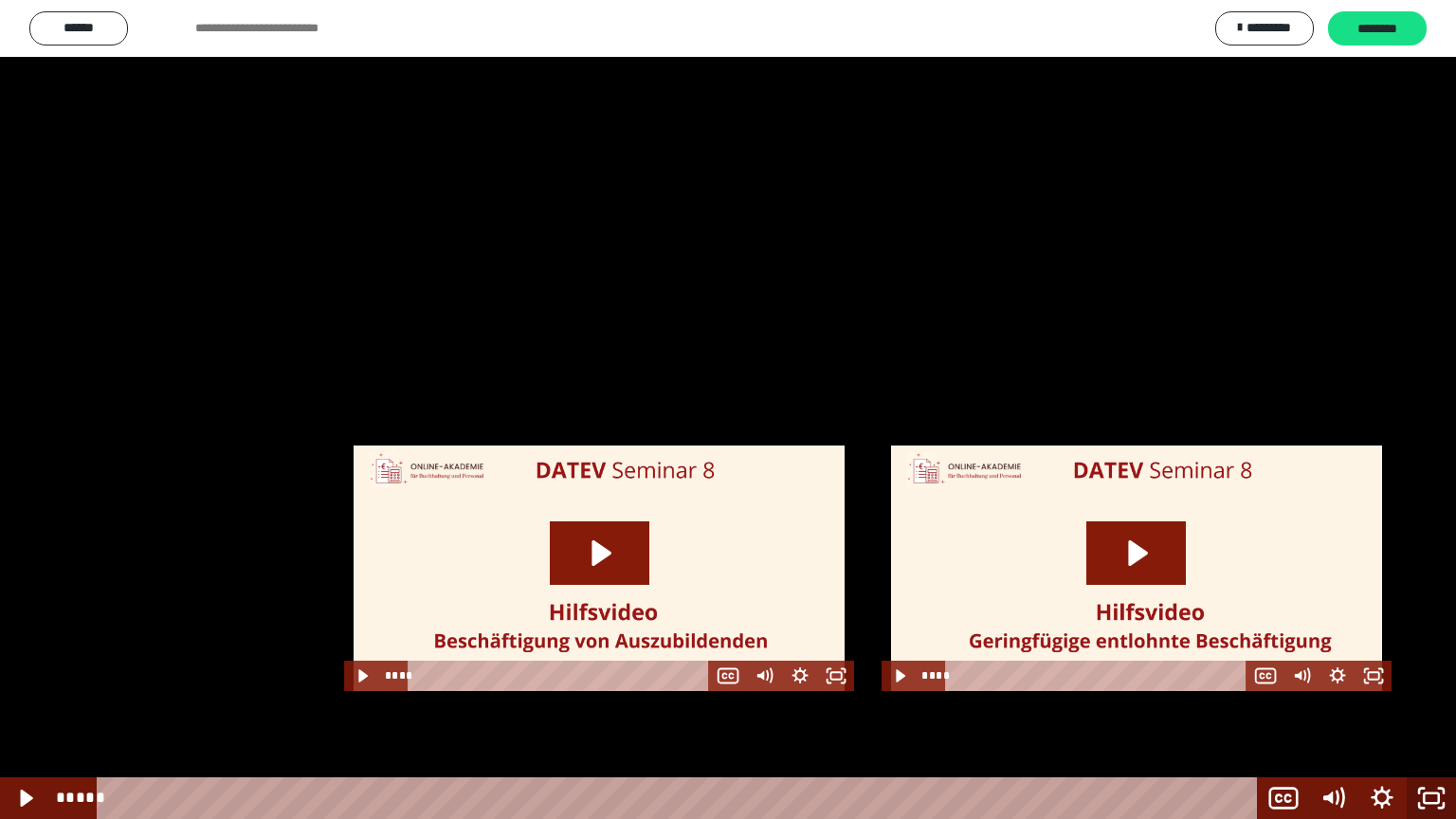 drag, startPoint x: 1439, startPoint y: 800, endPoint x: 746, endPoint y: 4, distance: 1055.398 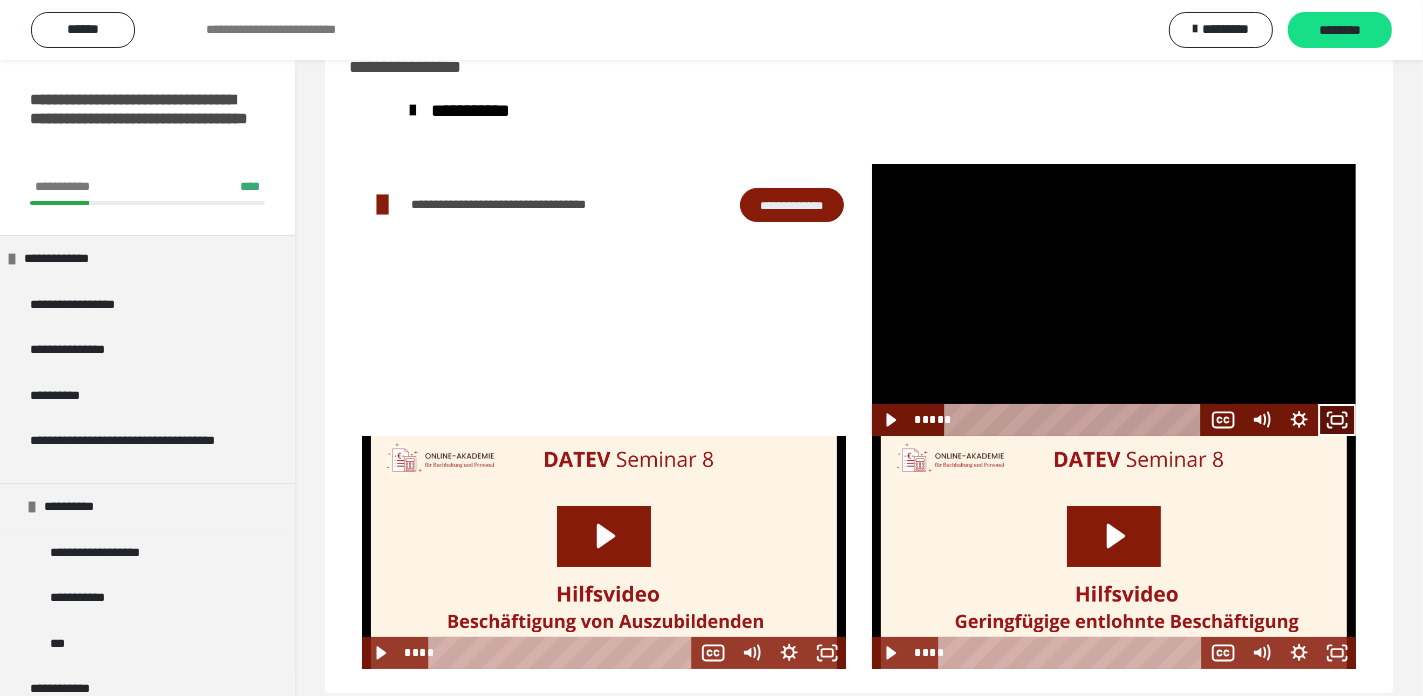 click 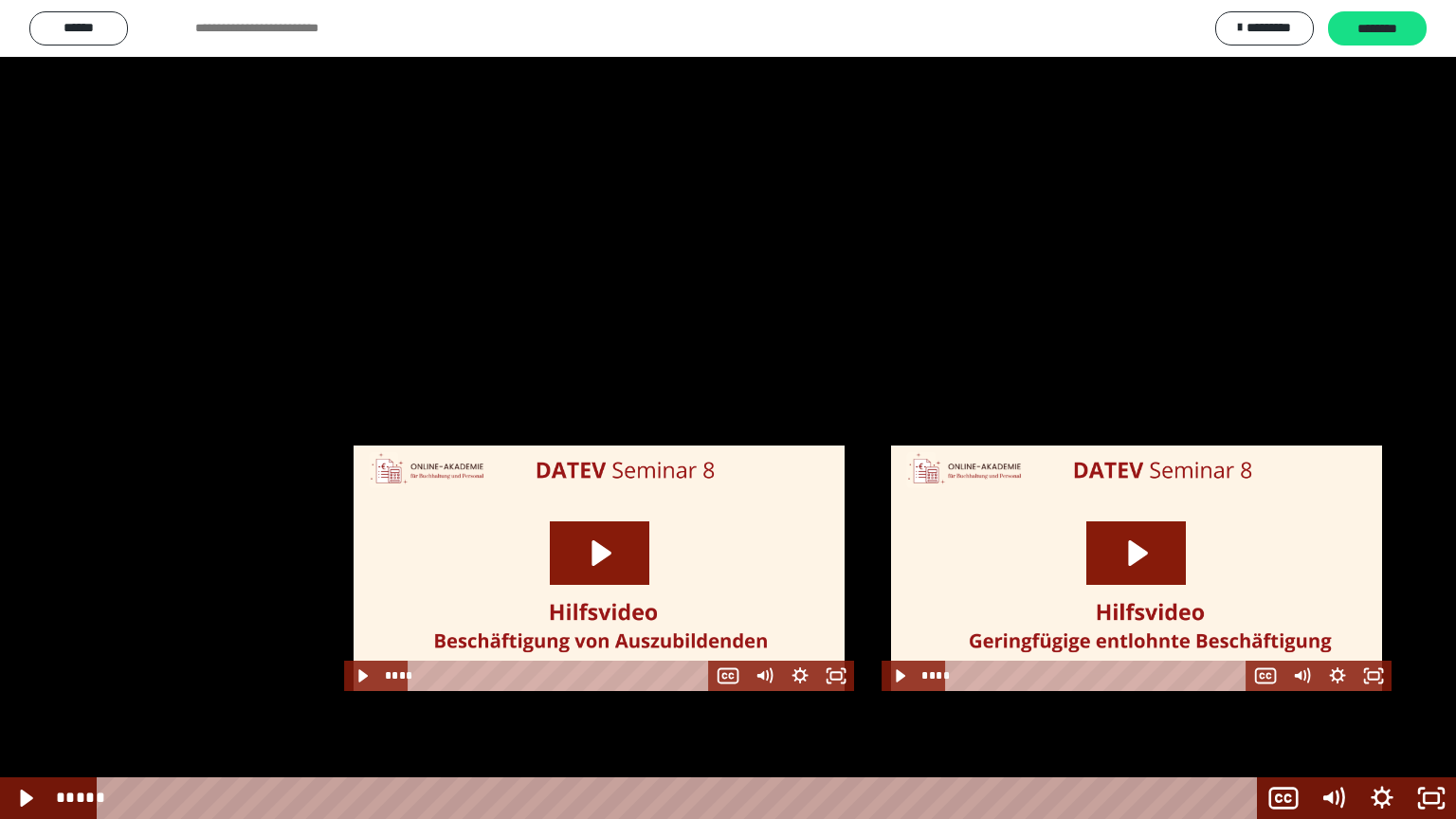 click at bounding box center [728, 410] 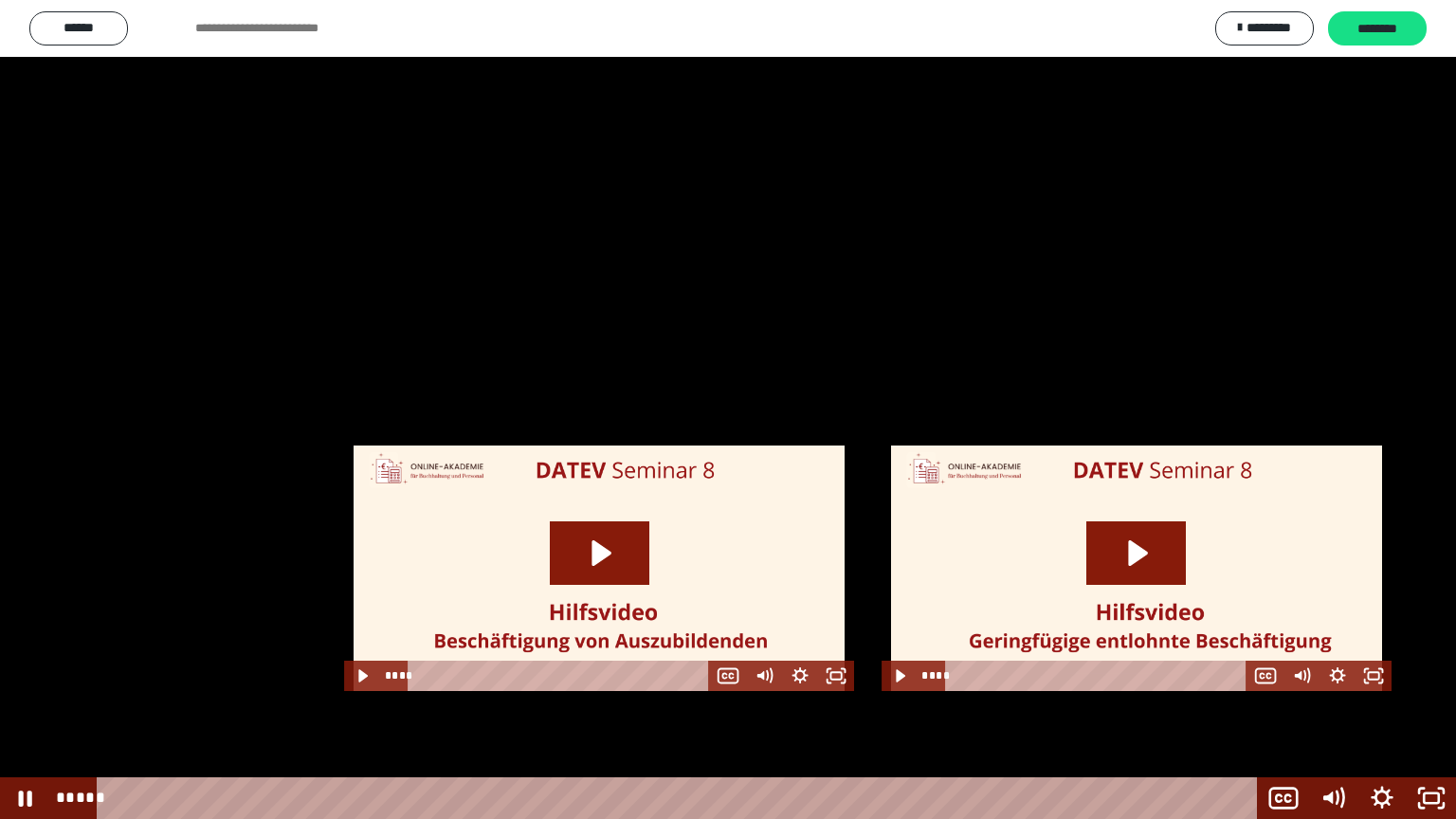 click at bounding box center [728, 410] 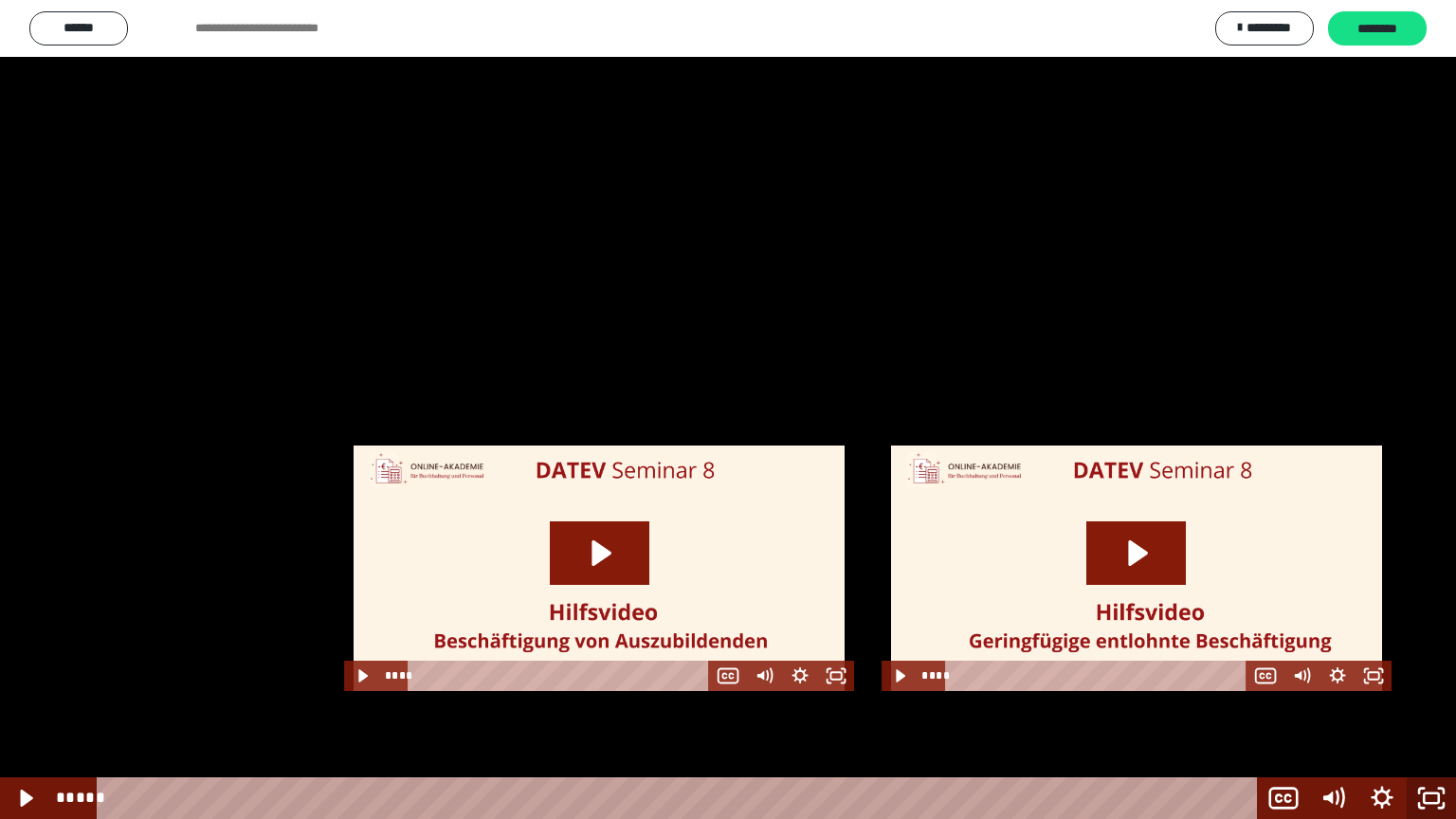 click 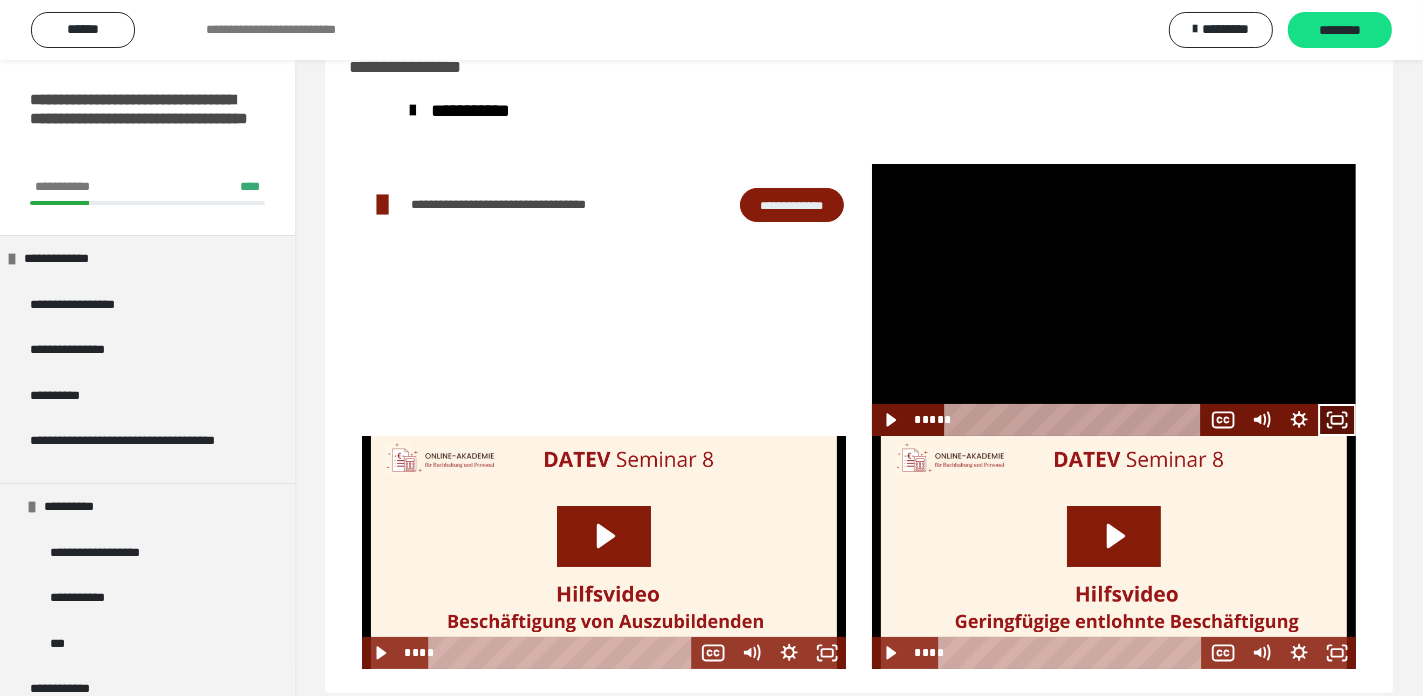 click 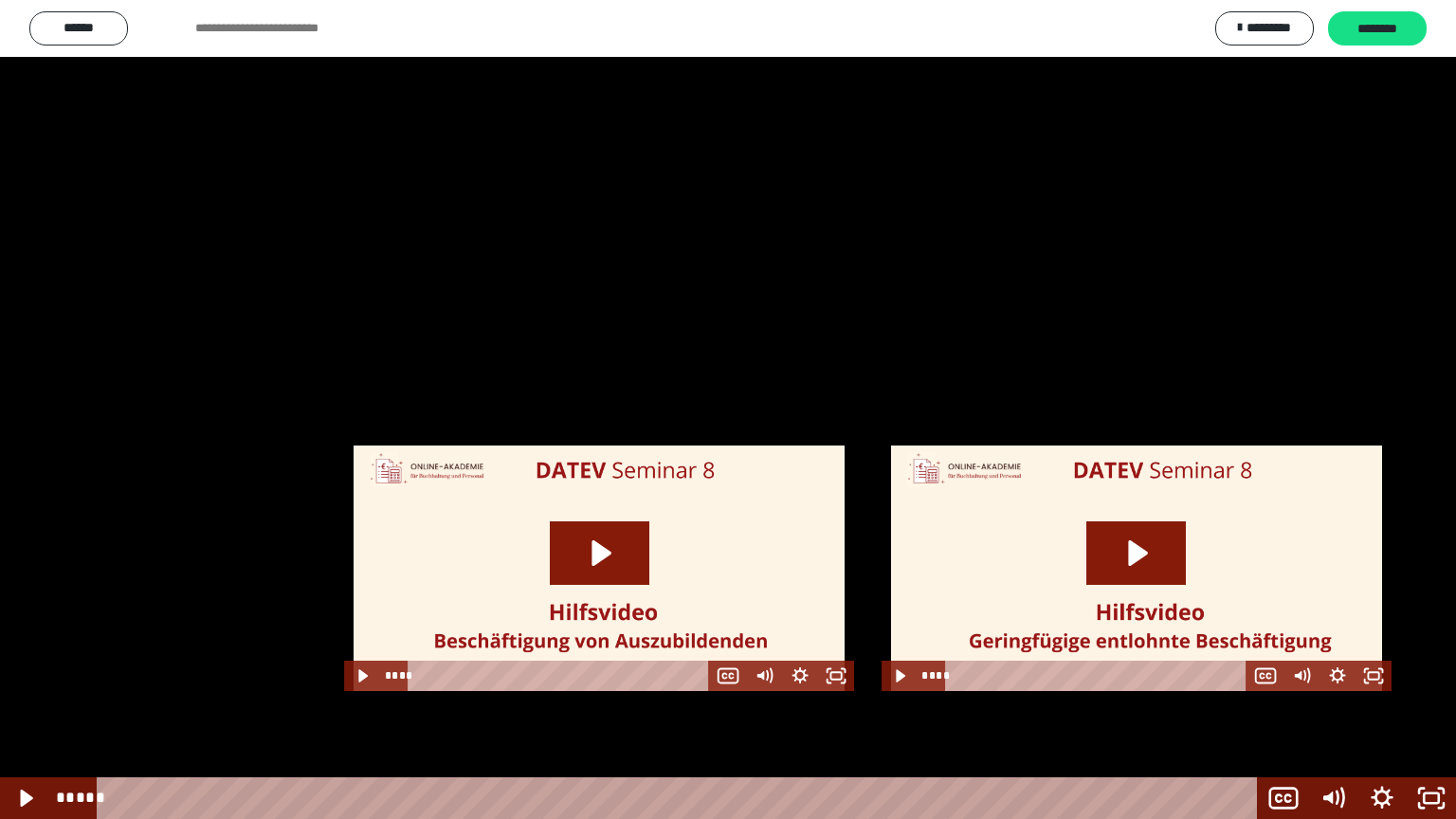 click at bounding box center (728, 410) 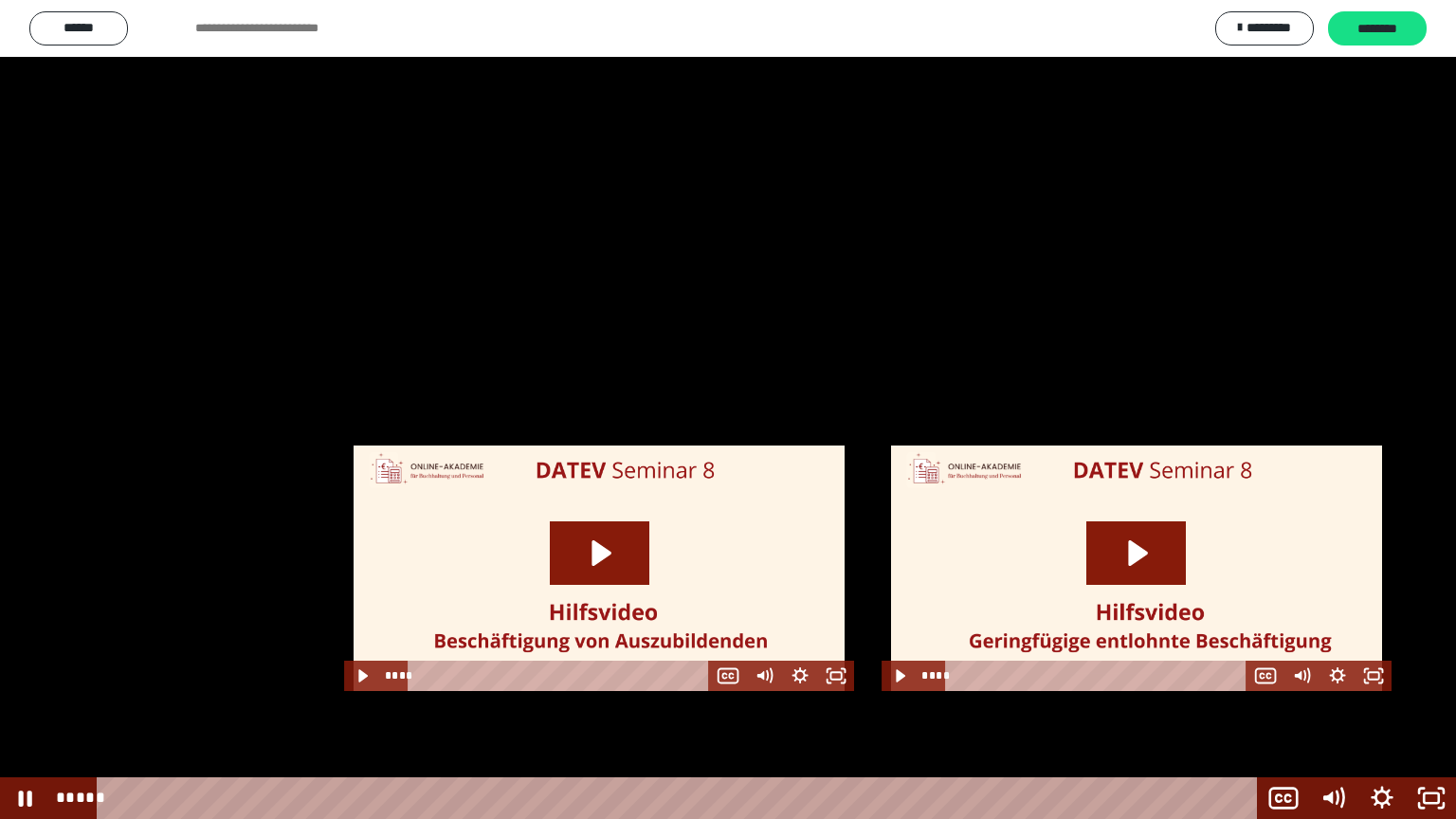 click at bounding box center [728, 410] 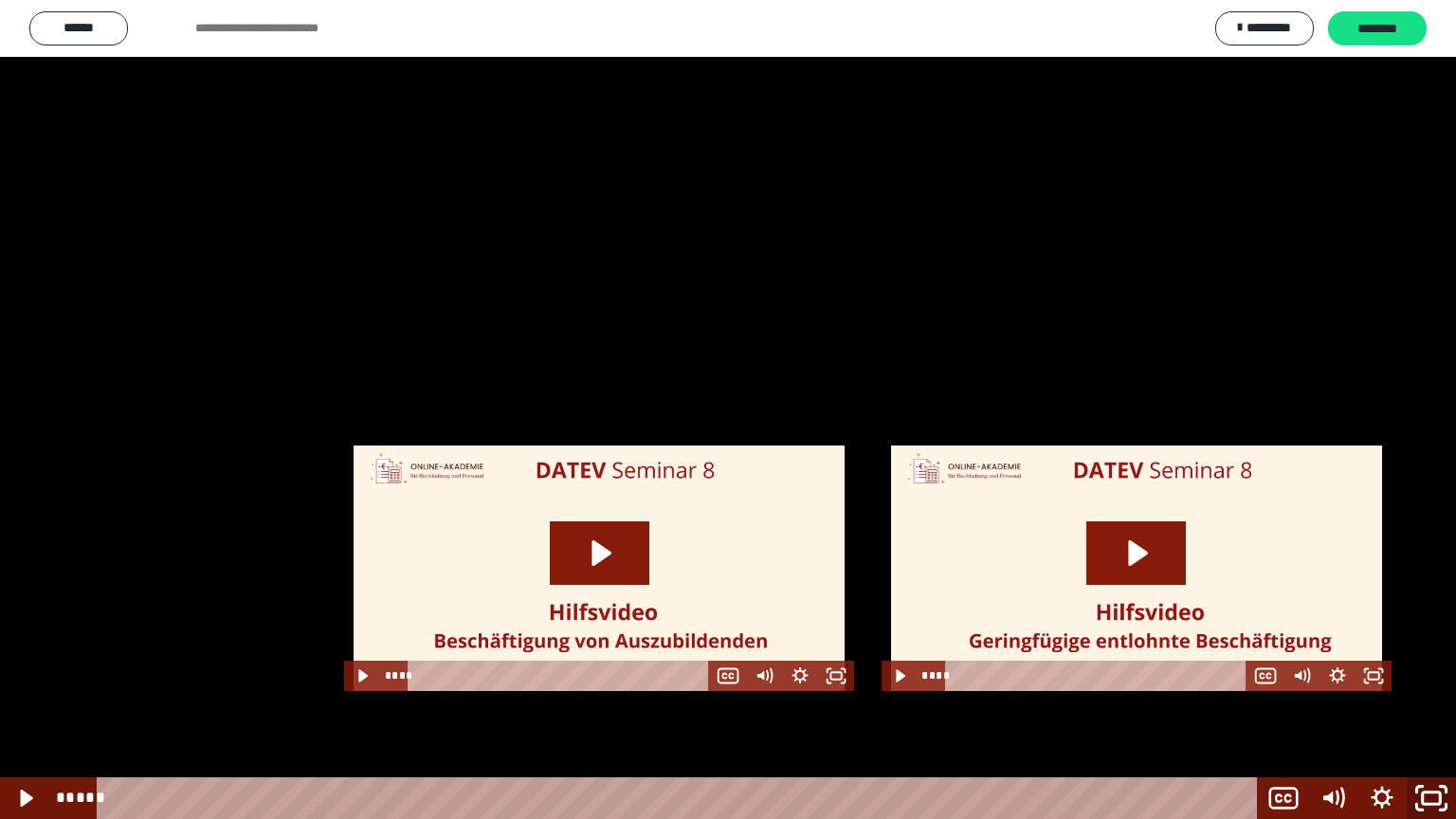 click 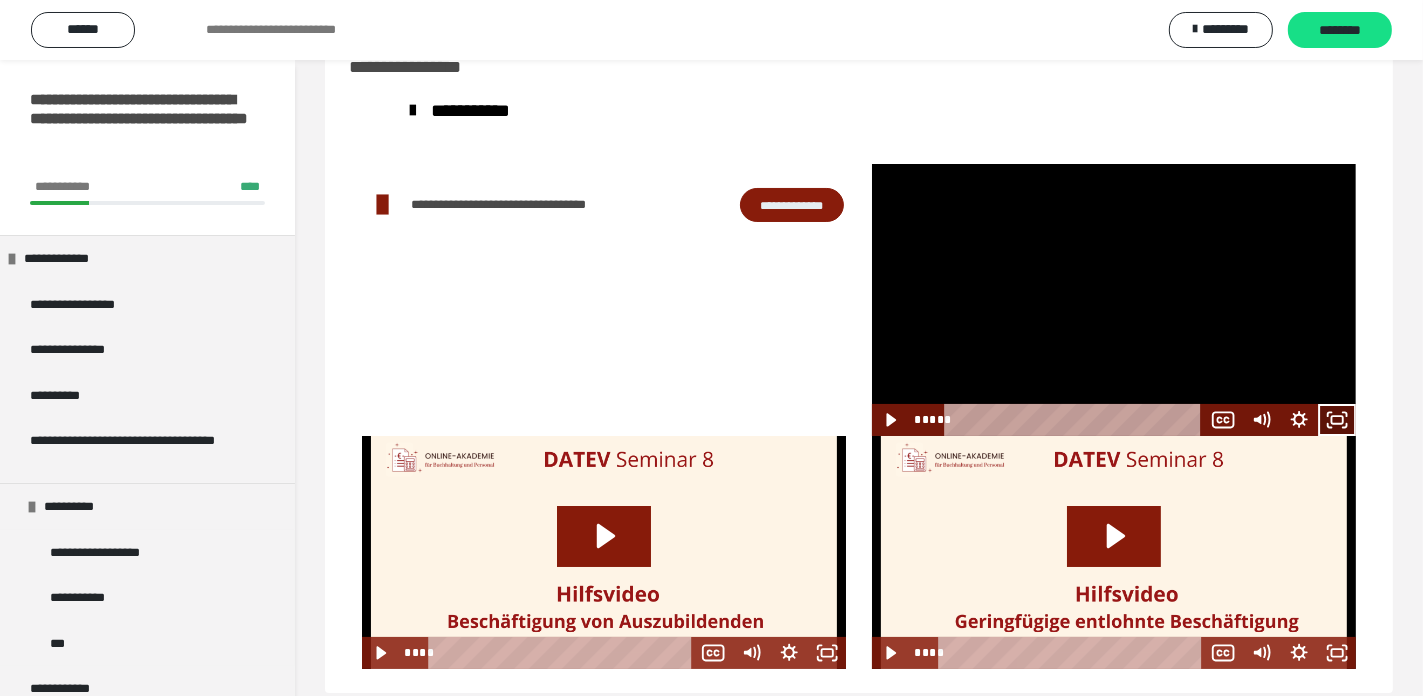 click 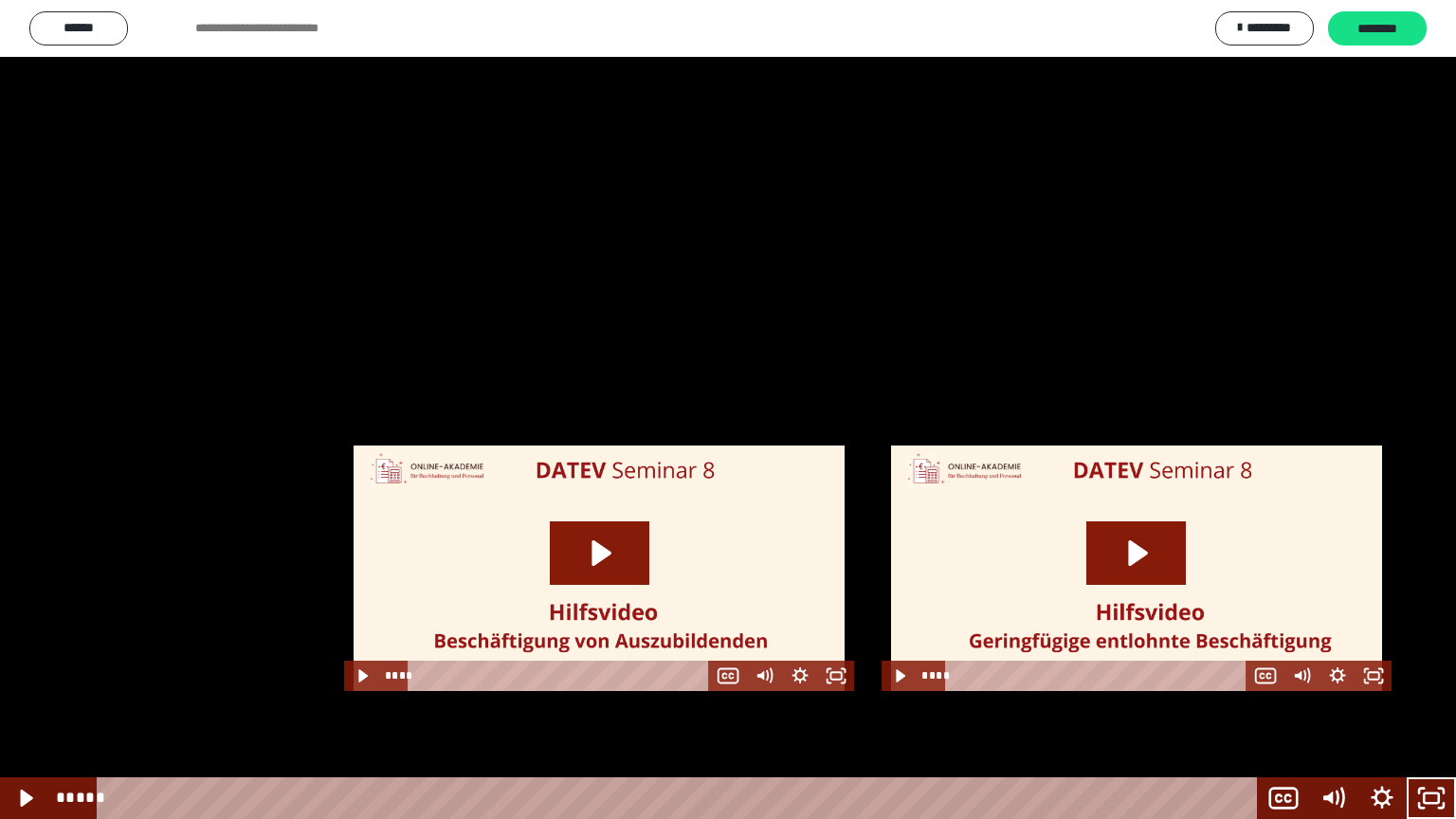 click at bounding box center [728, 410] 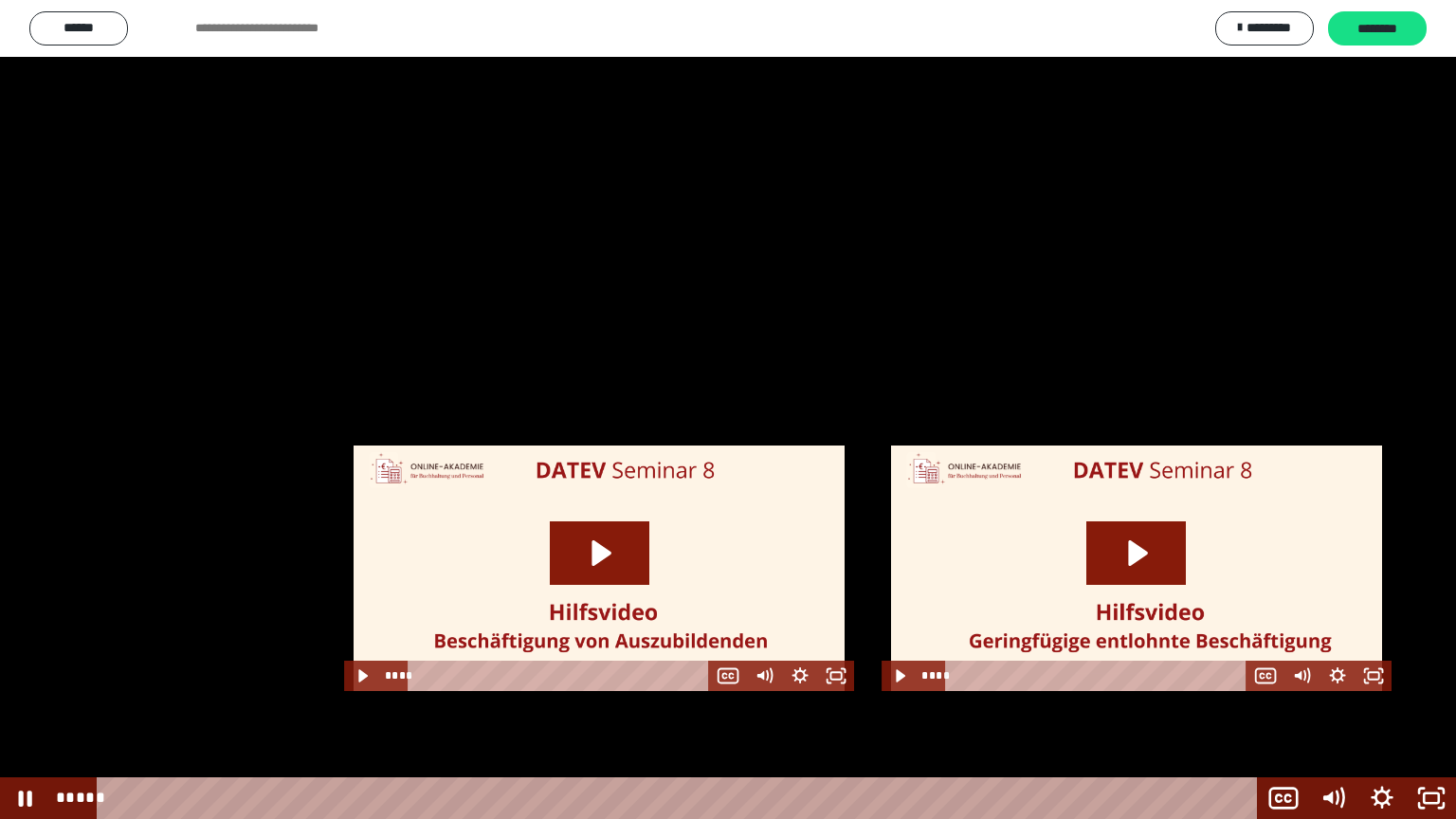 click at bounding box center [728, 410] 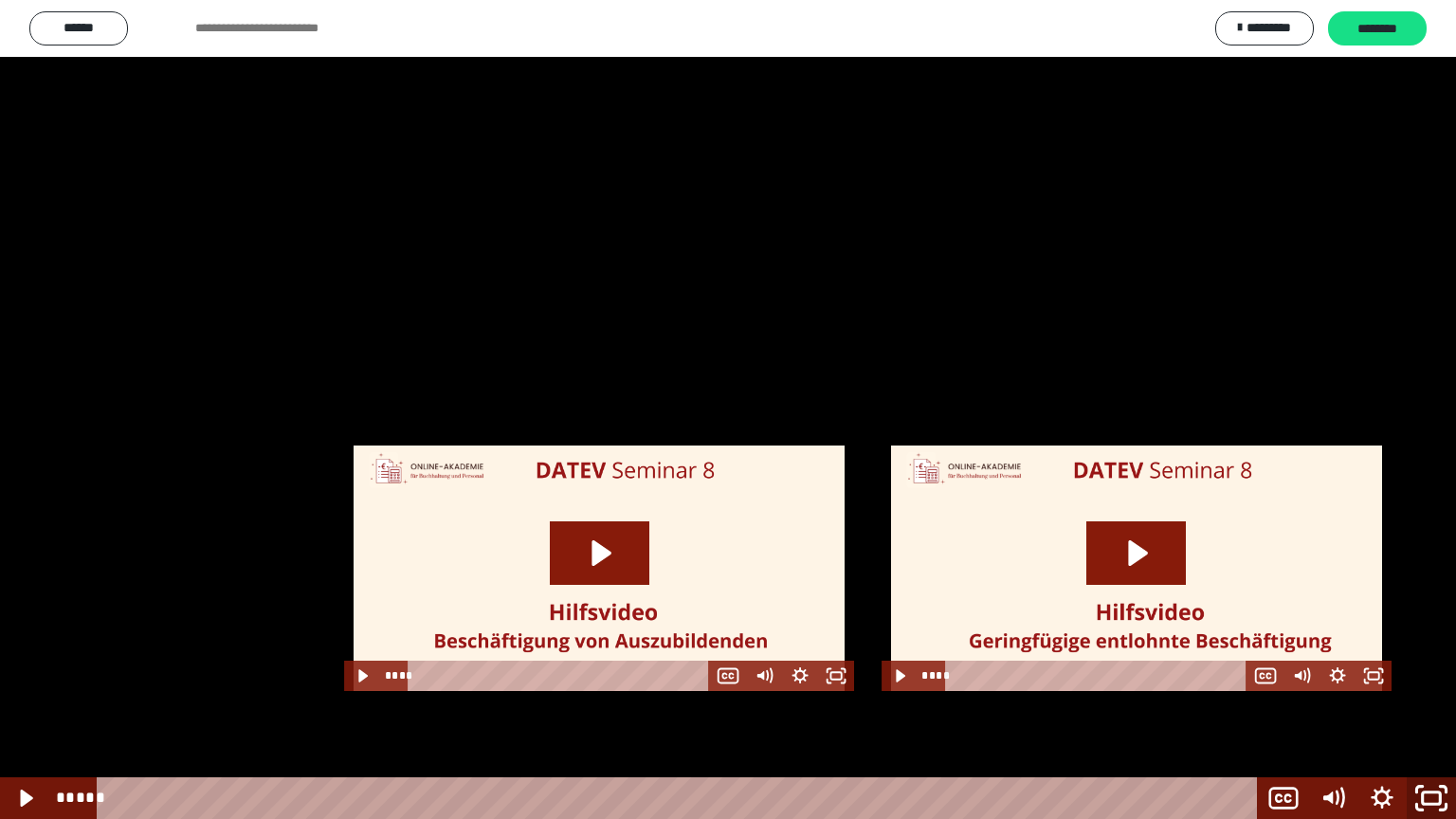 click 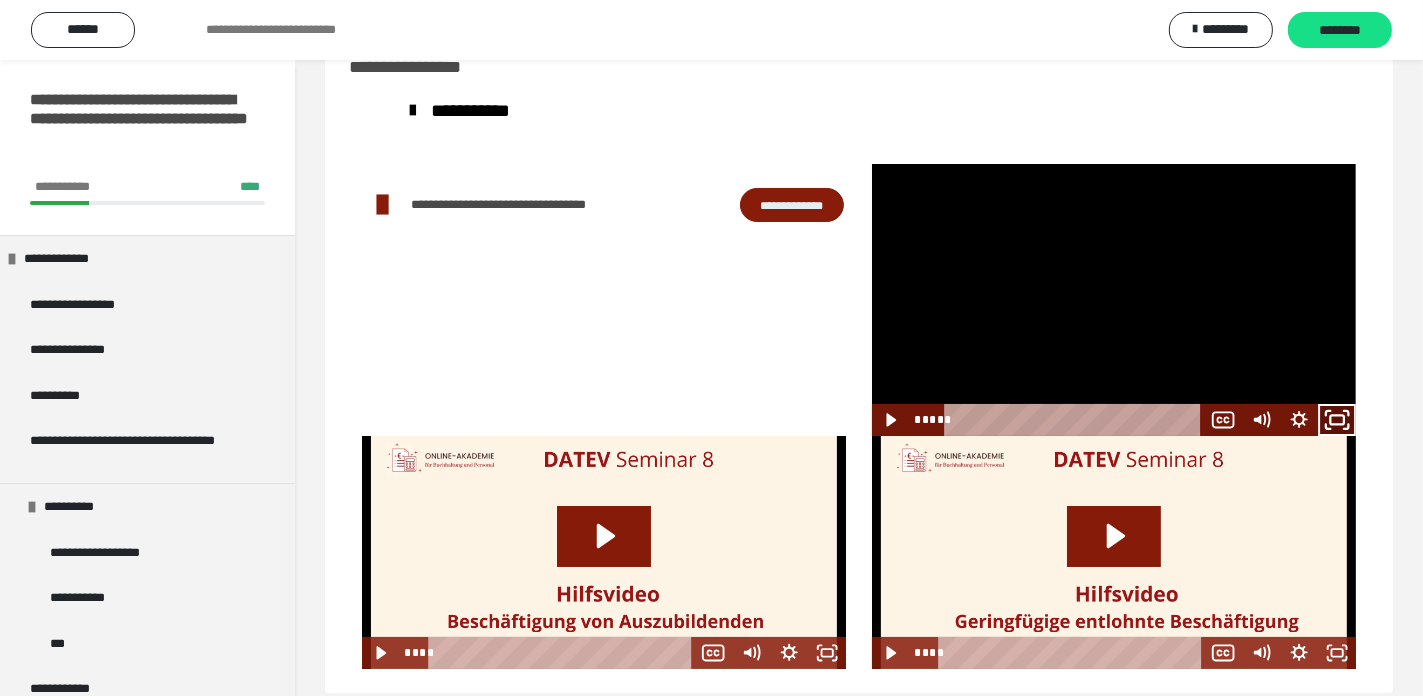 click 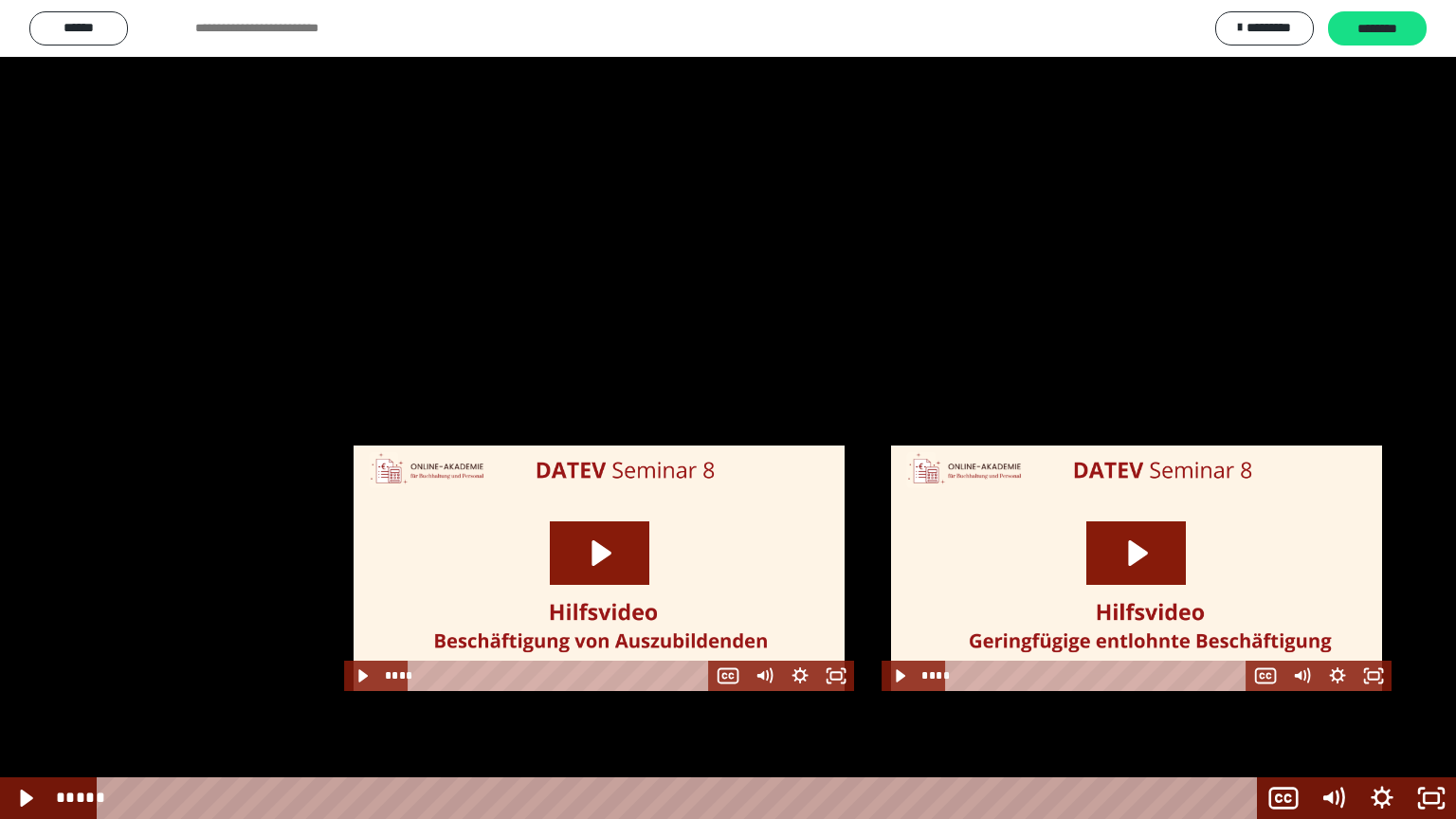 click at bounding box center (728, 410) 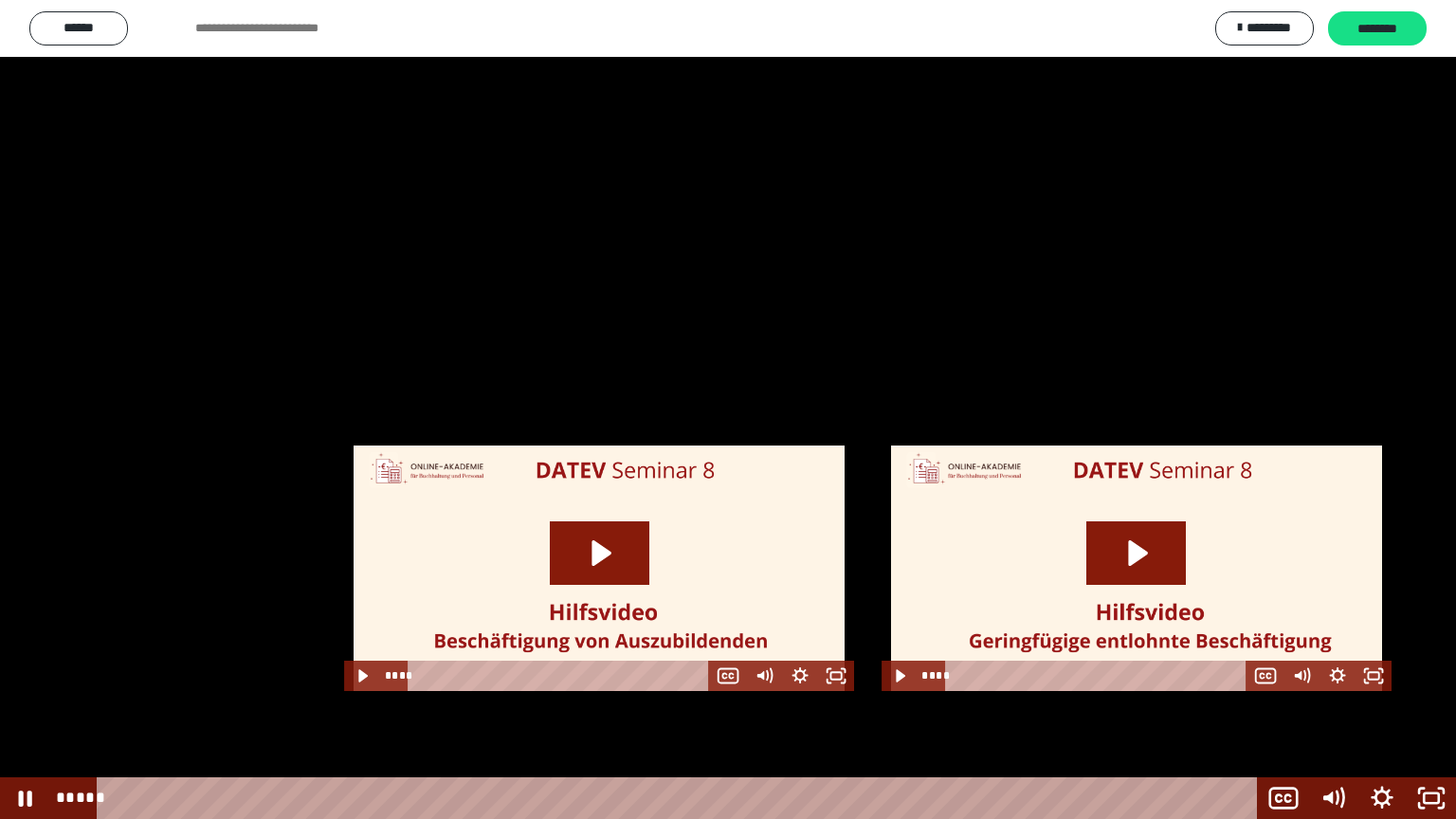 click at bounding box center (728, 410) 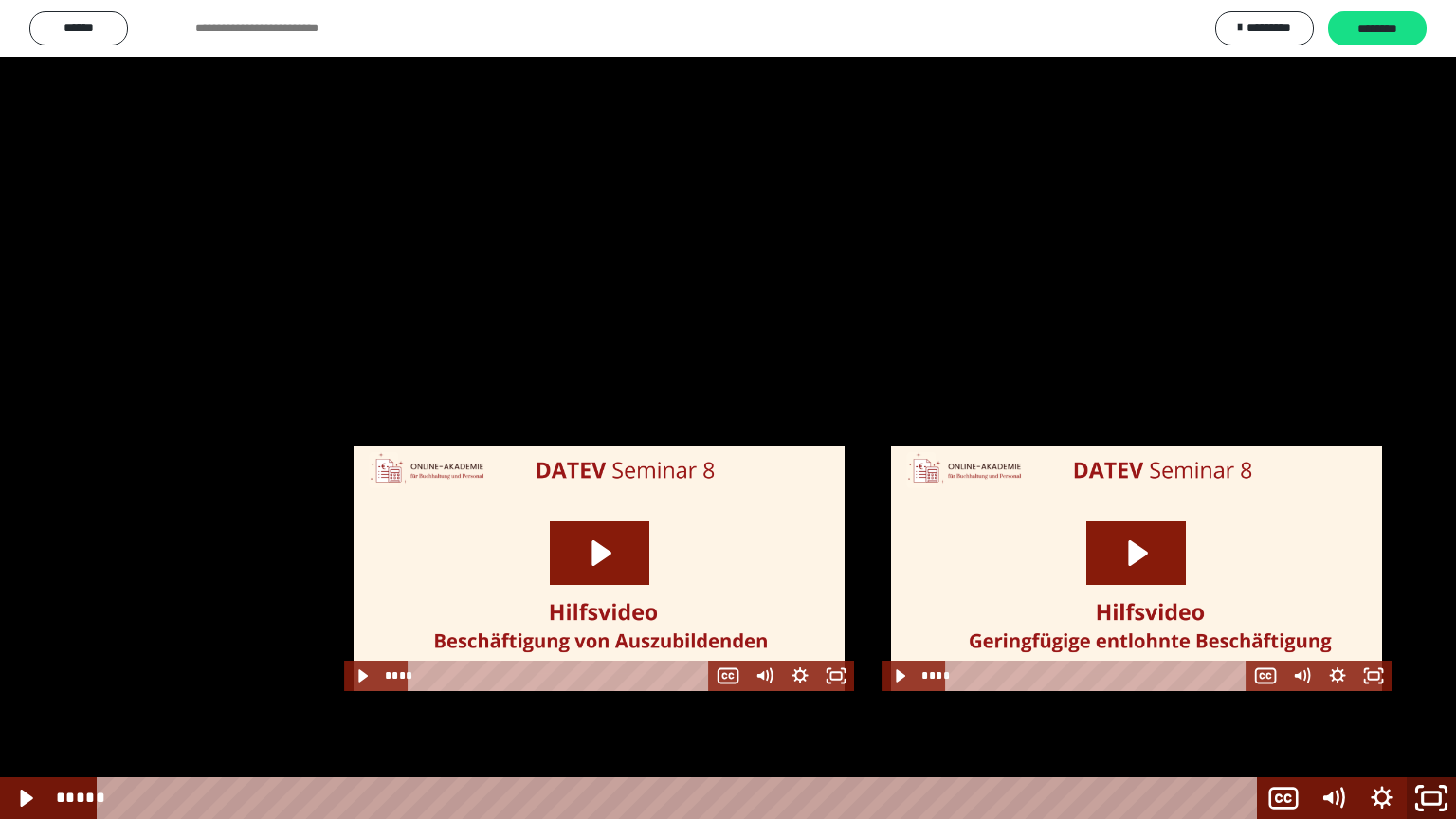 click 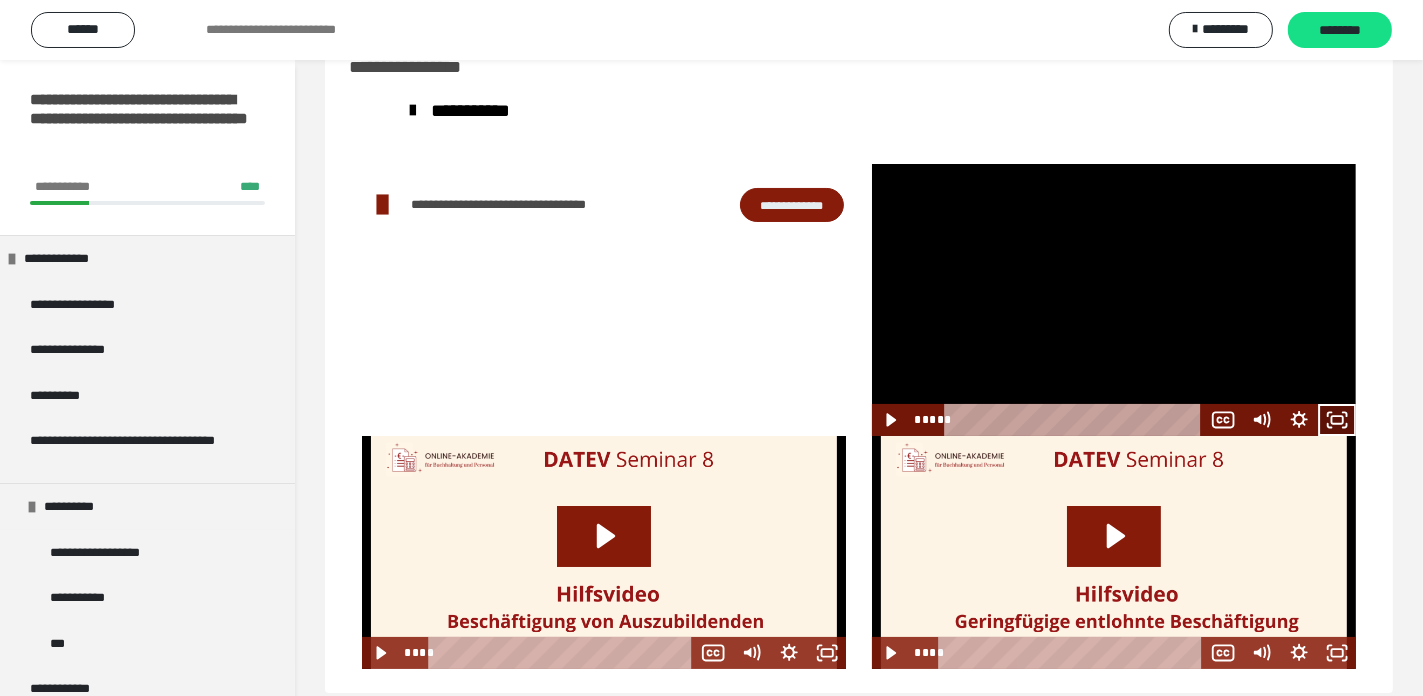 click 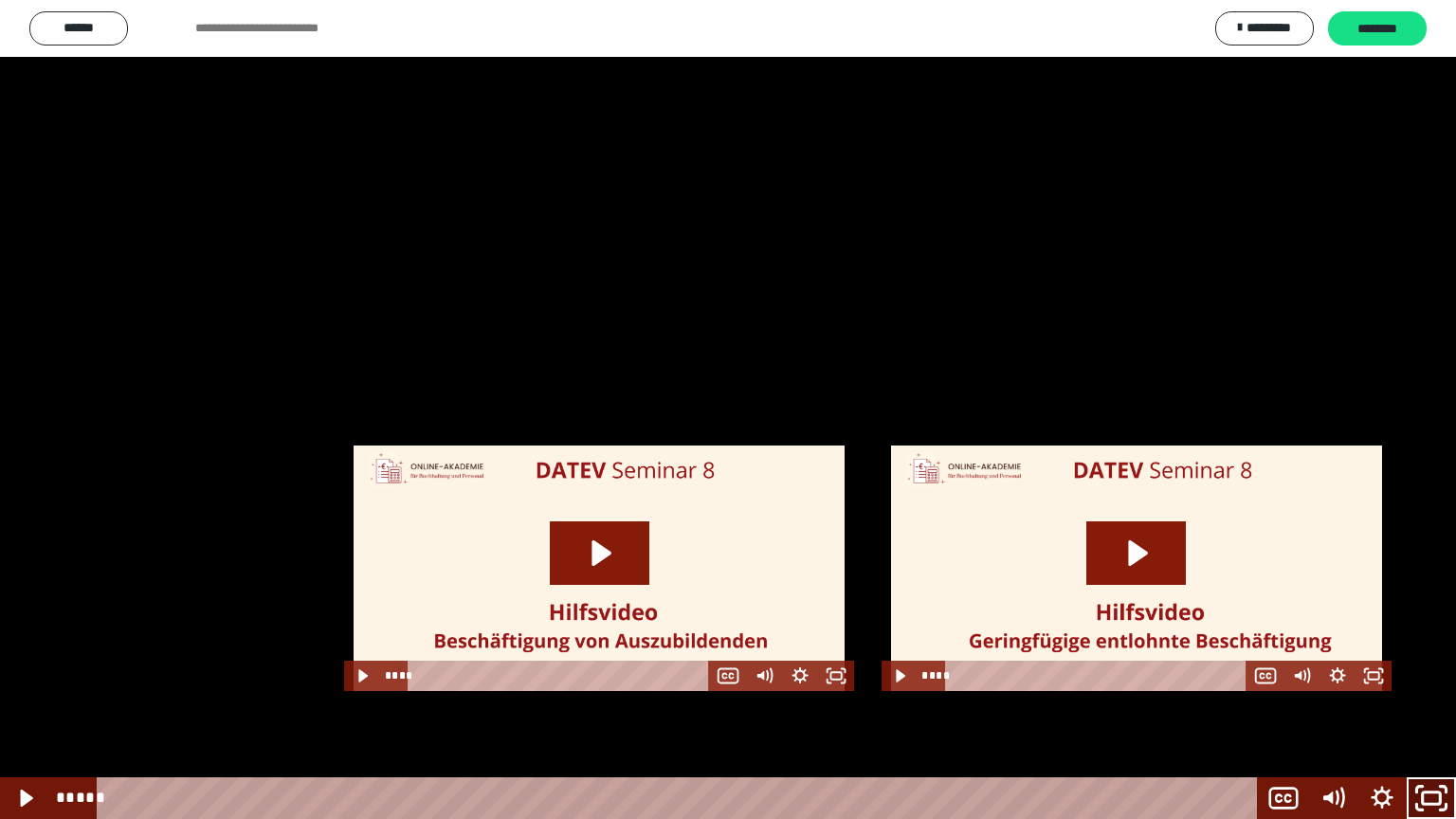 drag, startPoint x: 1430, startPoint y: 805, endPoint x: 1359, endPoint y: 613, distance: 204.70711 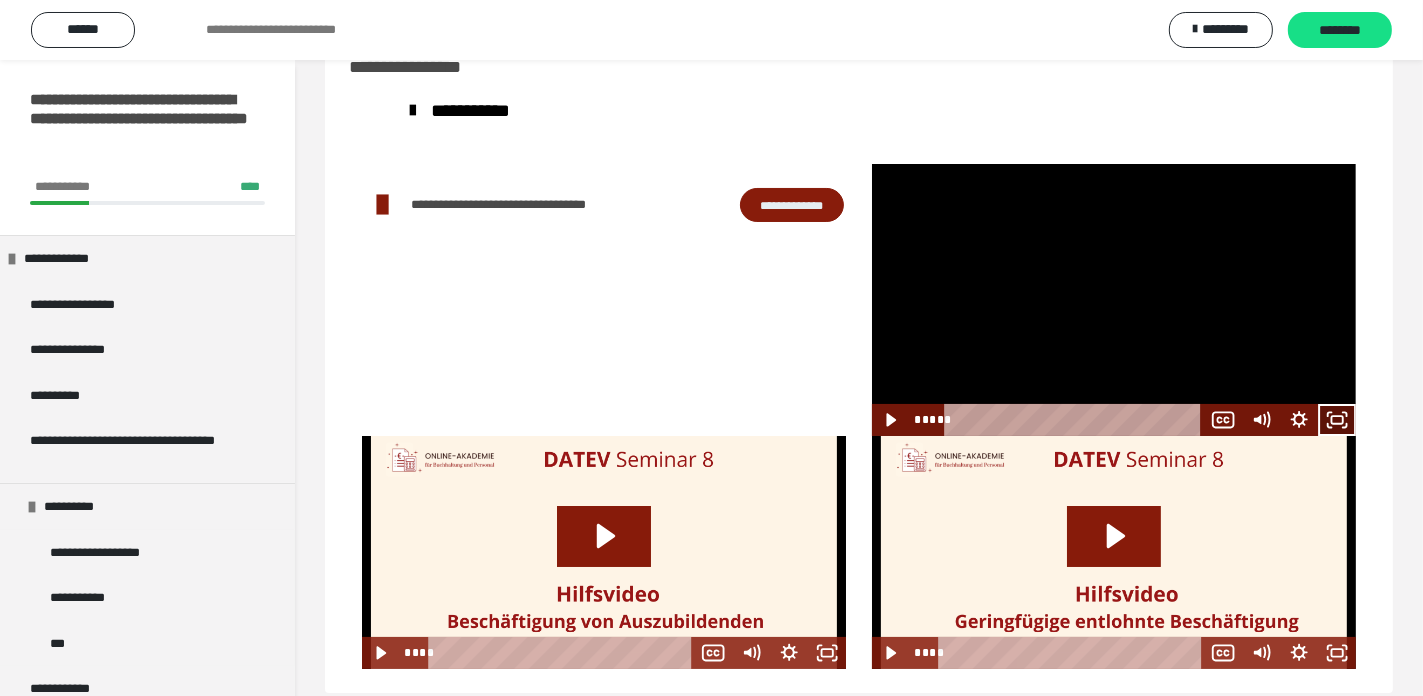 click 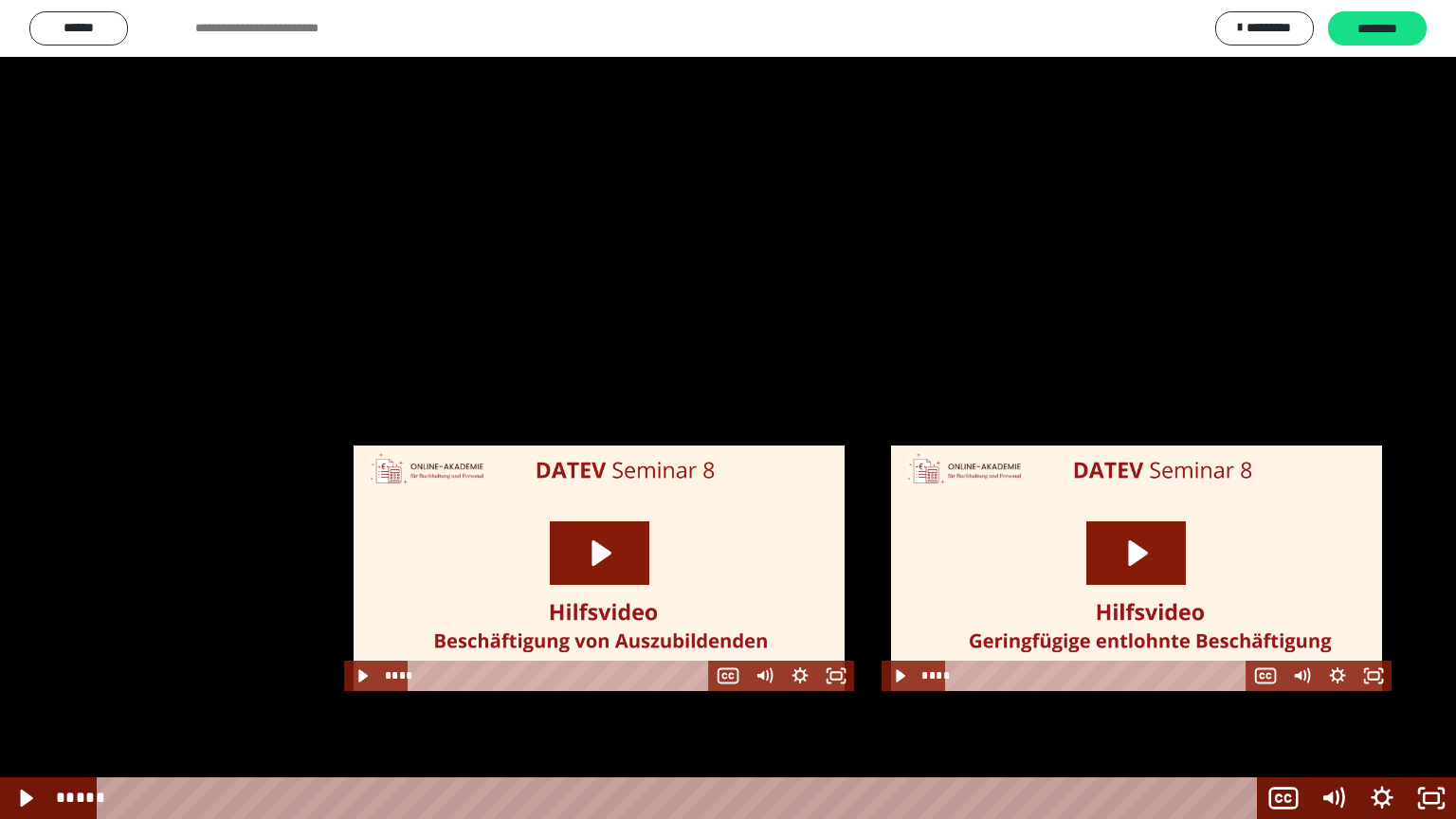click at bounding box center (728, 410) 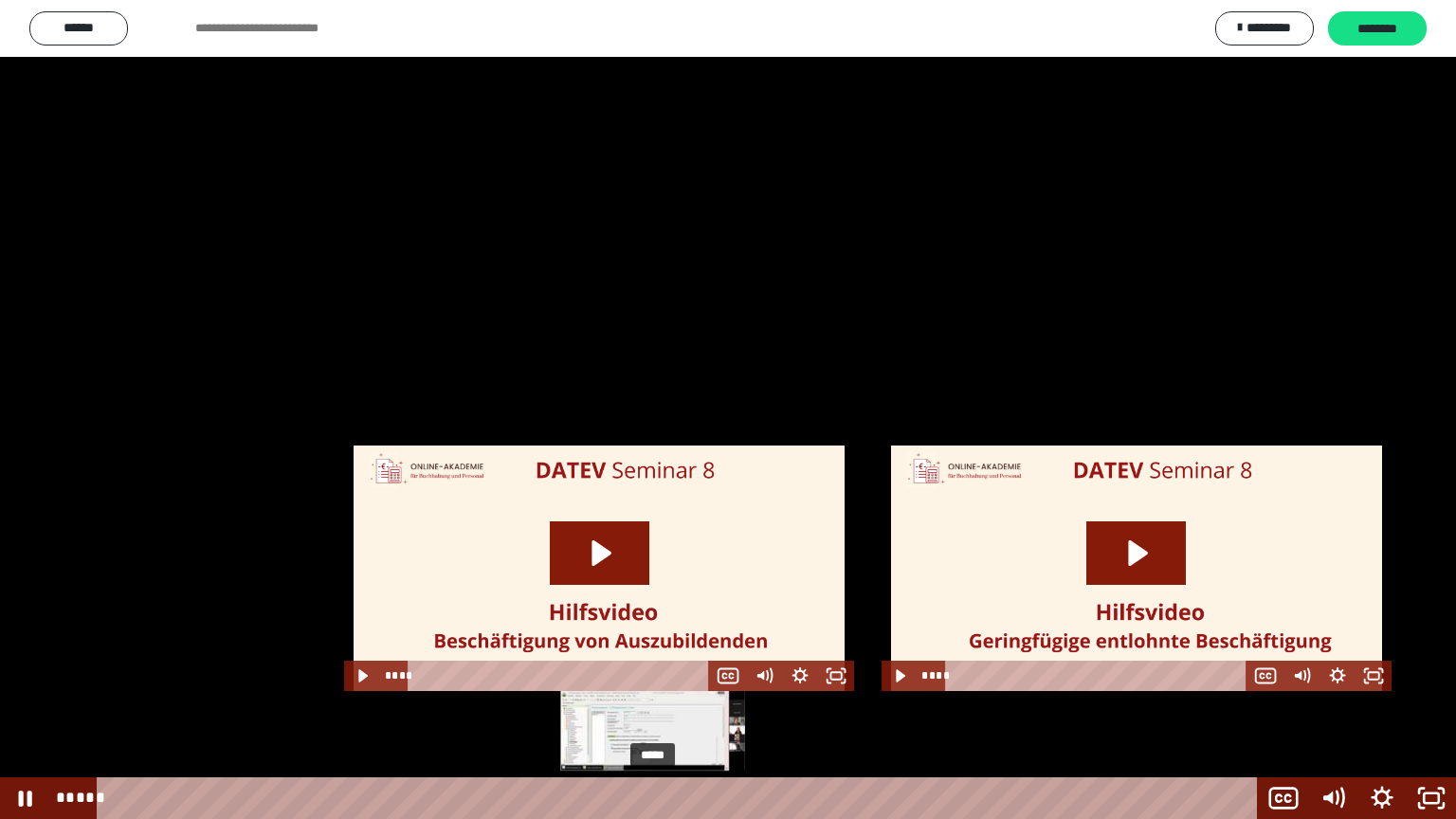 click on "*****" at bounding box center (681, 798) 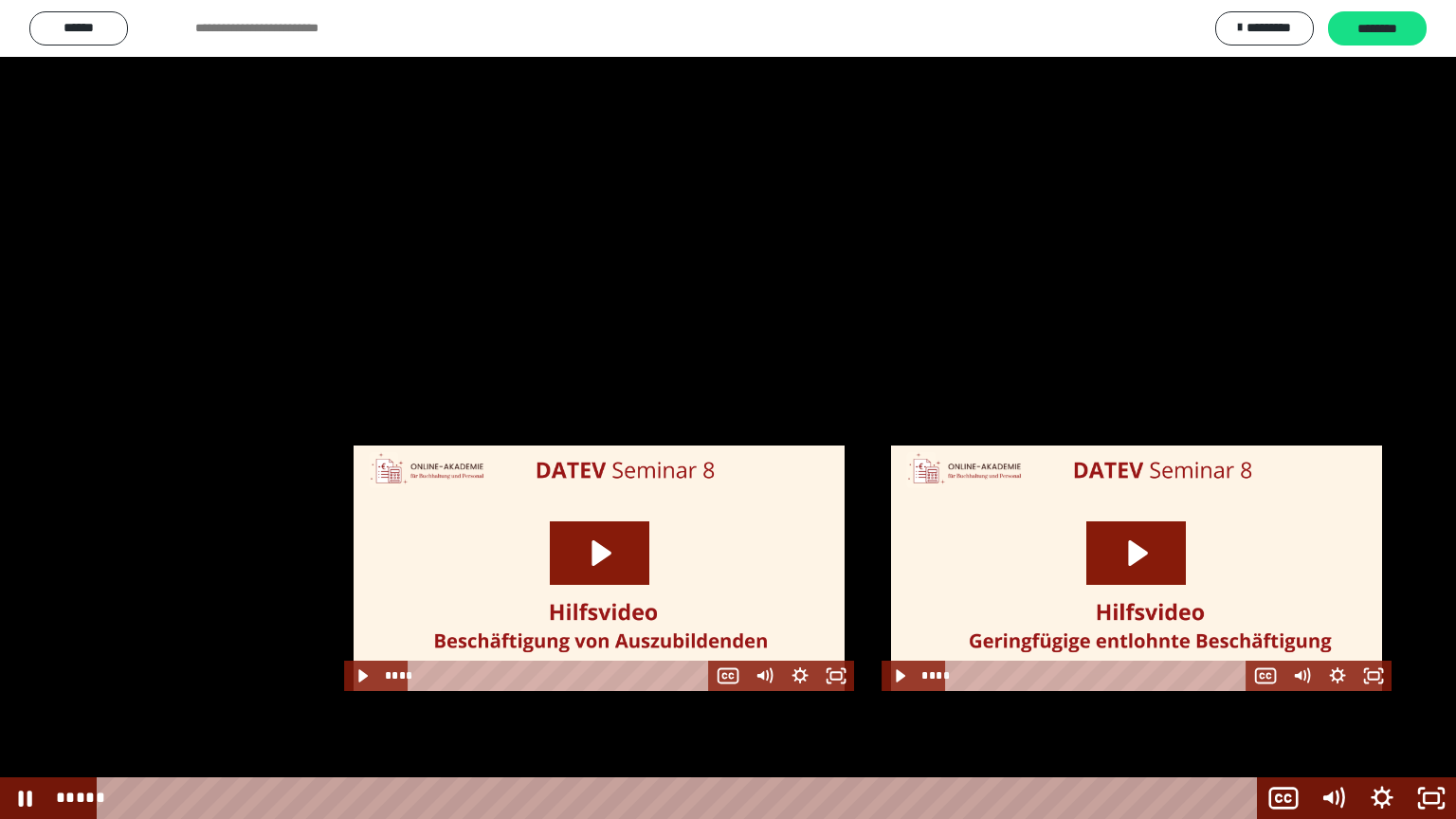 click at bounding box center [728, 410] 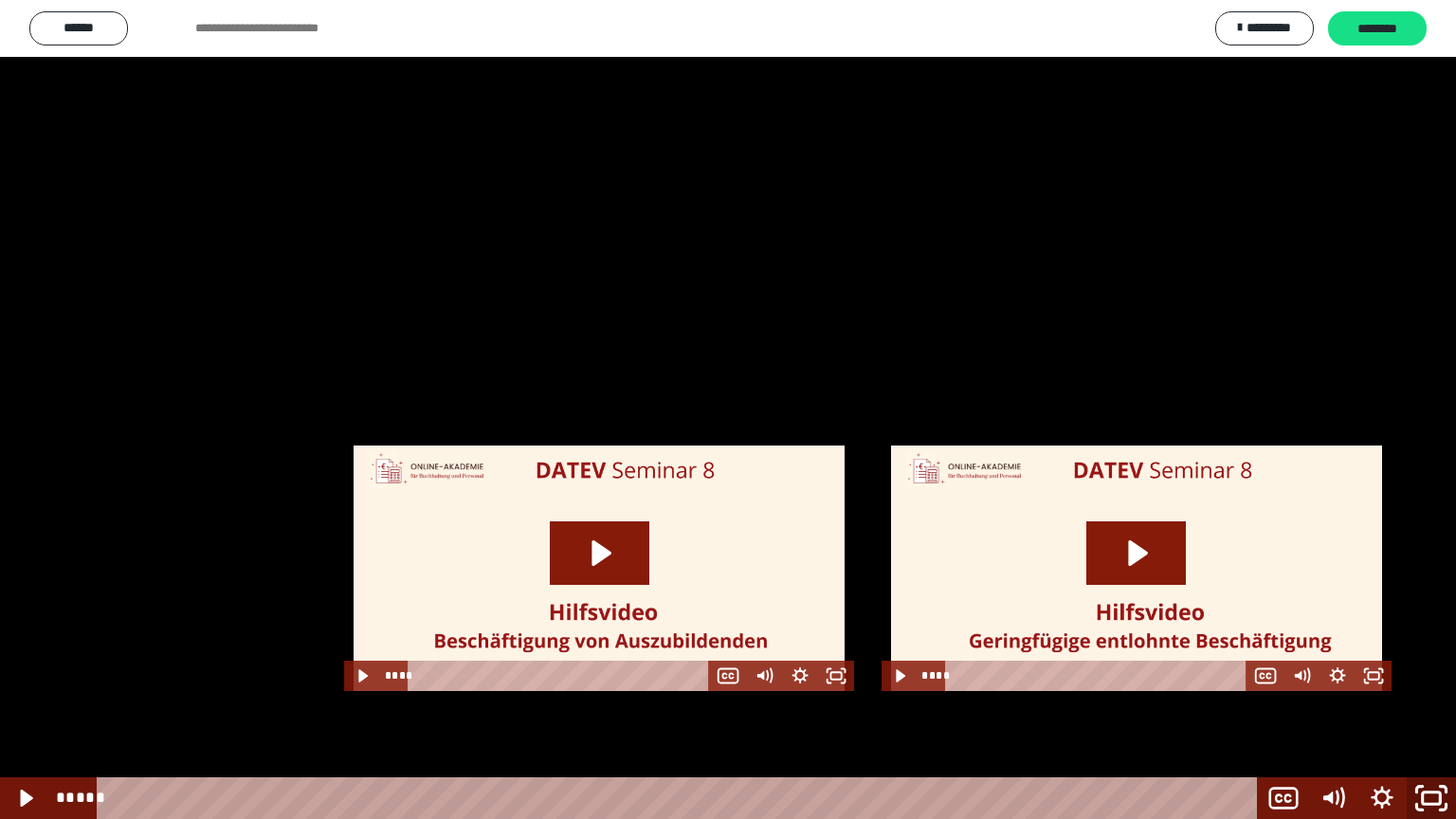 click 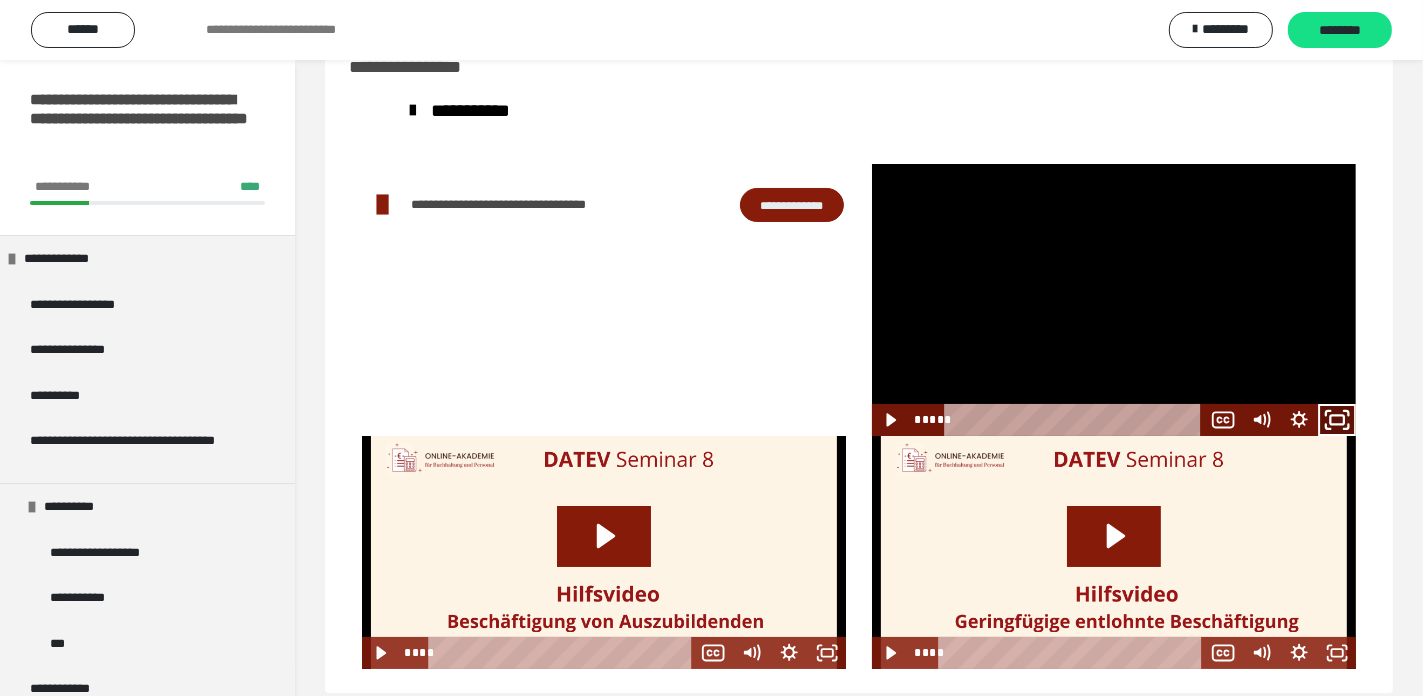 click 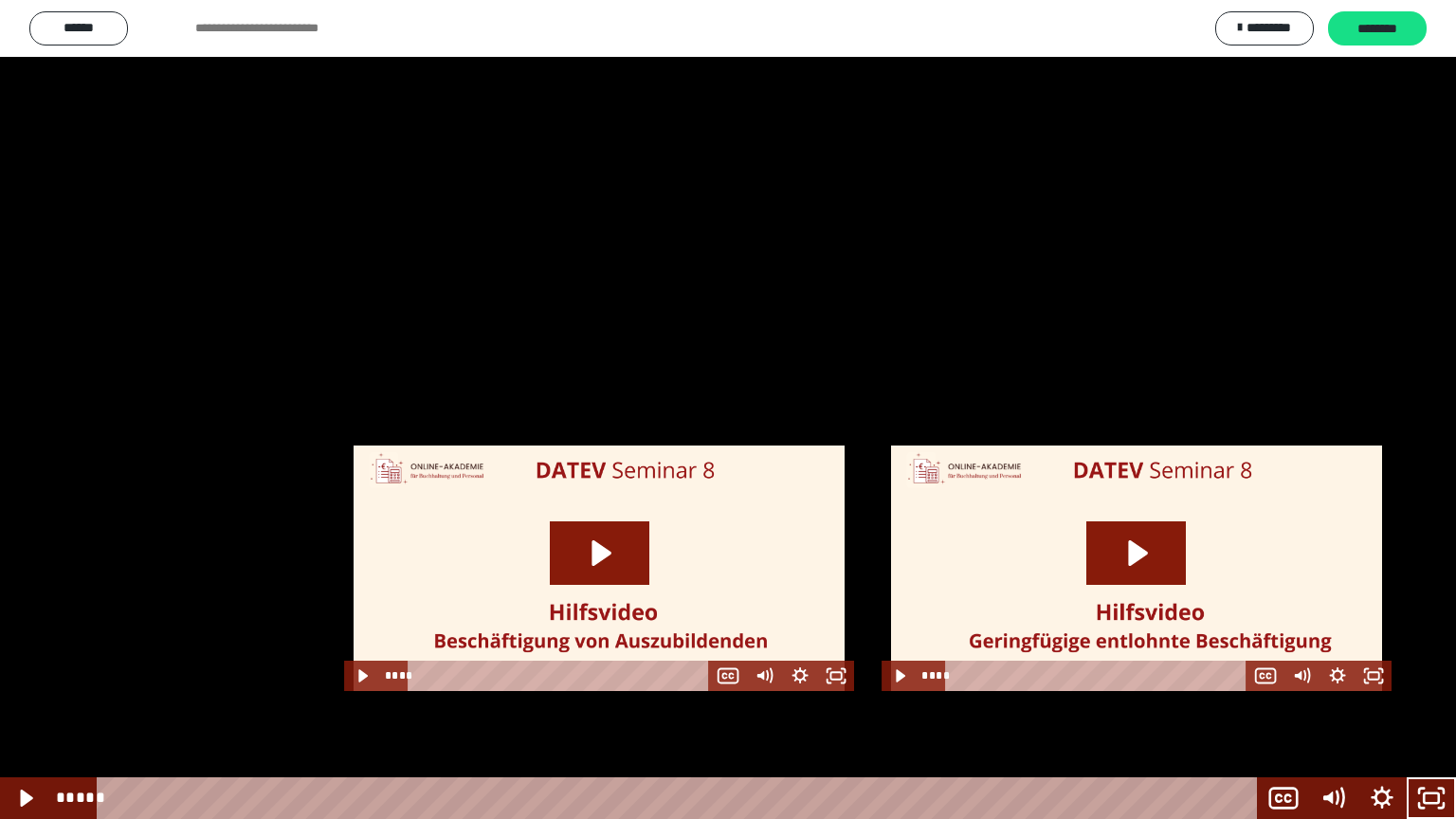 click at bounding box center (728, 410) 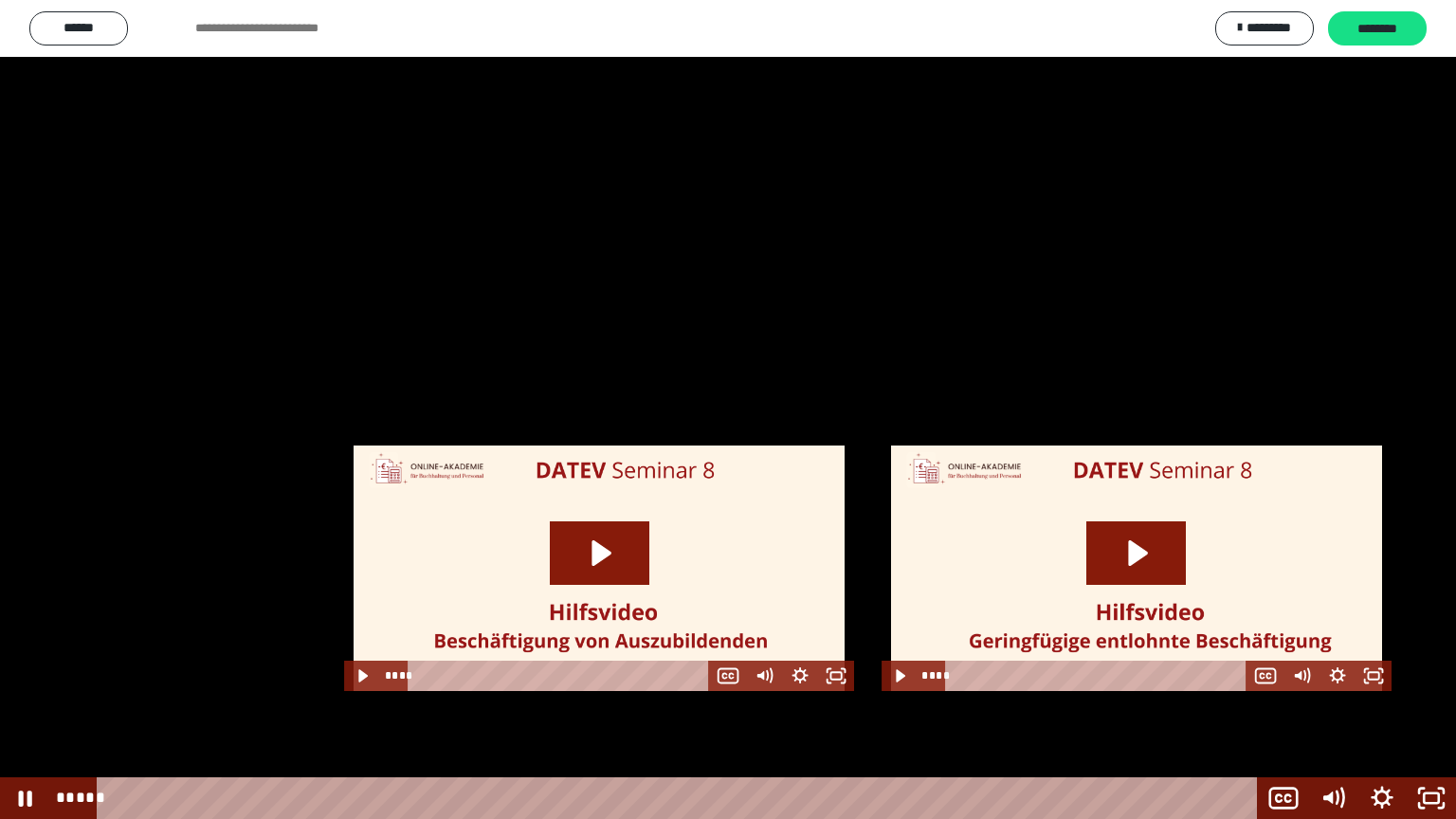 click at bounding box center [728, 410] 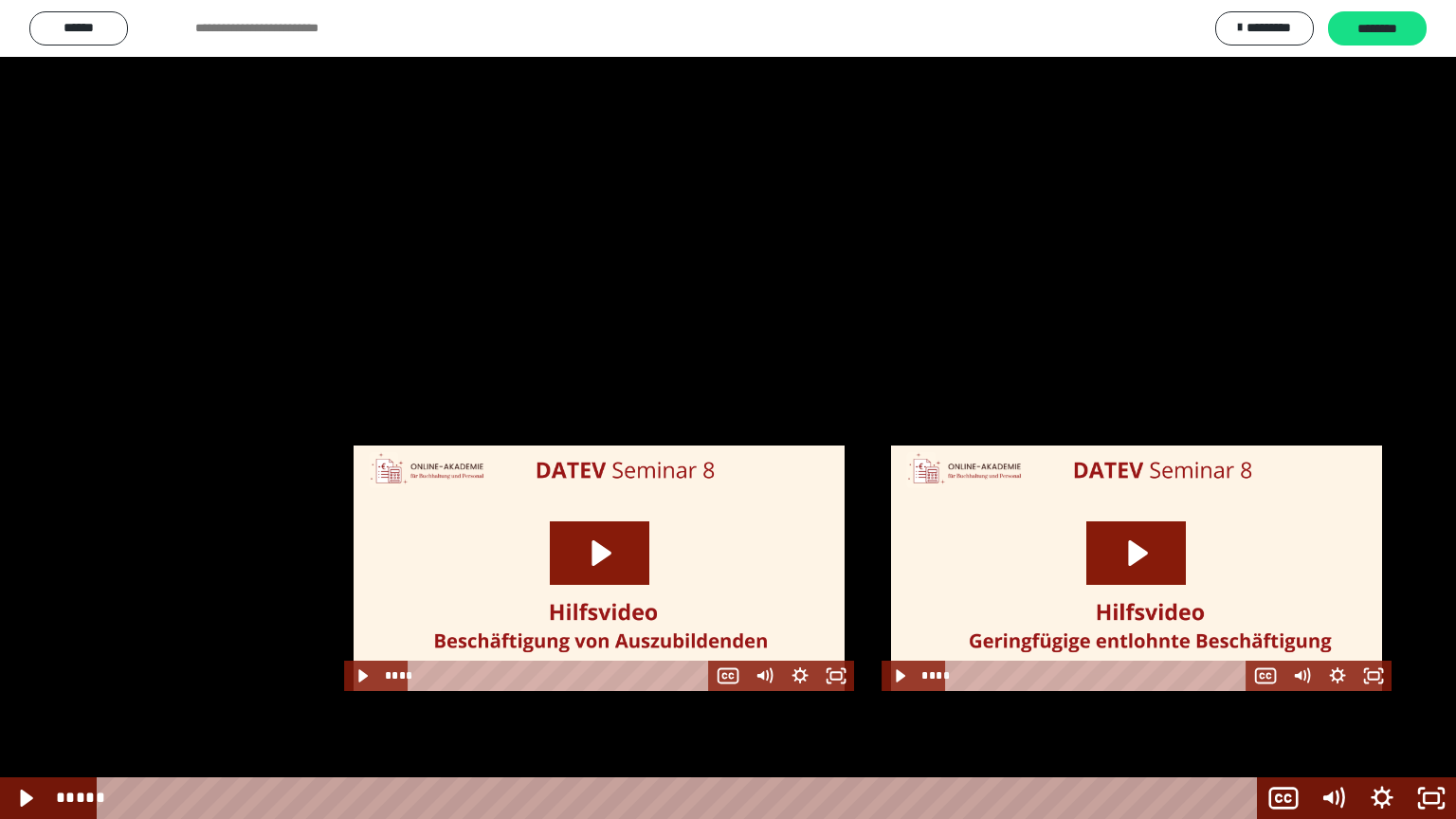 click at bounding box center (728, 410) 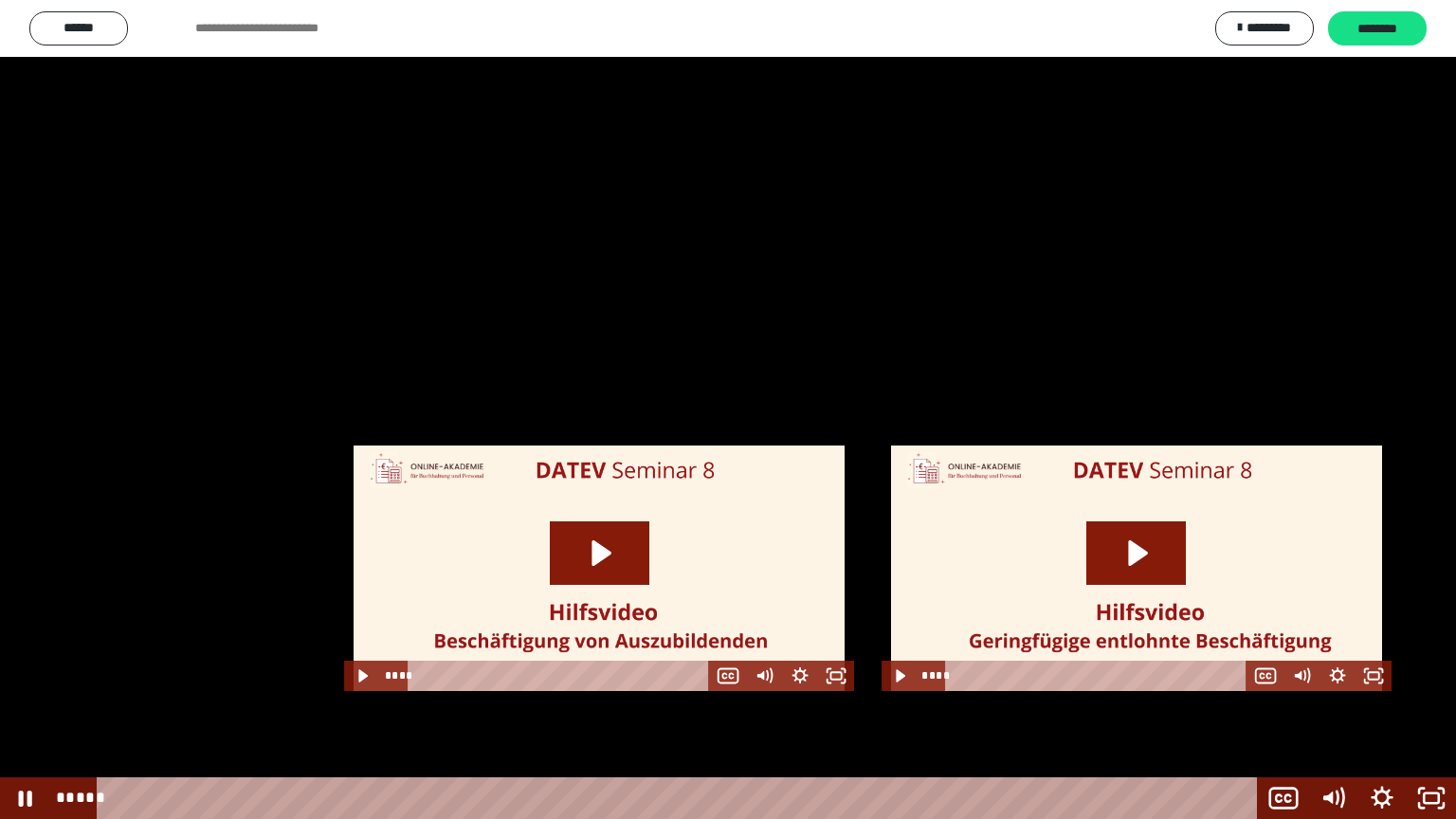 drag, startPoint x: 671, startPoint y: 435, endPoint x: 675, endPoint y: 425, distance: 10.7703296 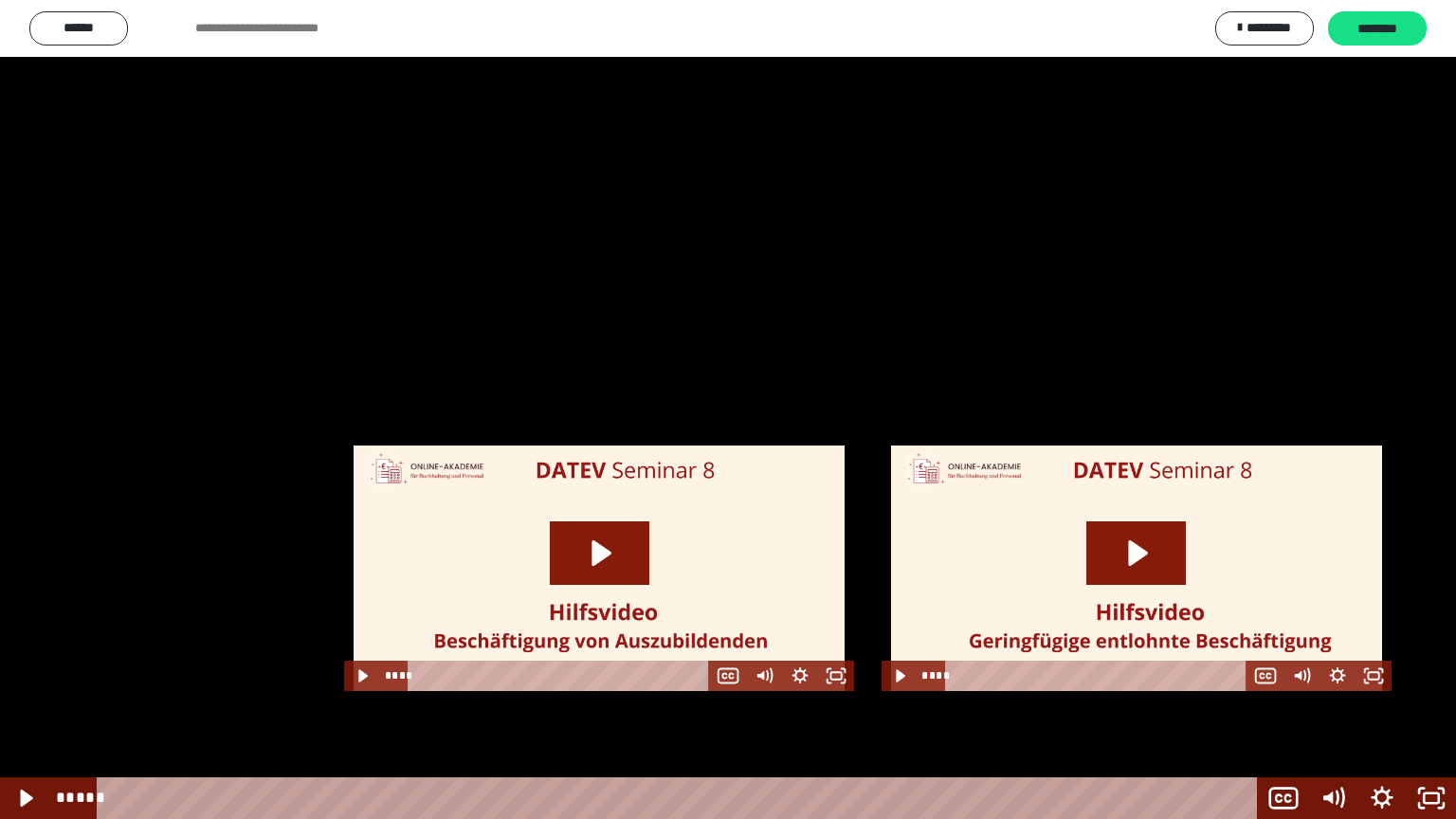 click at bounding box center (728, 410) 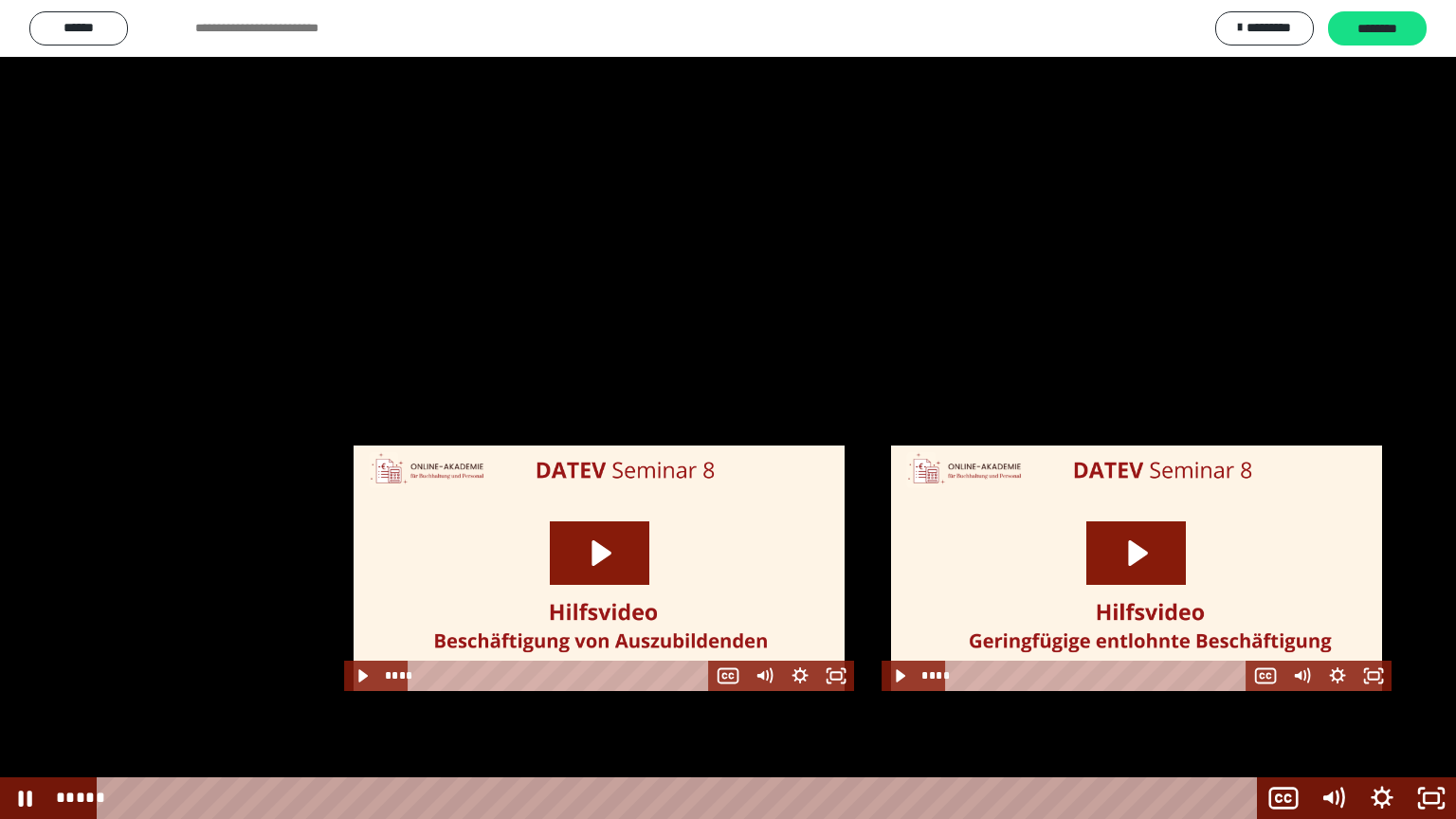 click at bounding box center [728, 410] 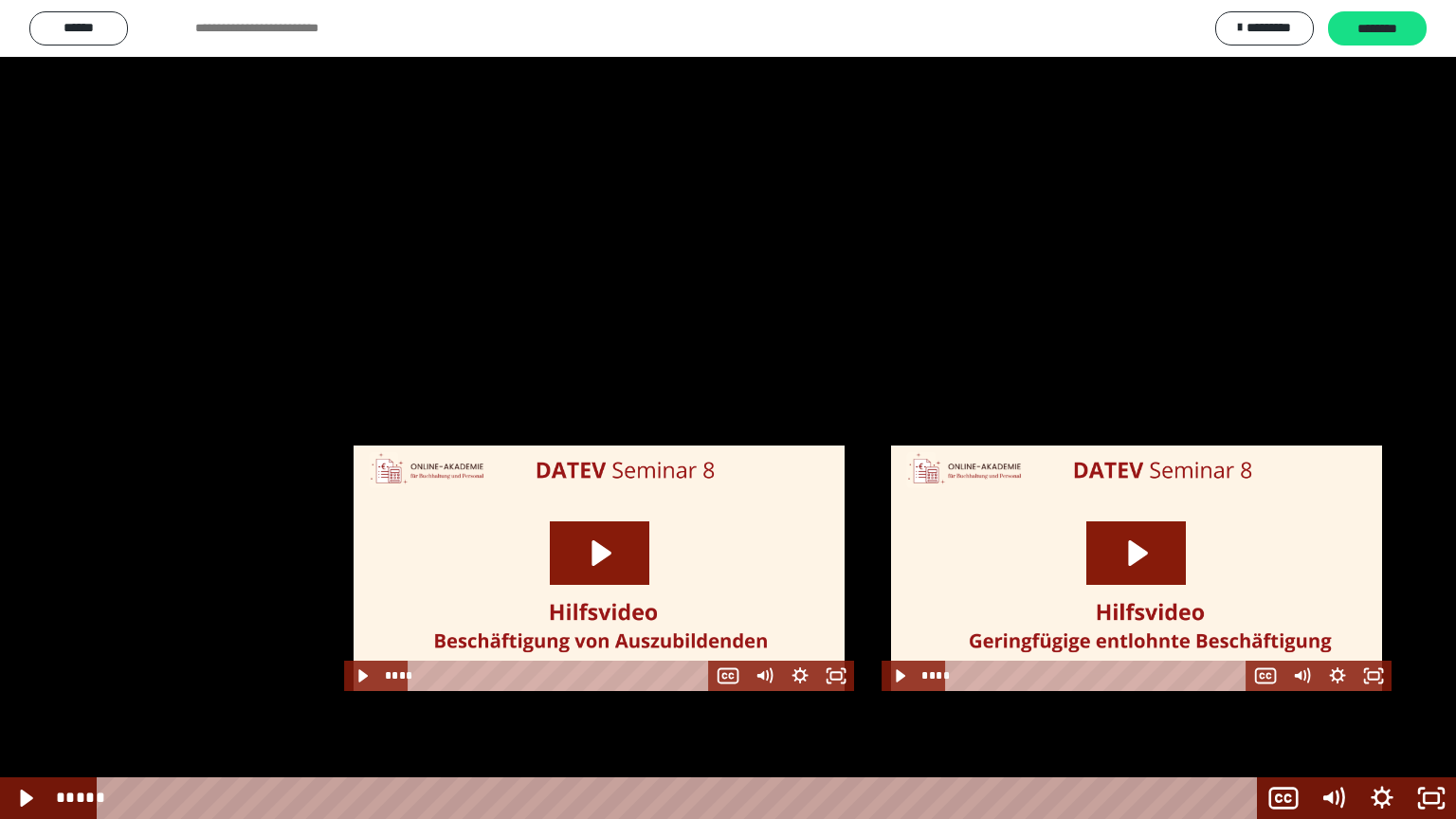 click at bounding box center (728, 410) 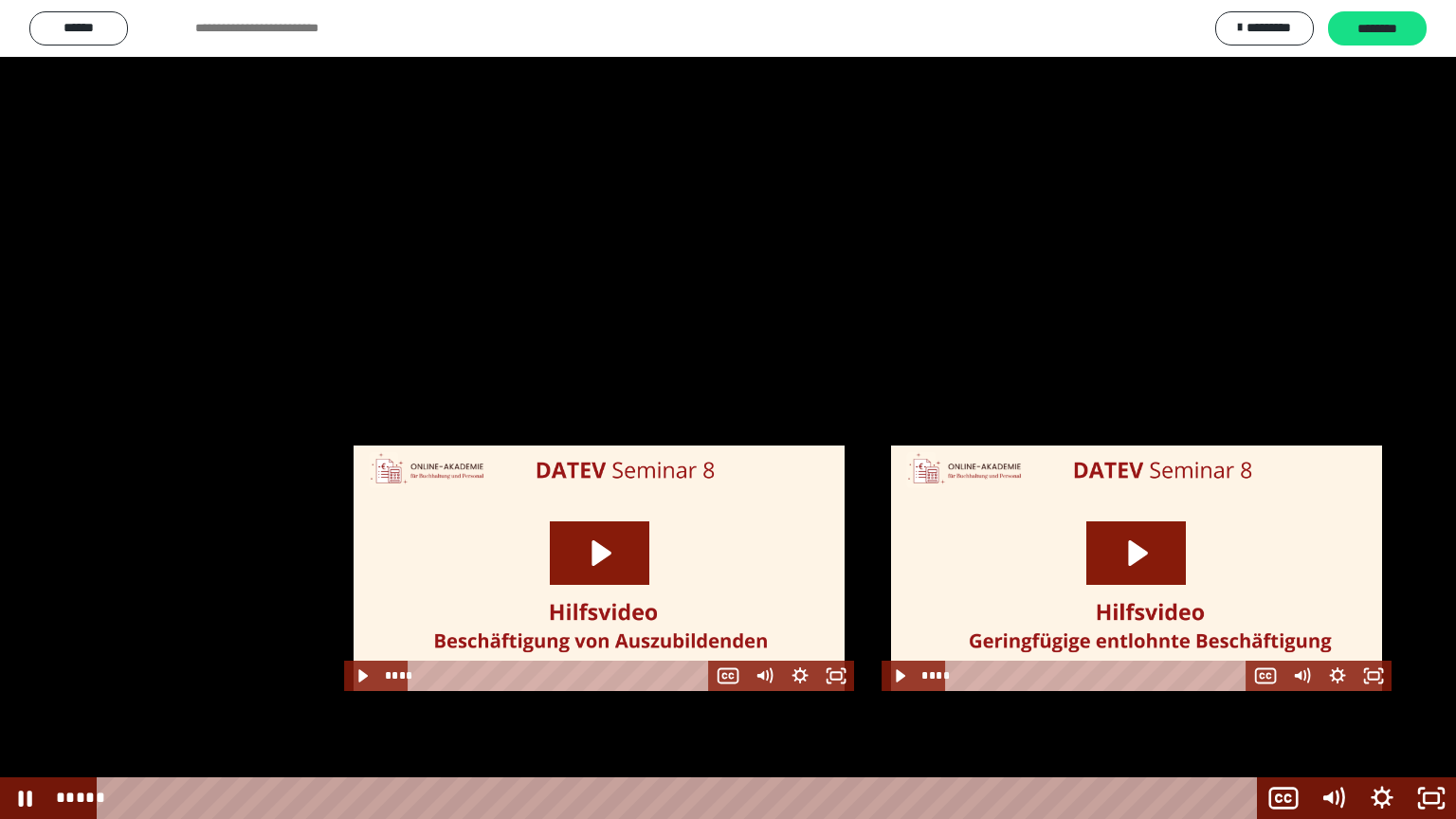 click at bounding box center [728, 410] 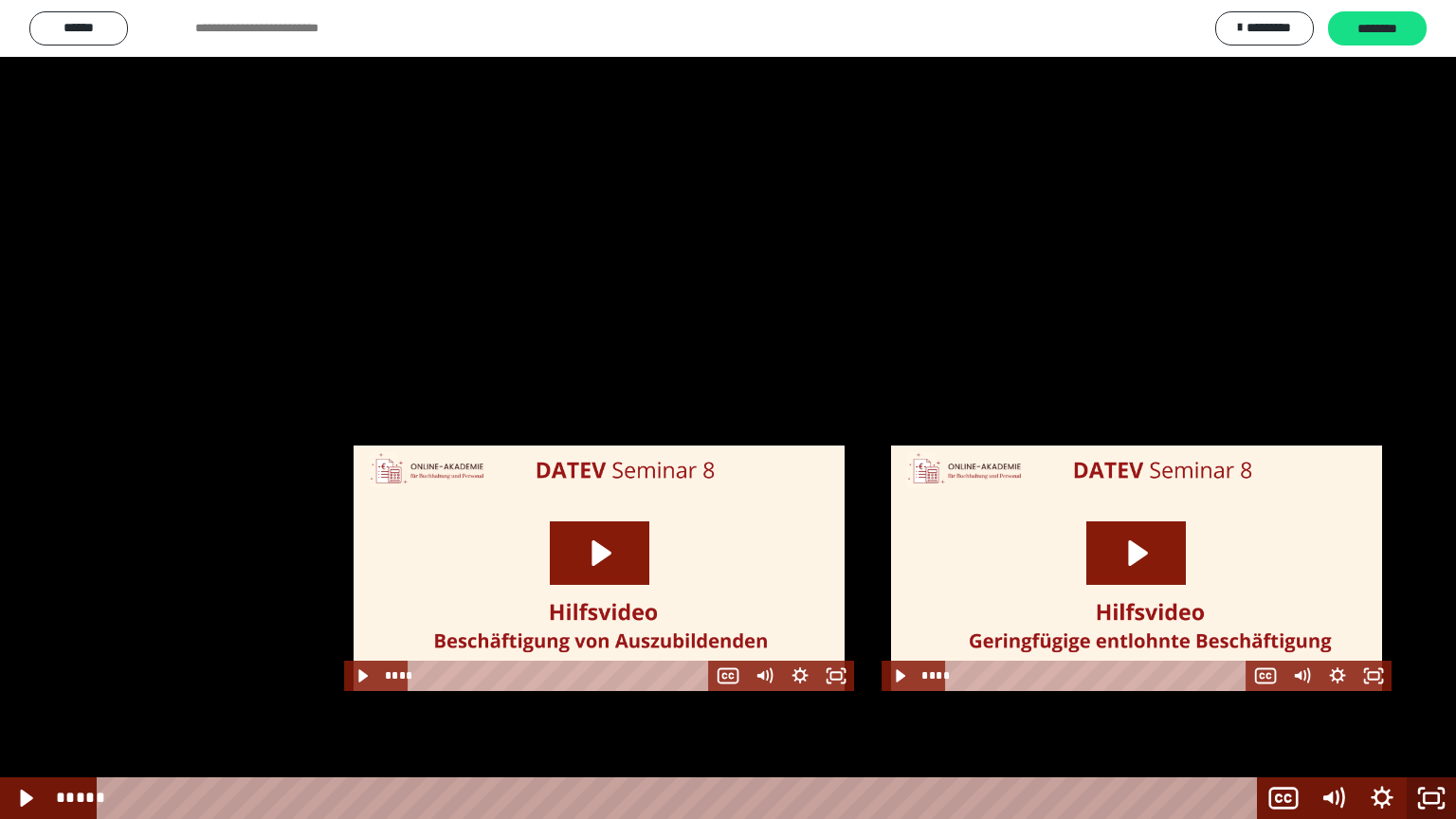 click 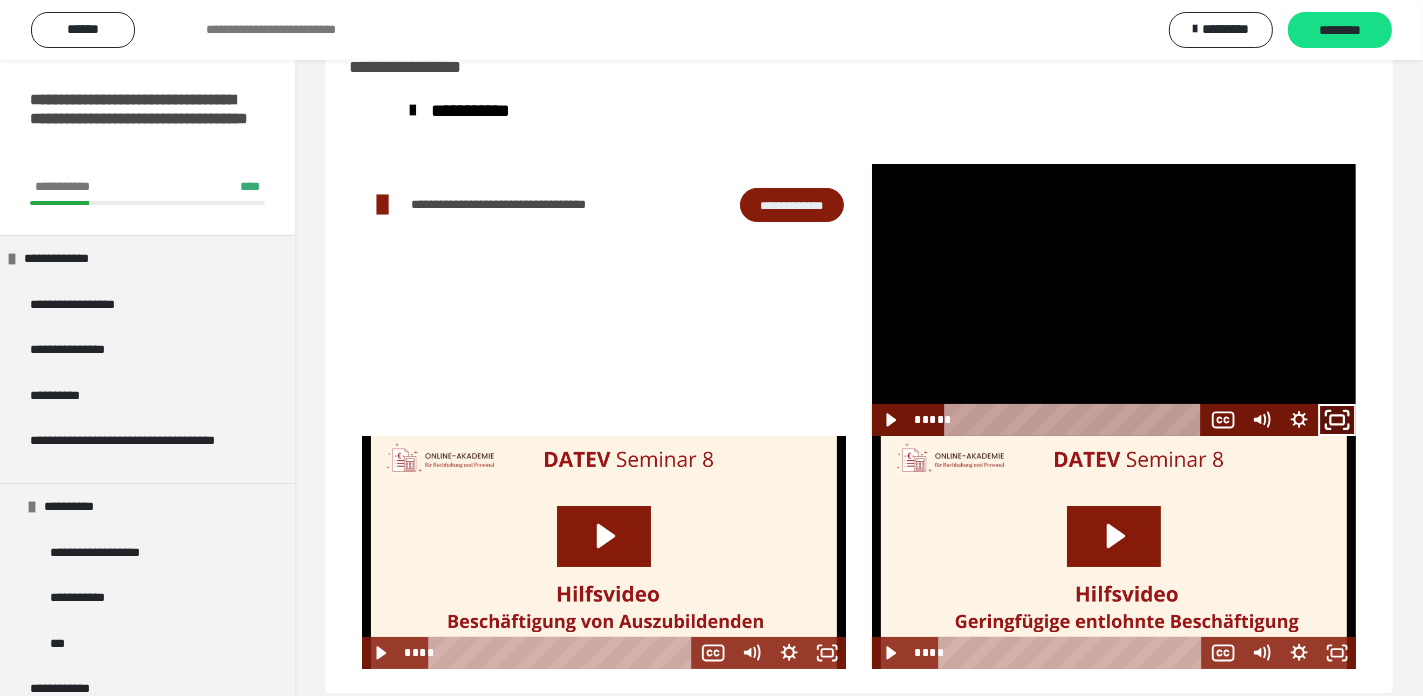 click 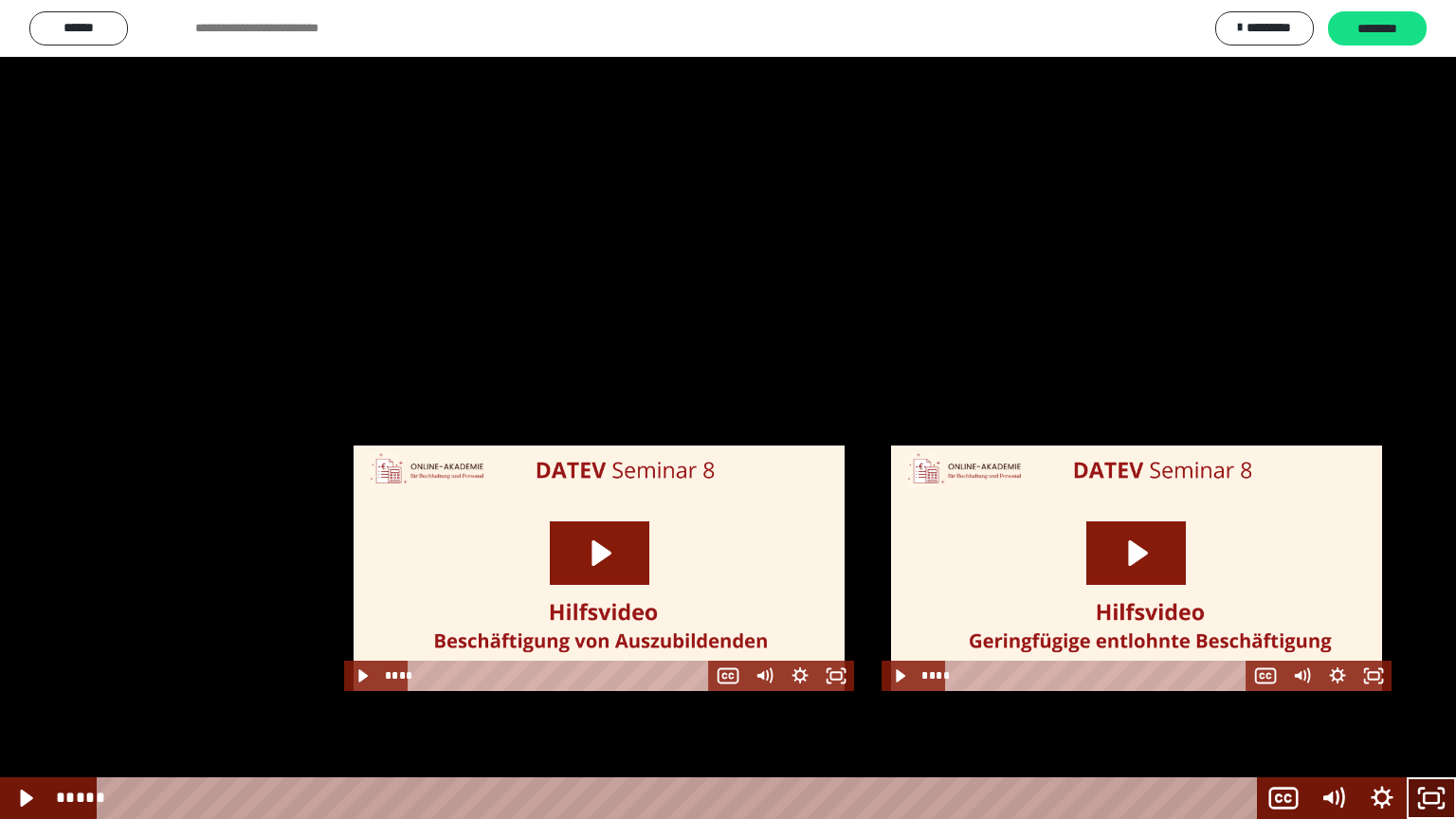 click 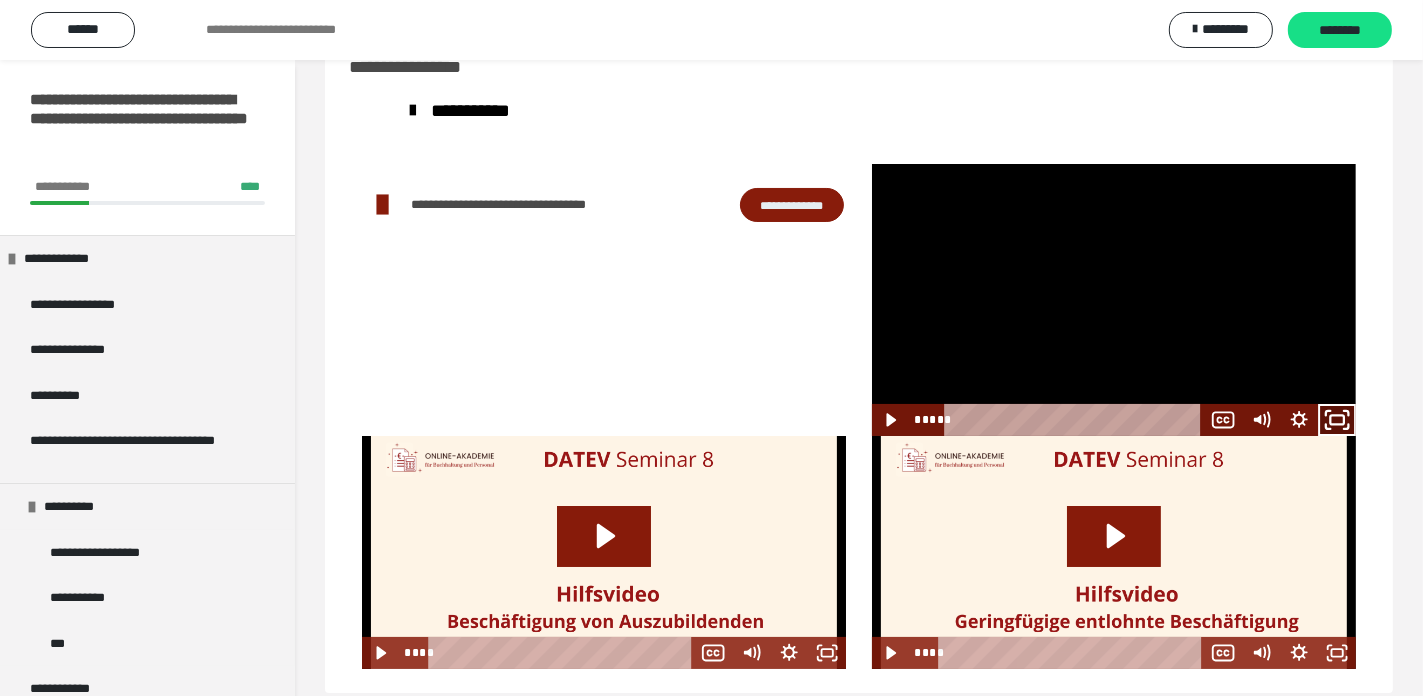 click 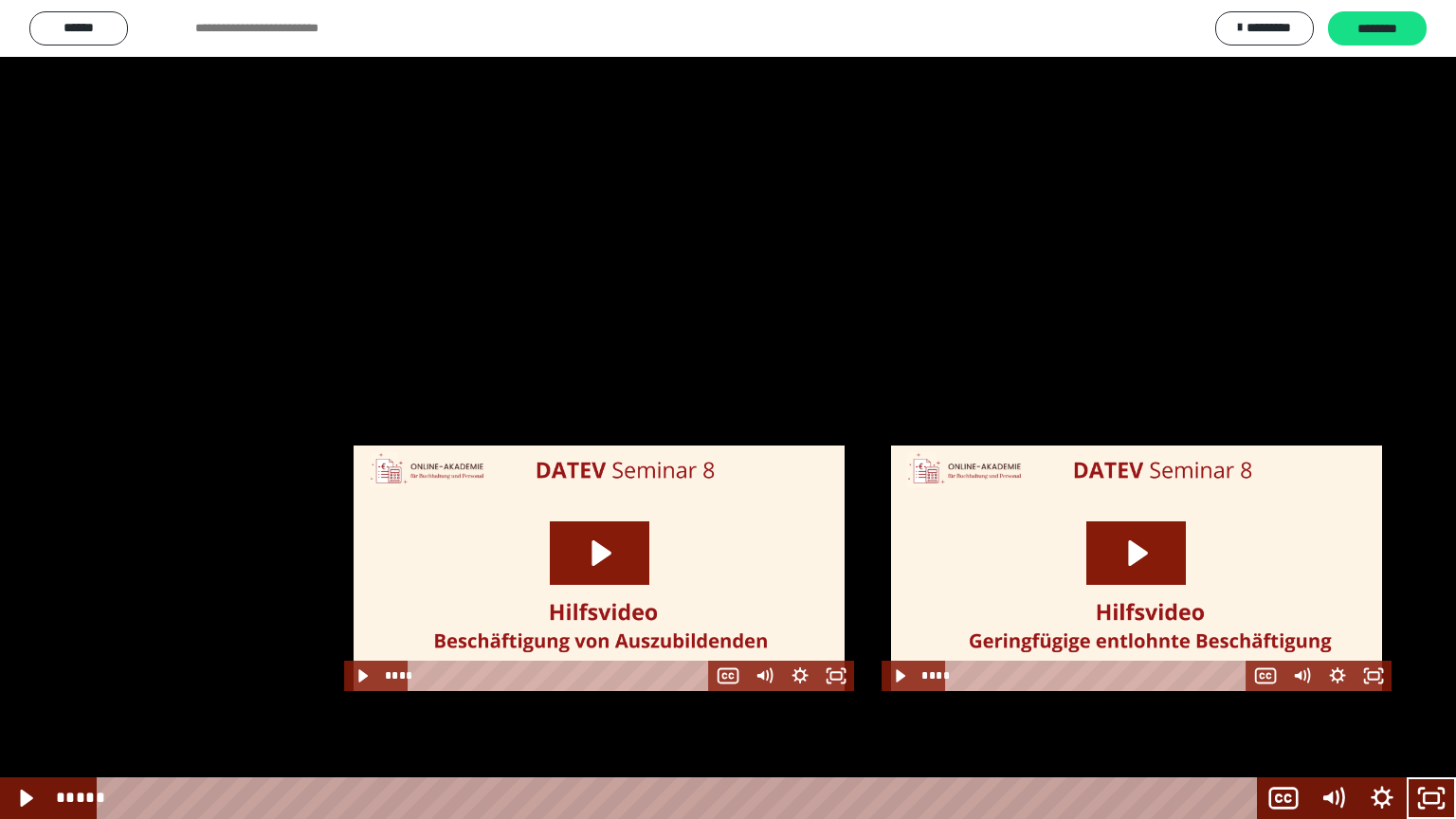 click at bounding box center (728, 410) 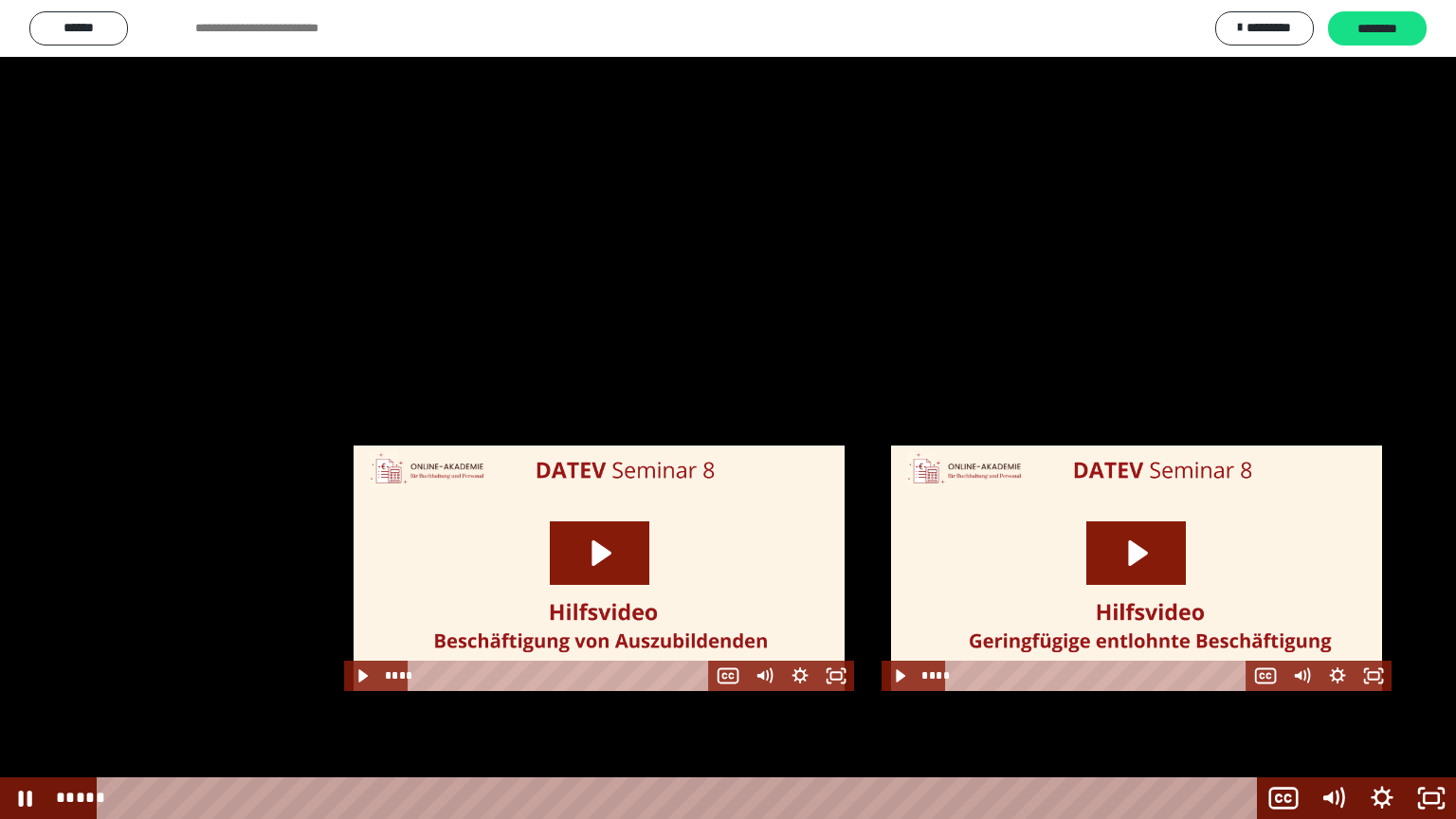 click at bounding box center [728, 410] 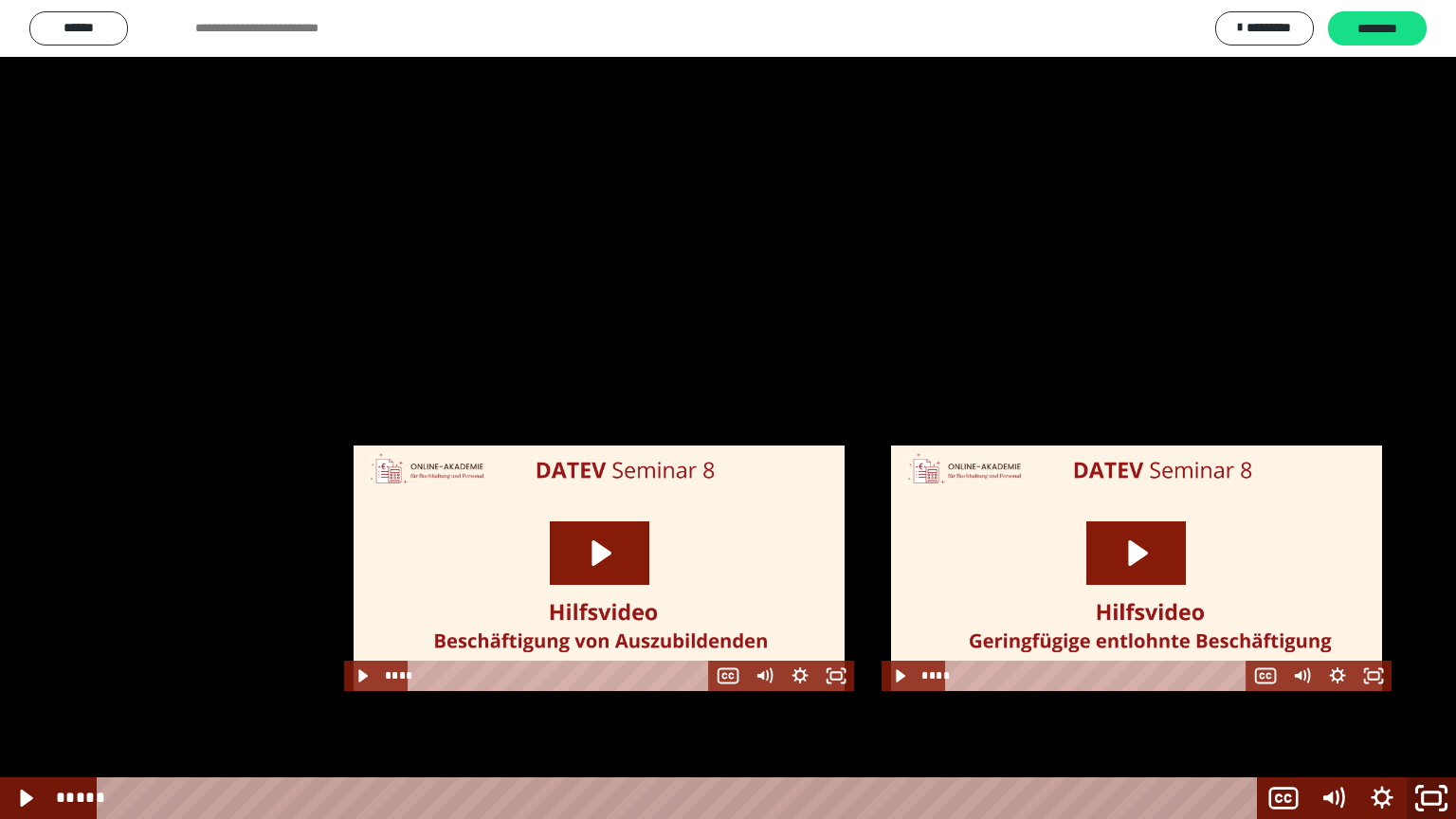 click 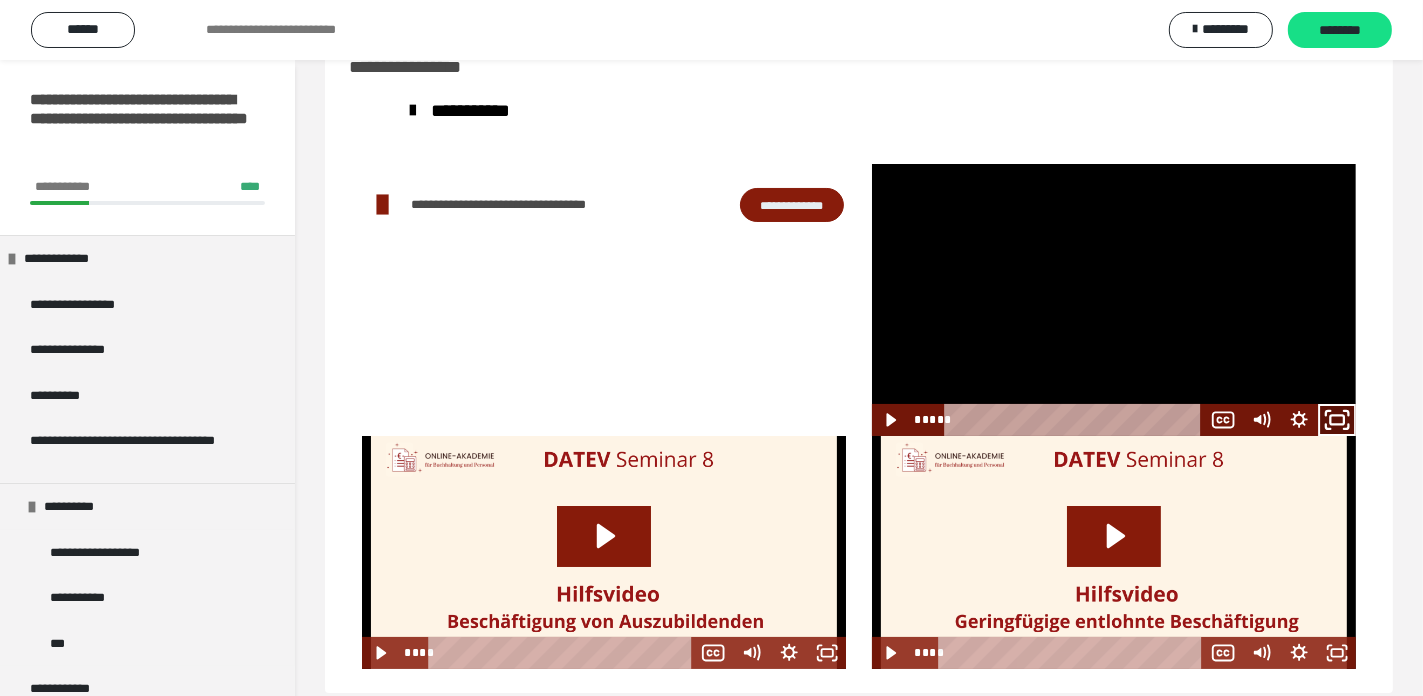 click 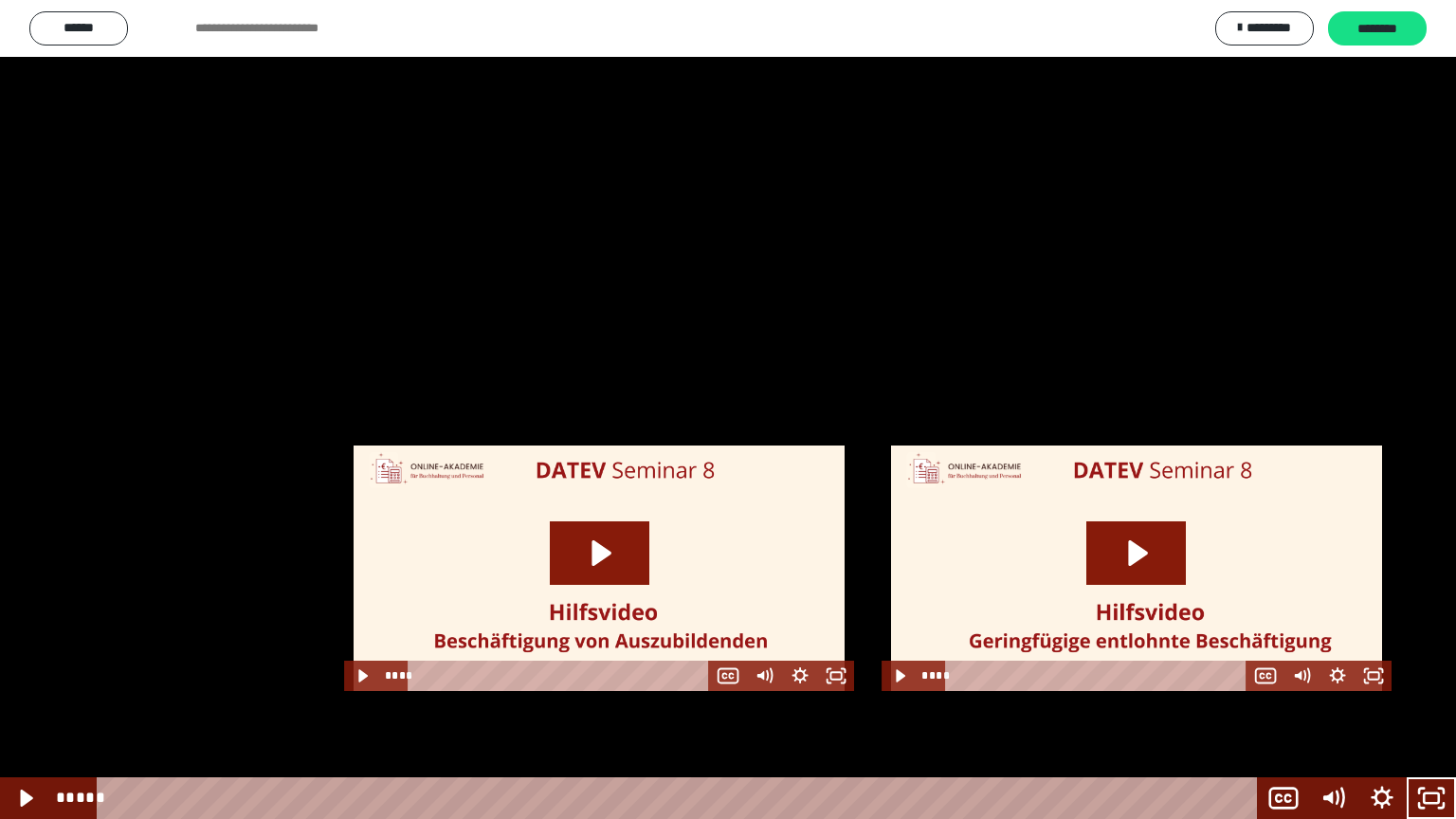 click at bounding box center [728, 410] 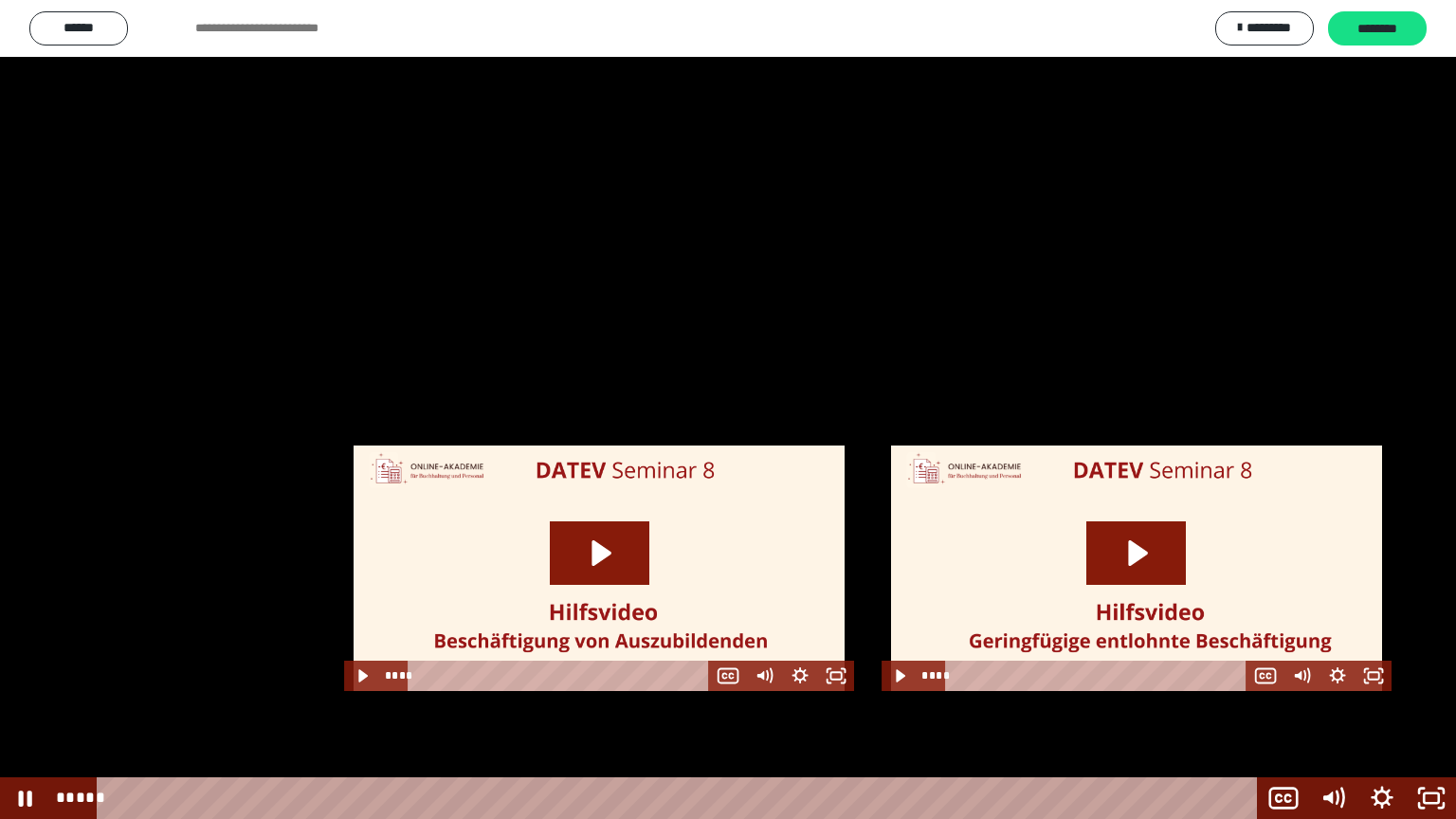 click at bounding box center (728, 410) 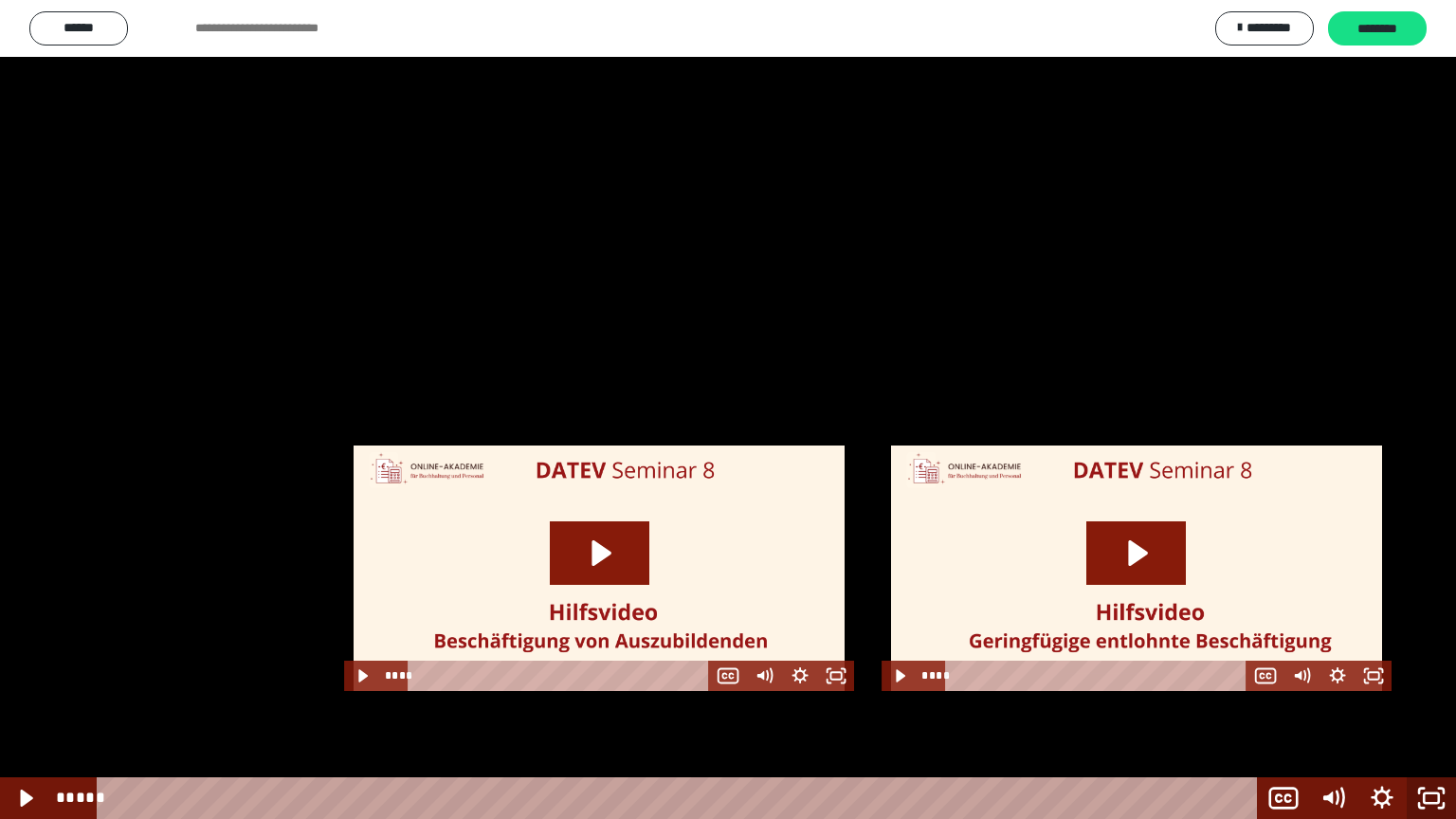 click 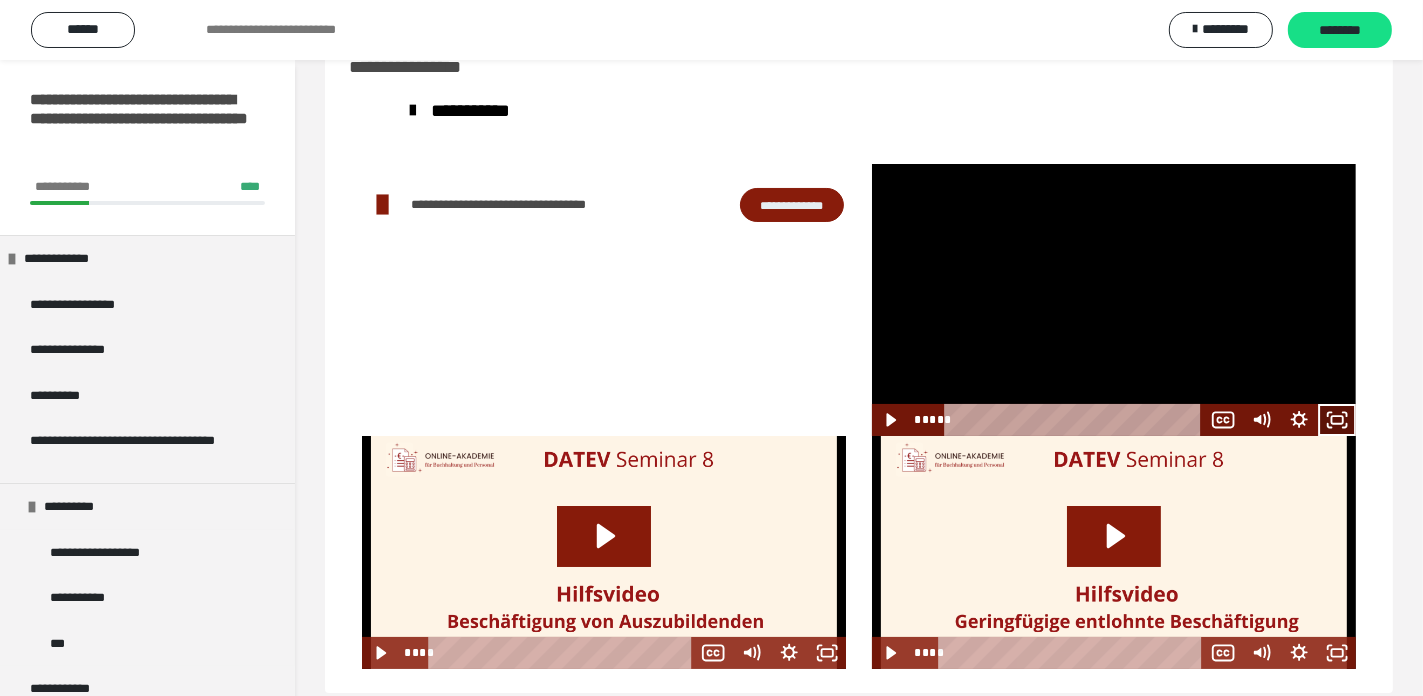 click 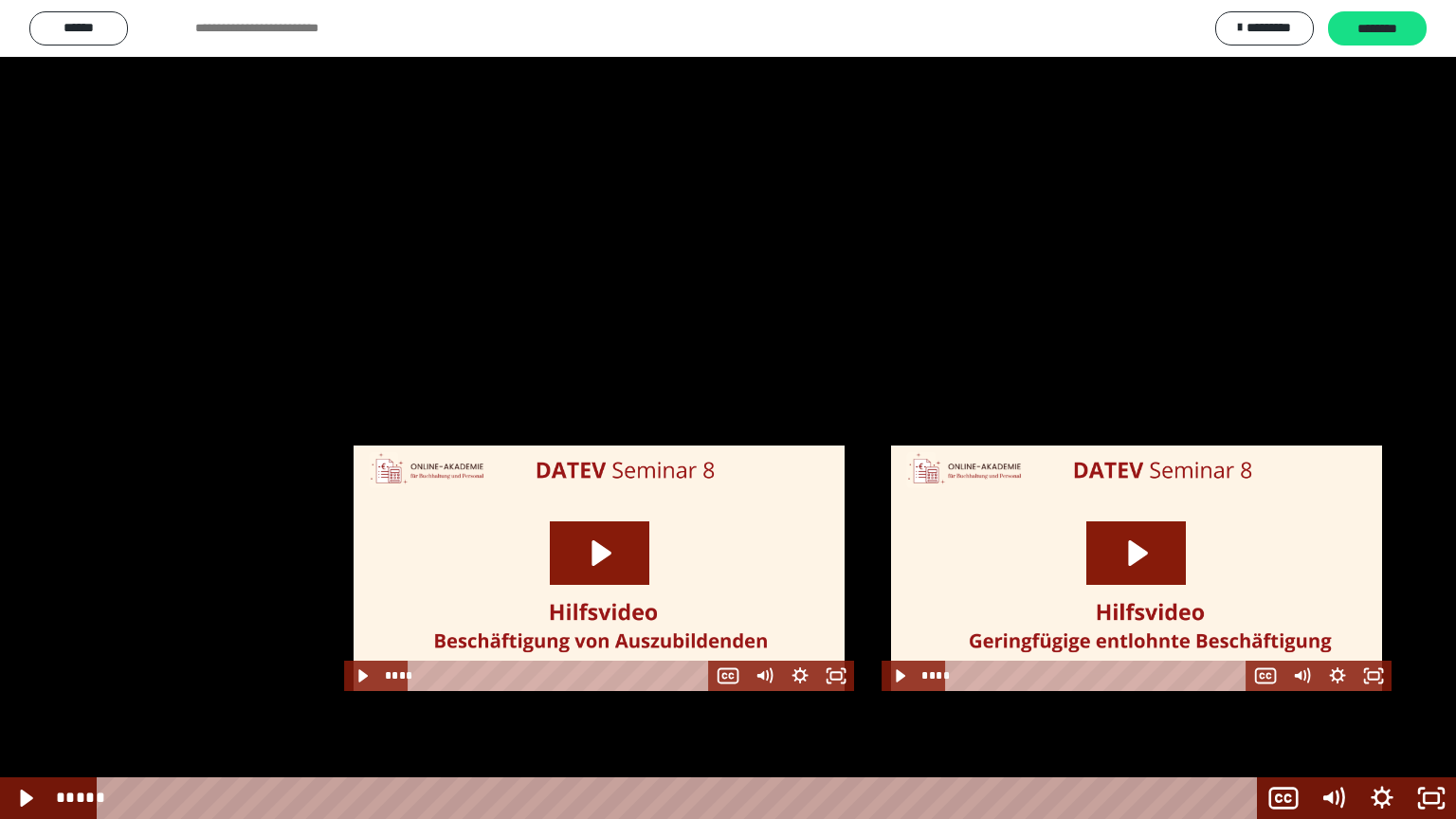 click at bounding box center [728, 410] 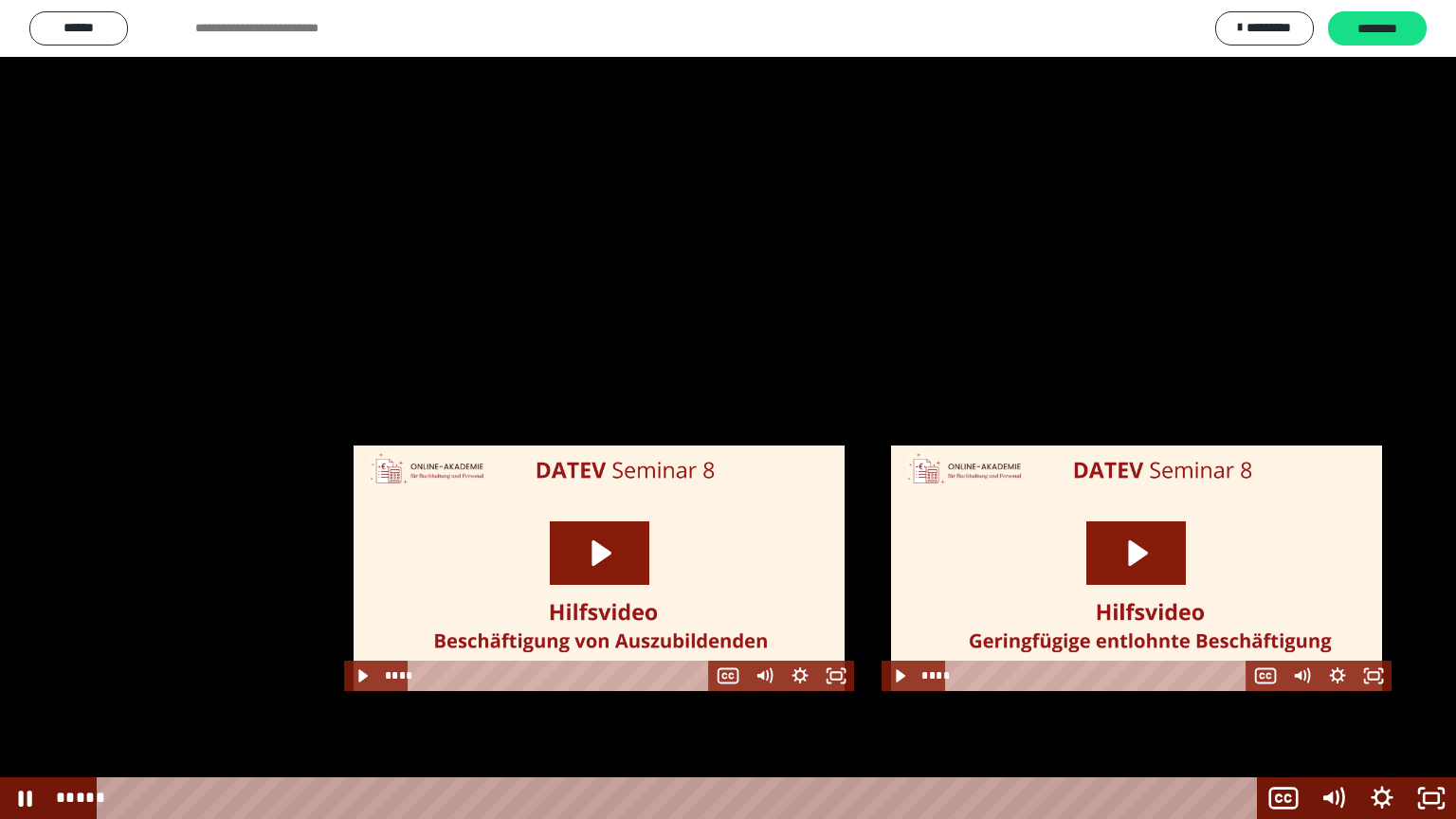 click at bounding box center [728, 410] 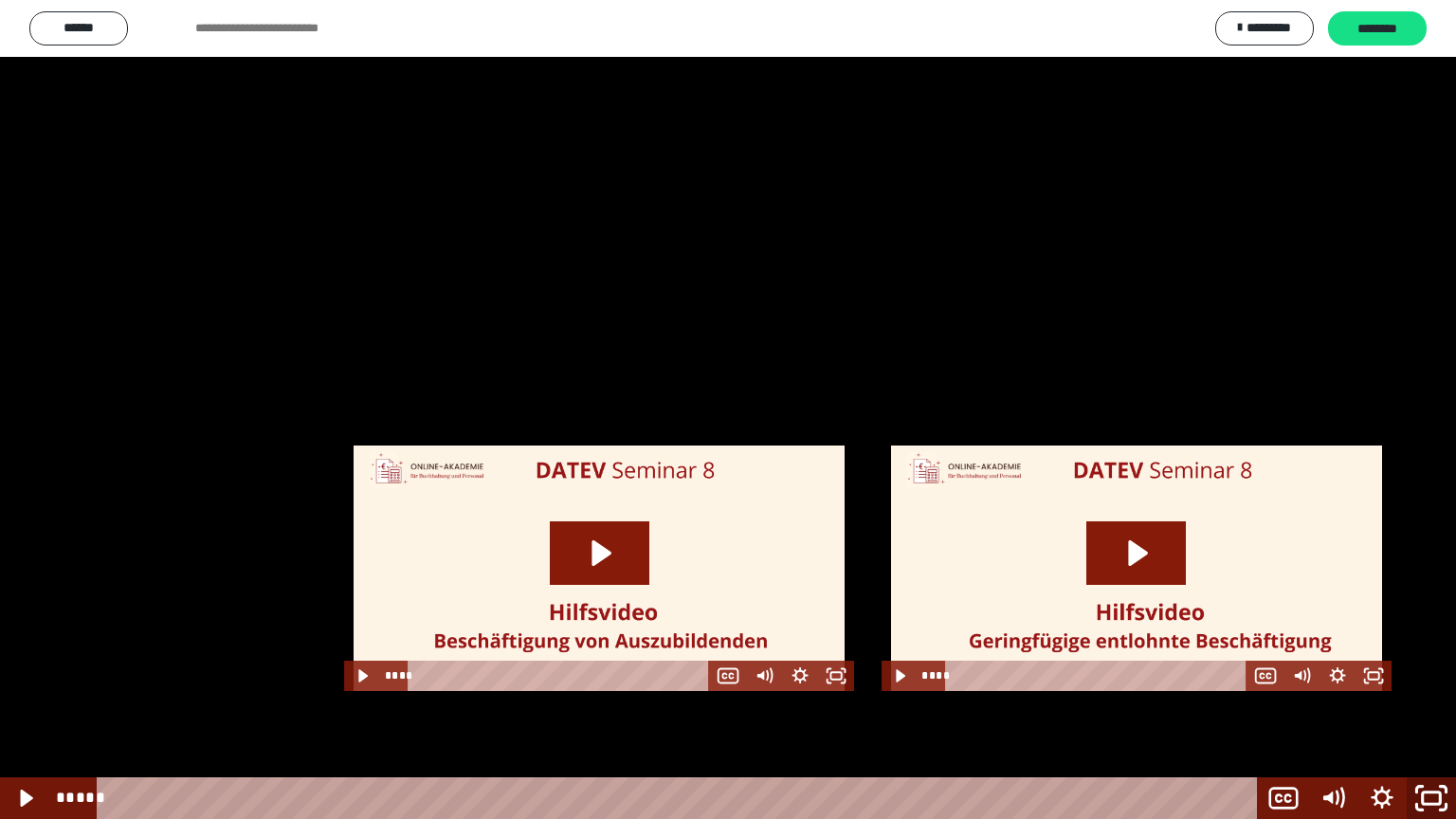 click 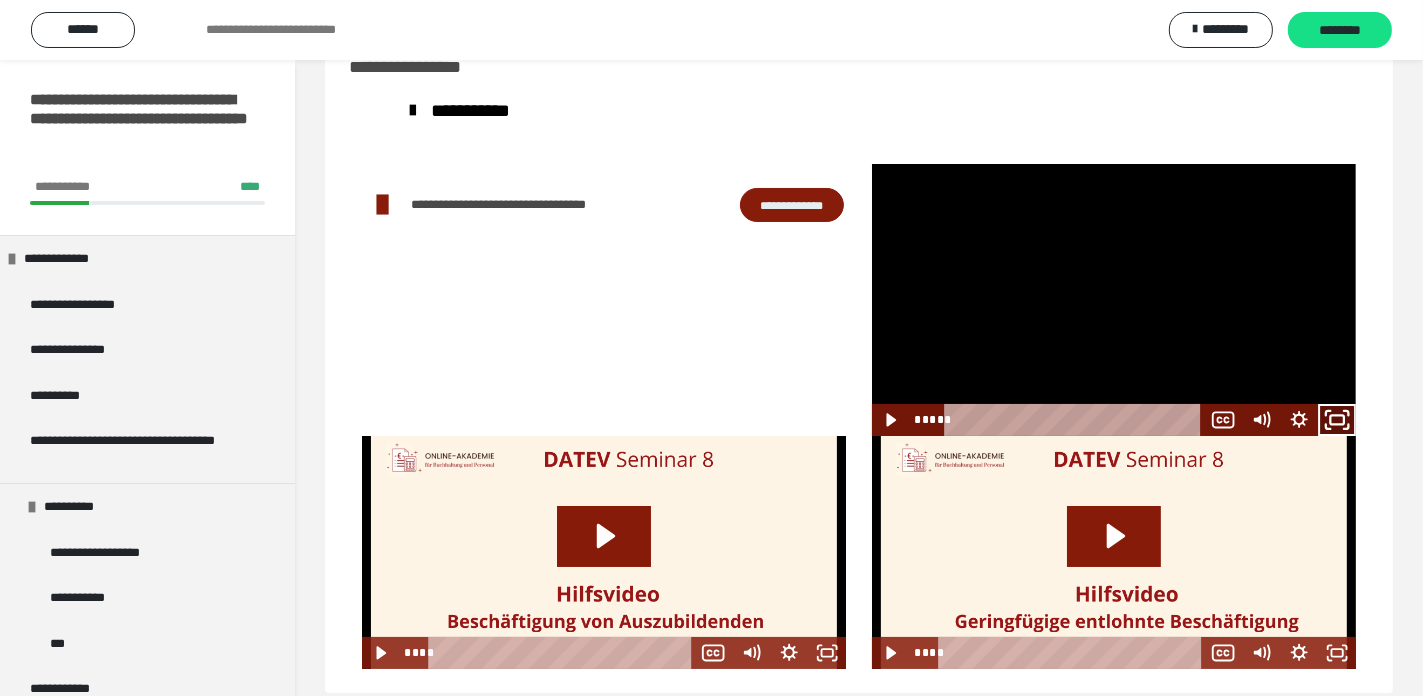 click 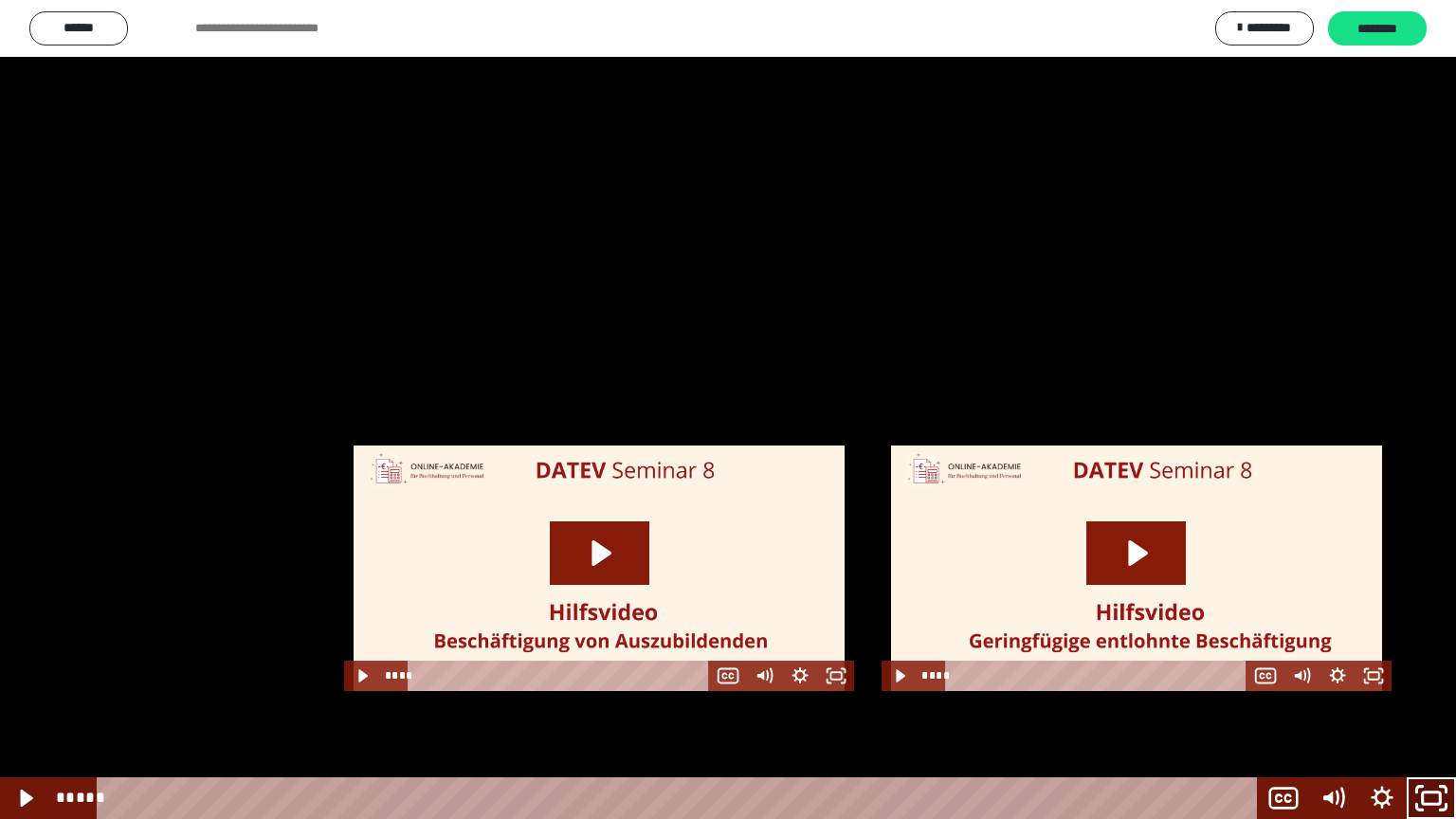 click 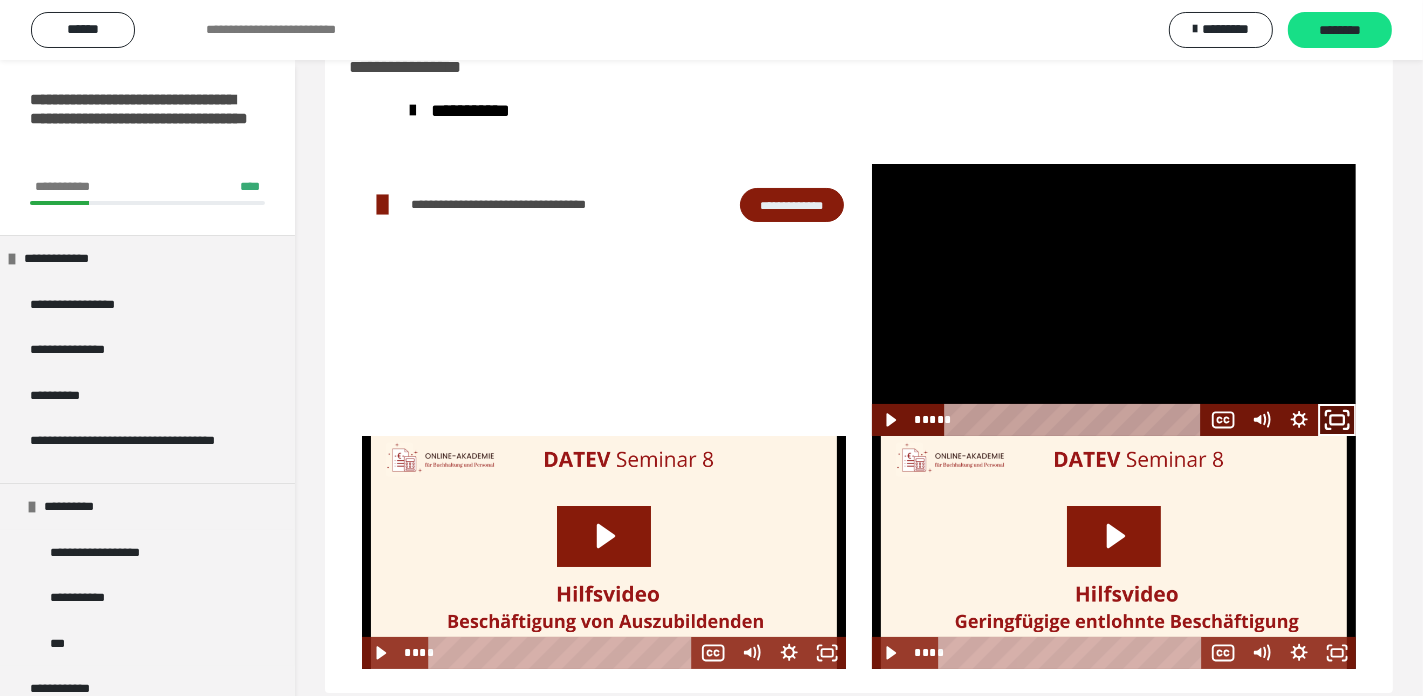 click 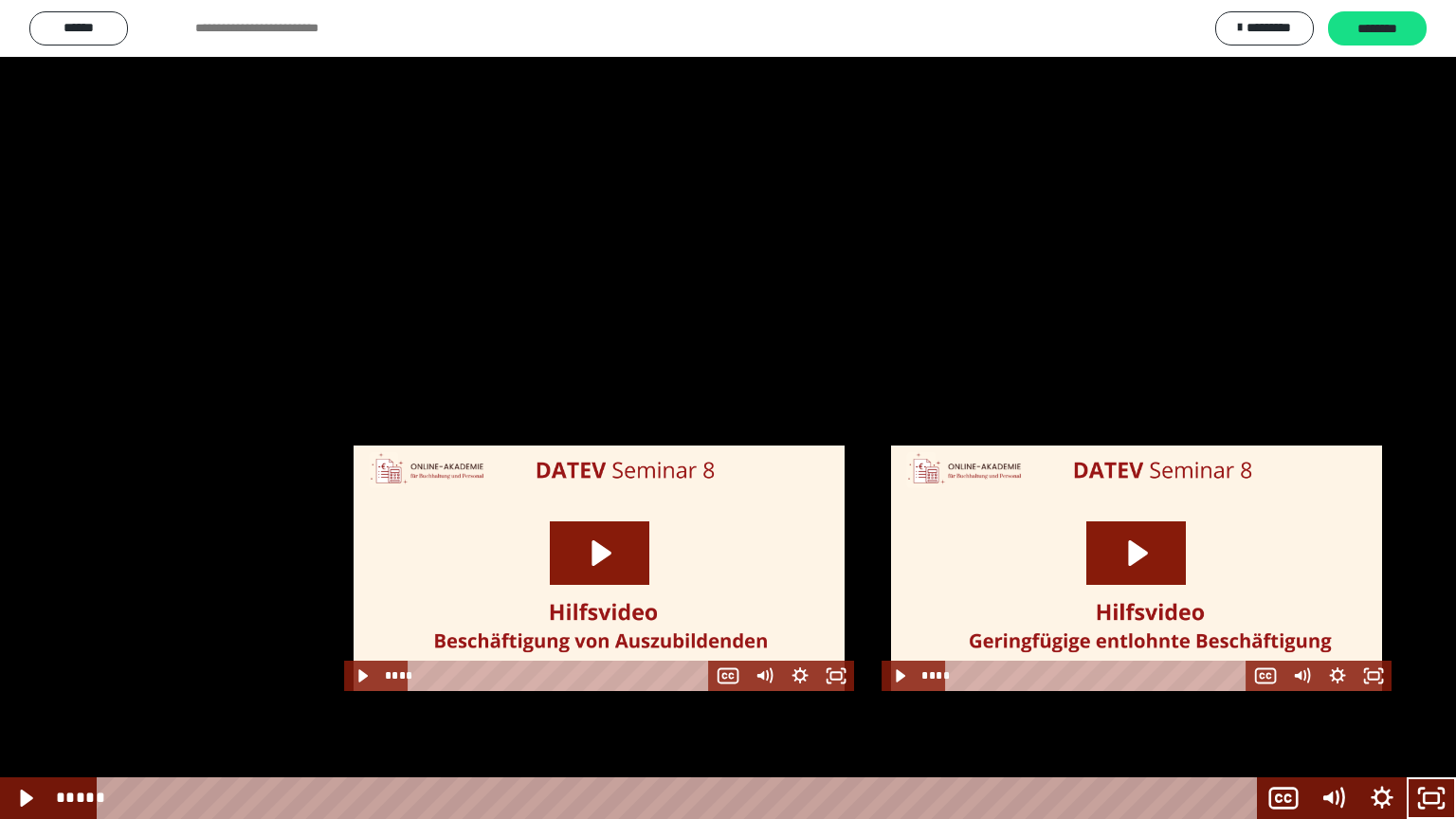 click at bounding box center [728, 410] 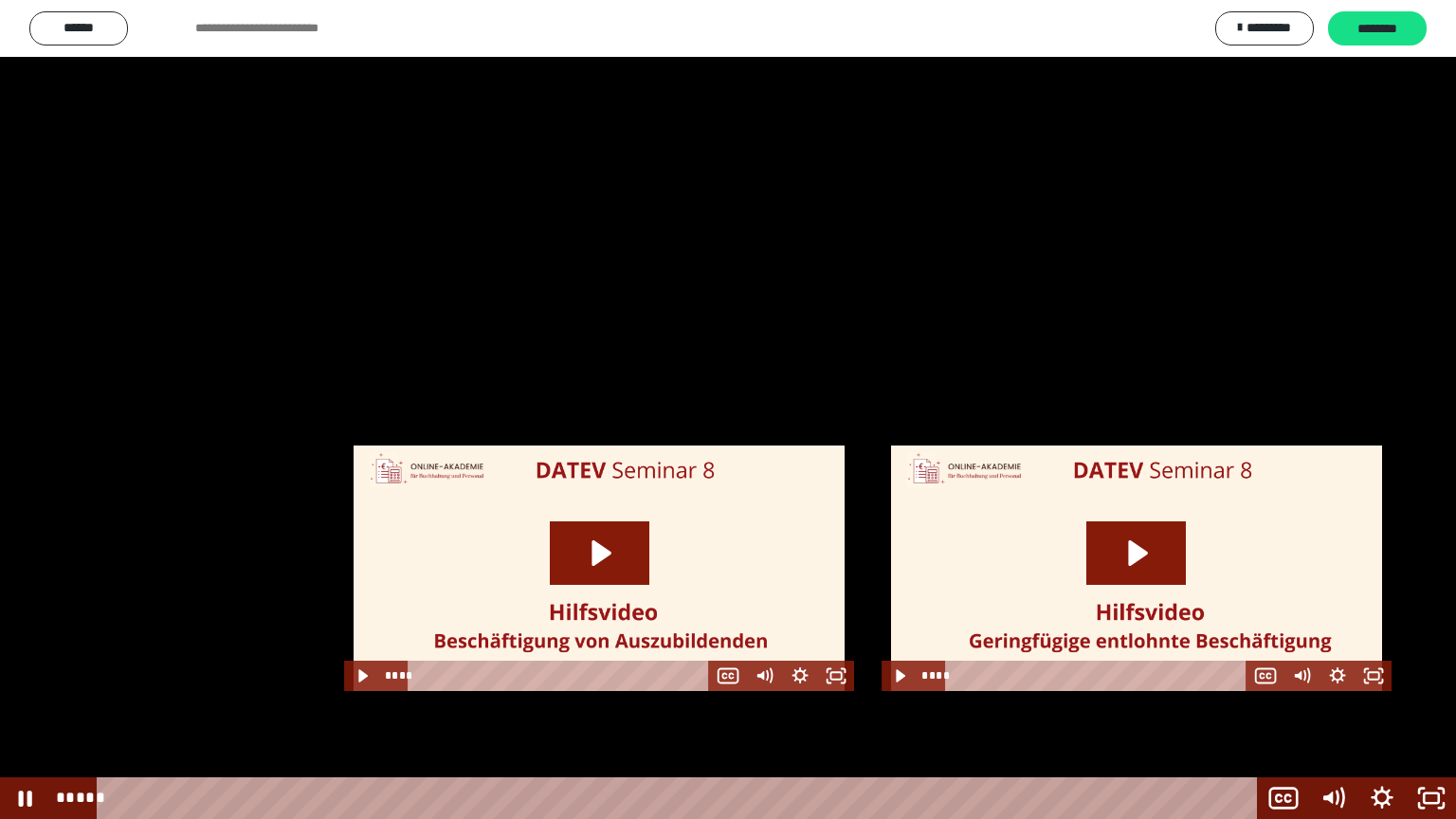 click at bounding box center (728, 410) 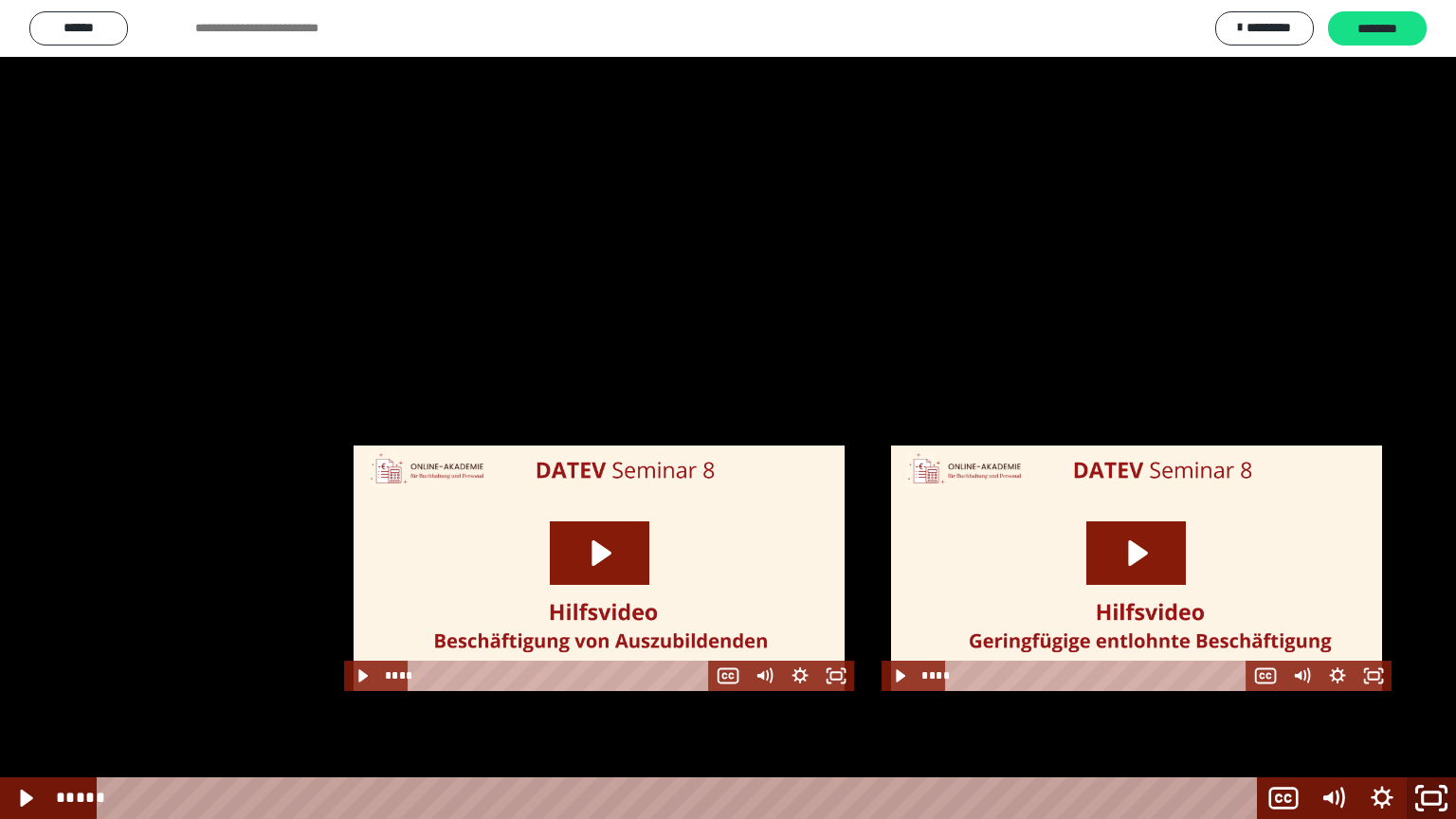 click 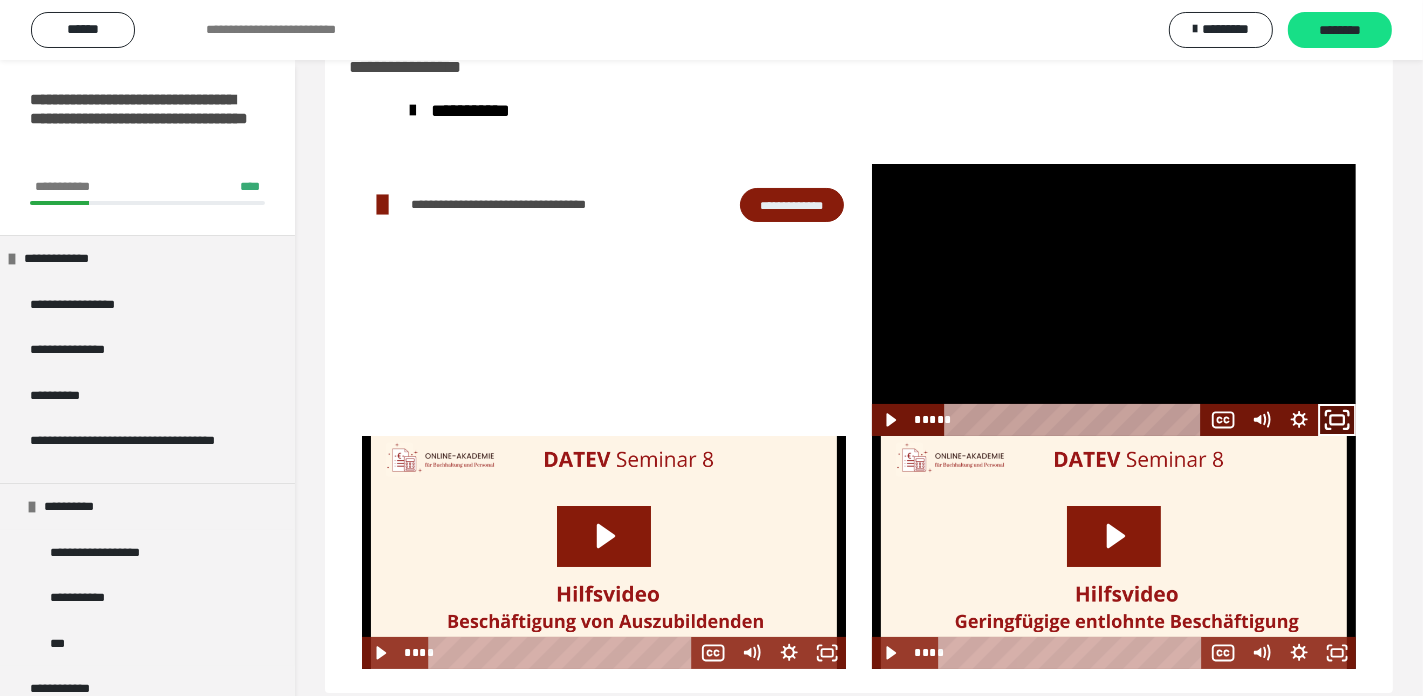 click 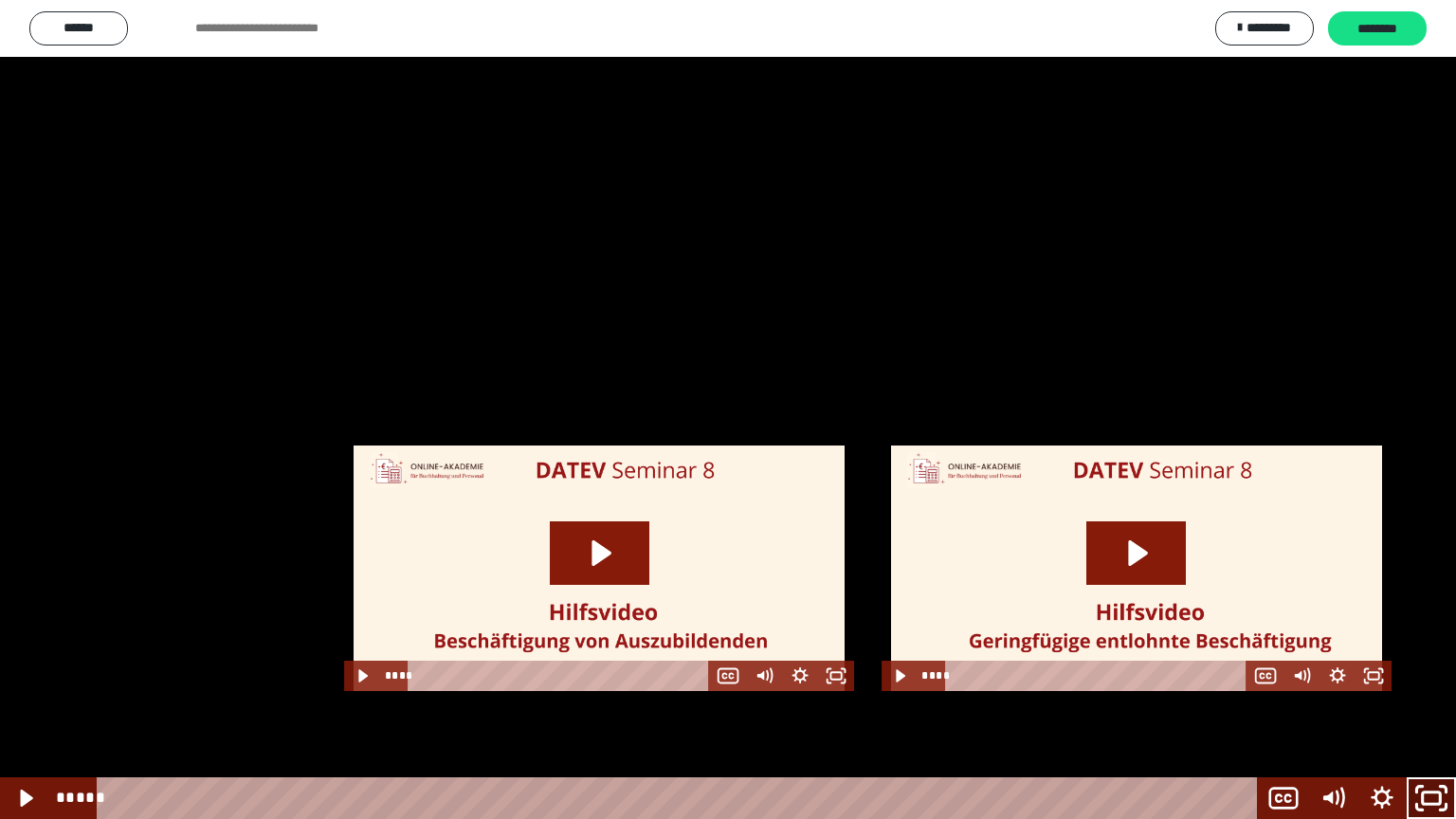 click 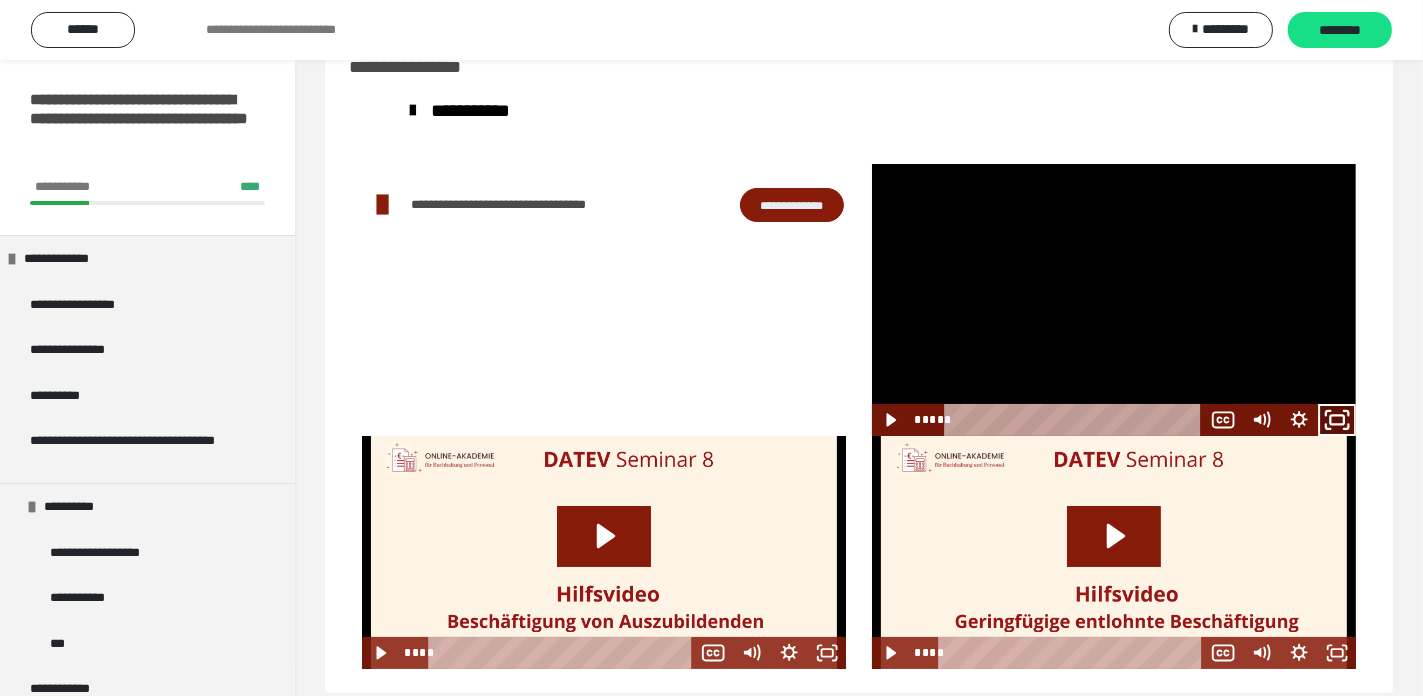 click 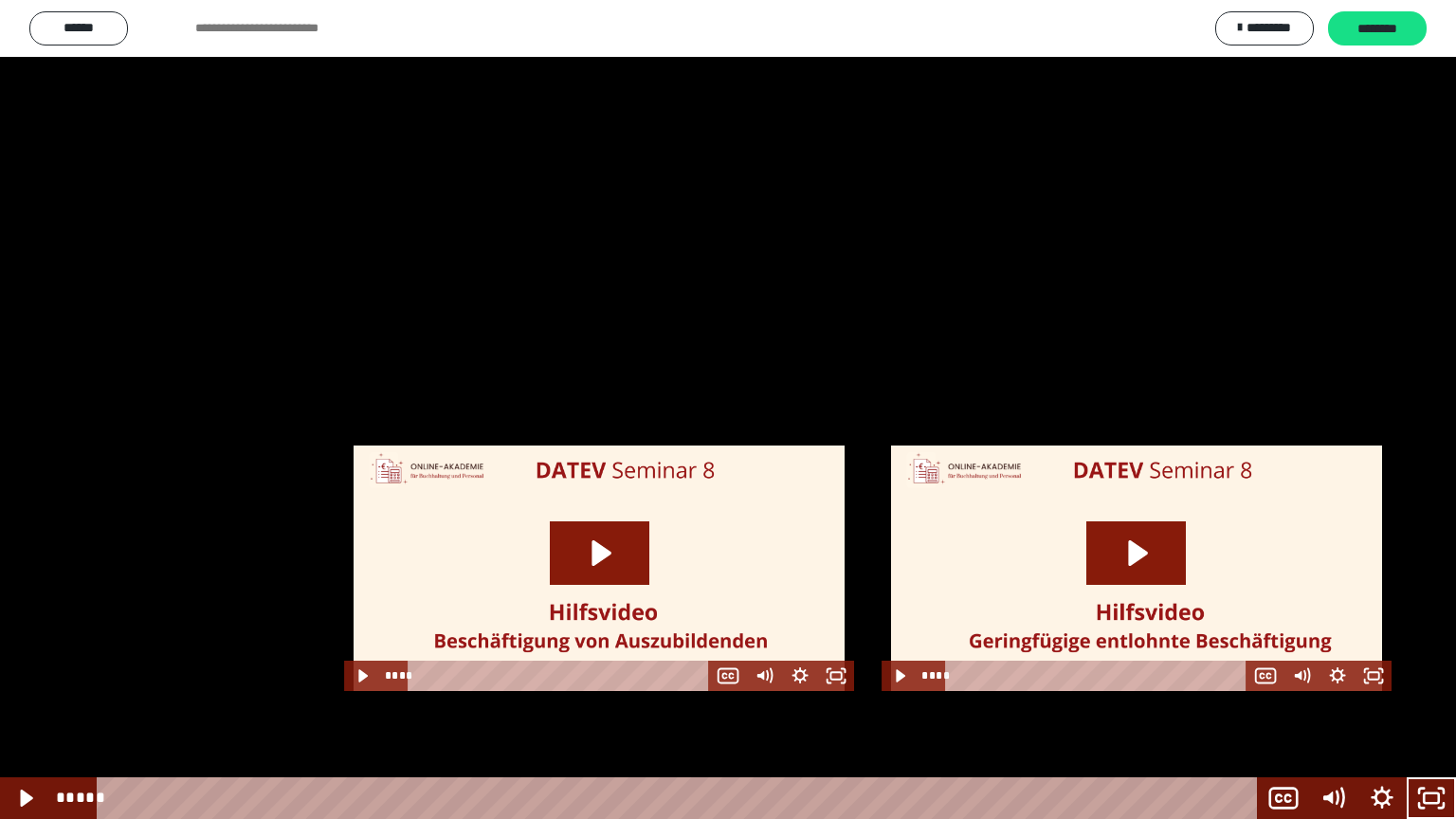 click at bounding box center (728, 410) 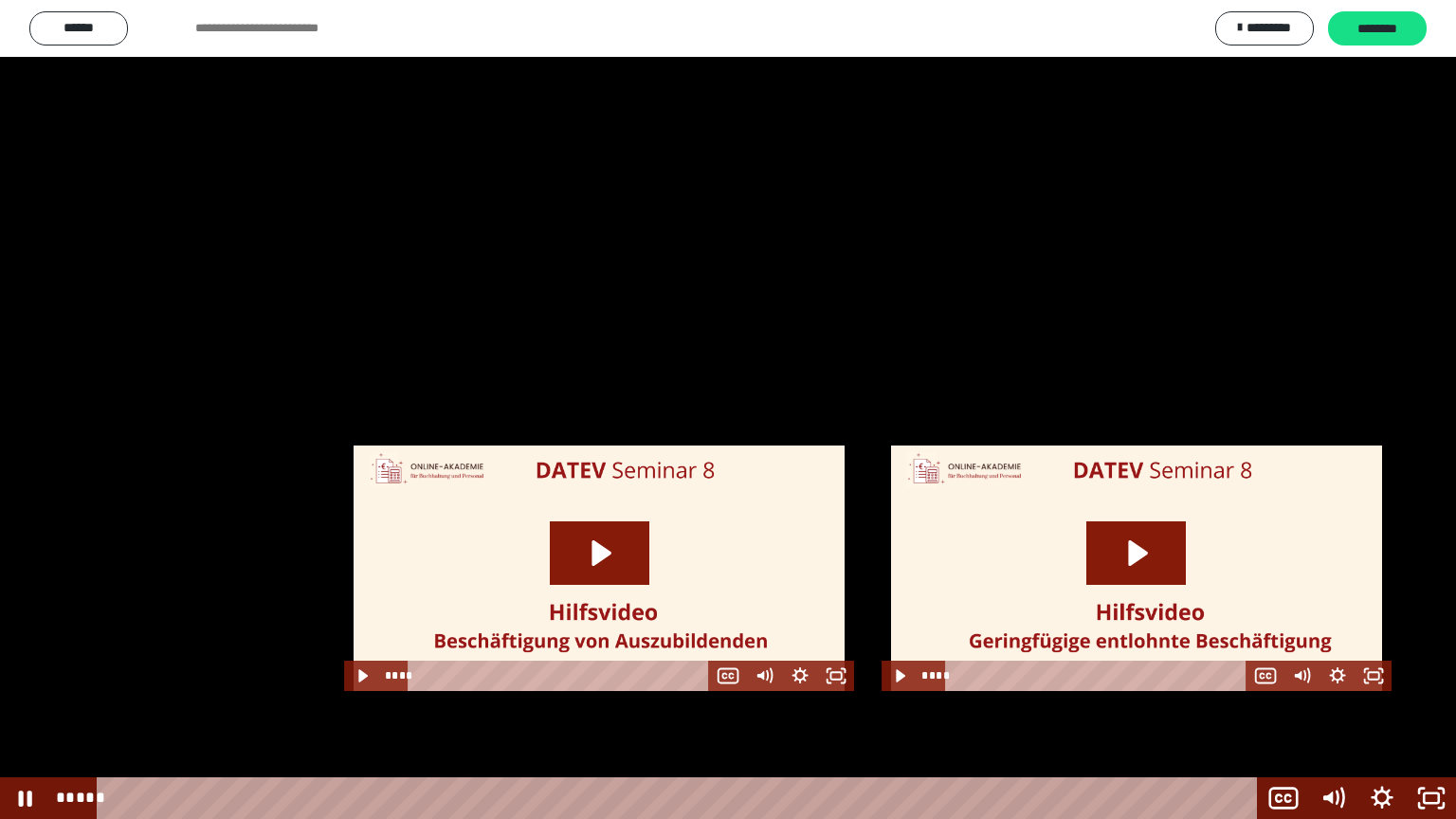 click at bounding box center (728, 410) 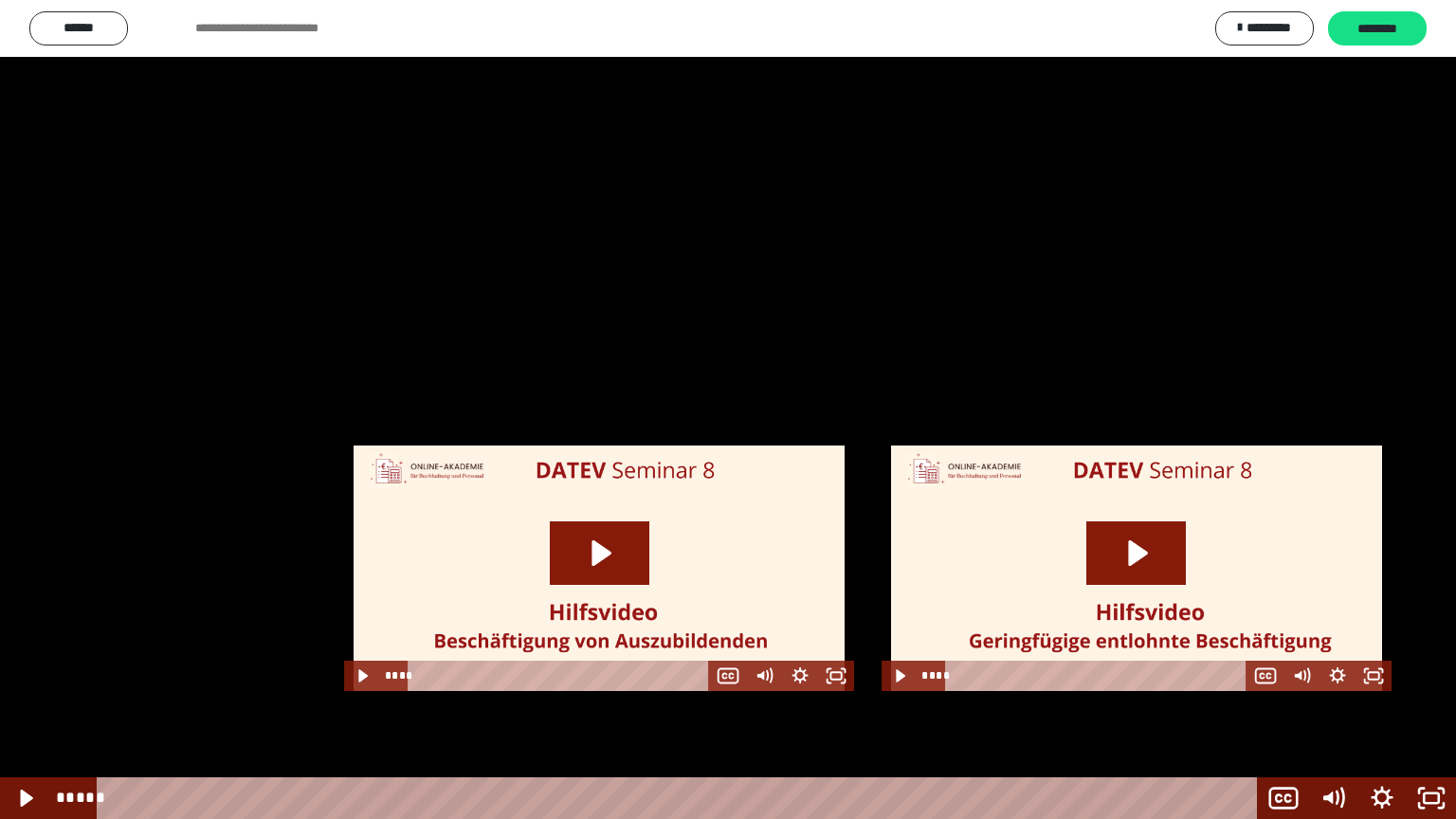 click at bounding box center (728, 410) 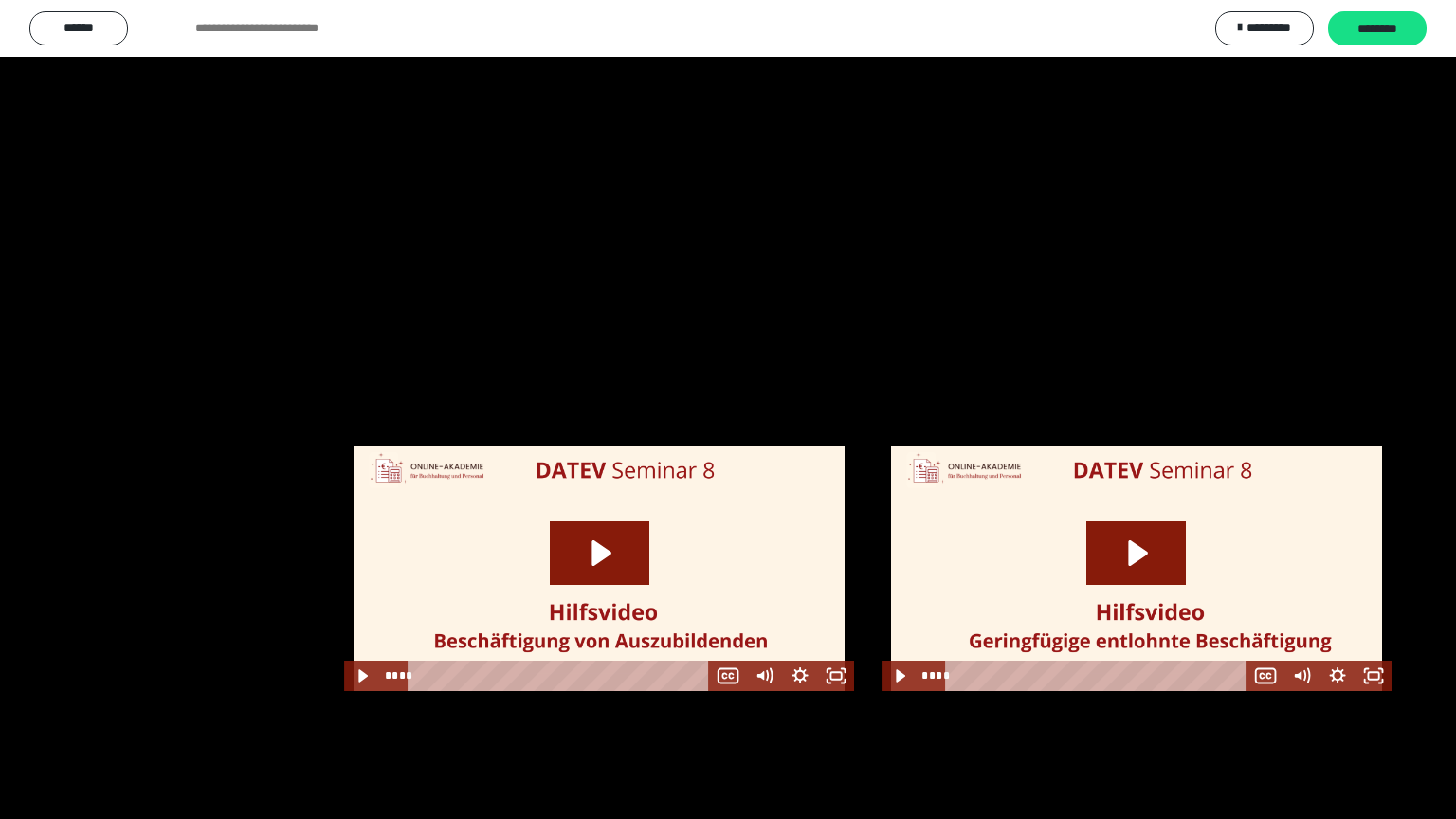 click at bounding box center (728, 410) 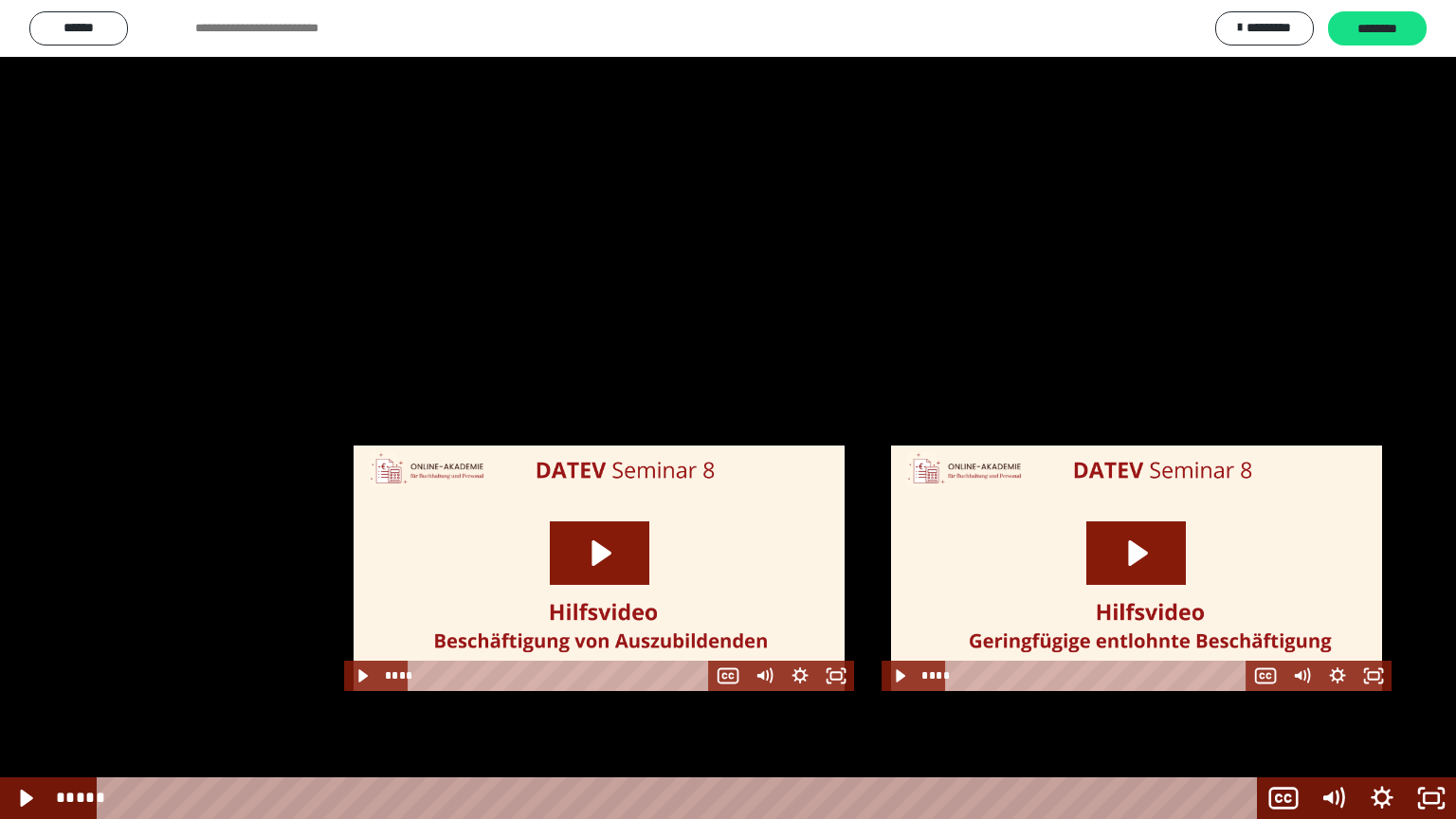click at bounding box center (728, 410) 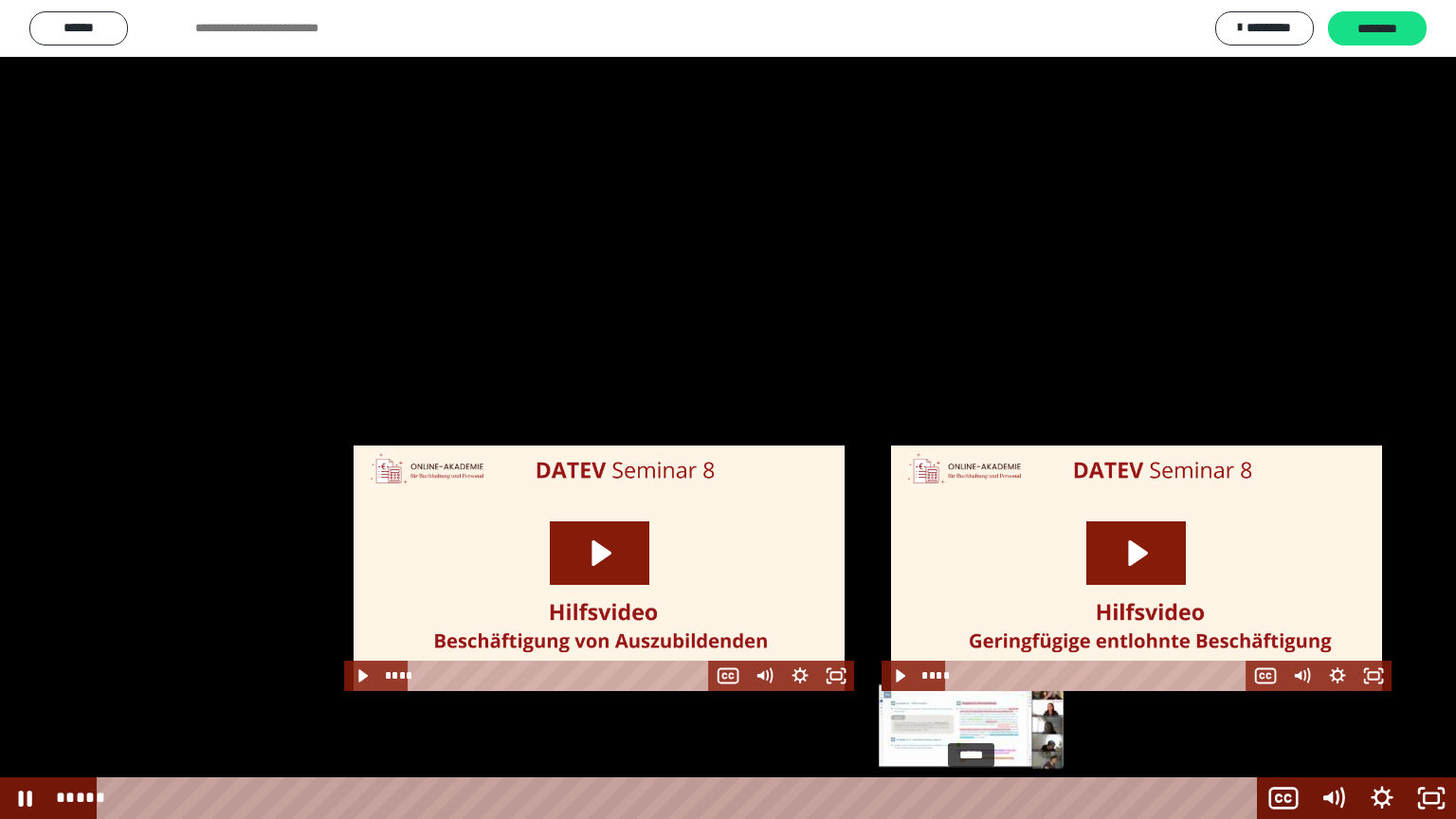 click on "*****" at bounding box center [681, 798] 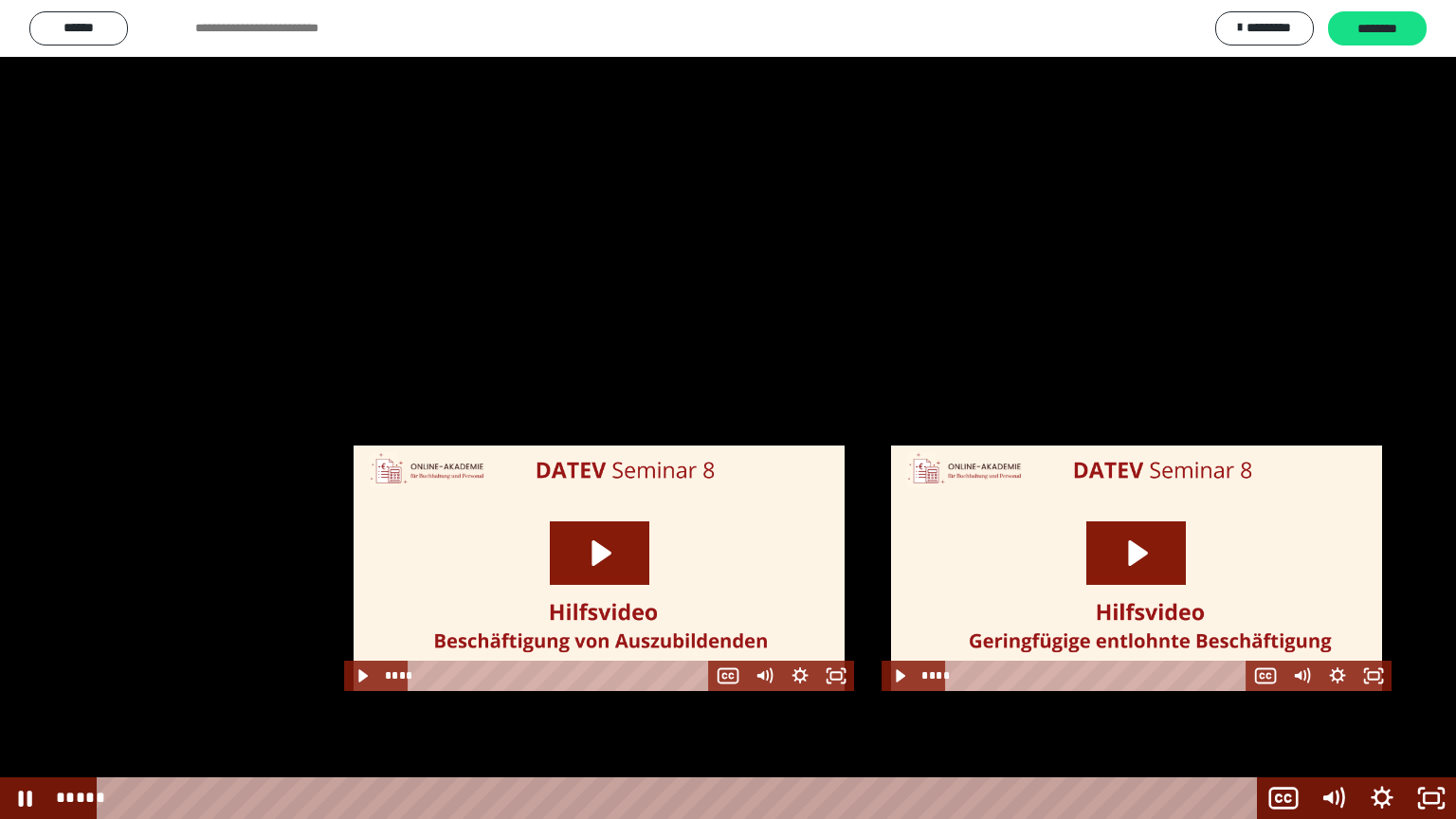 click at bounding box center (728, 410) 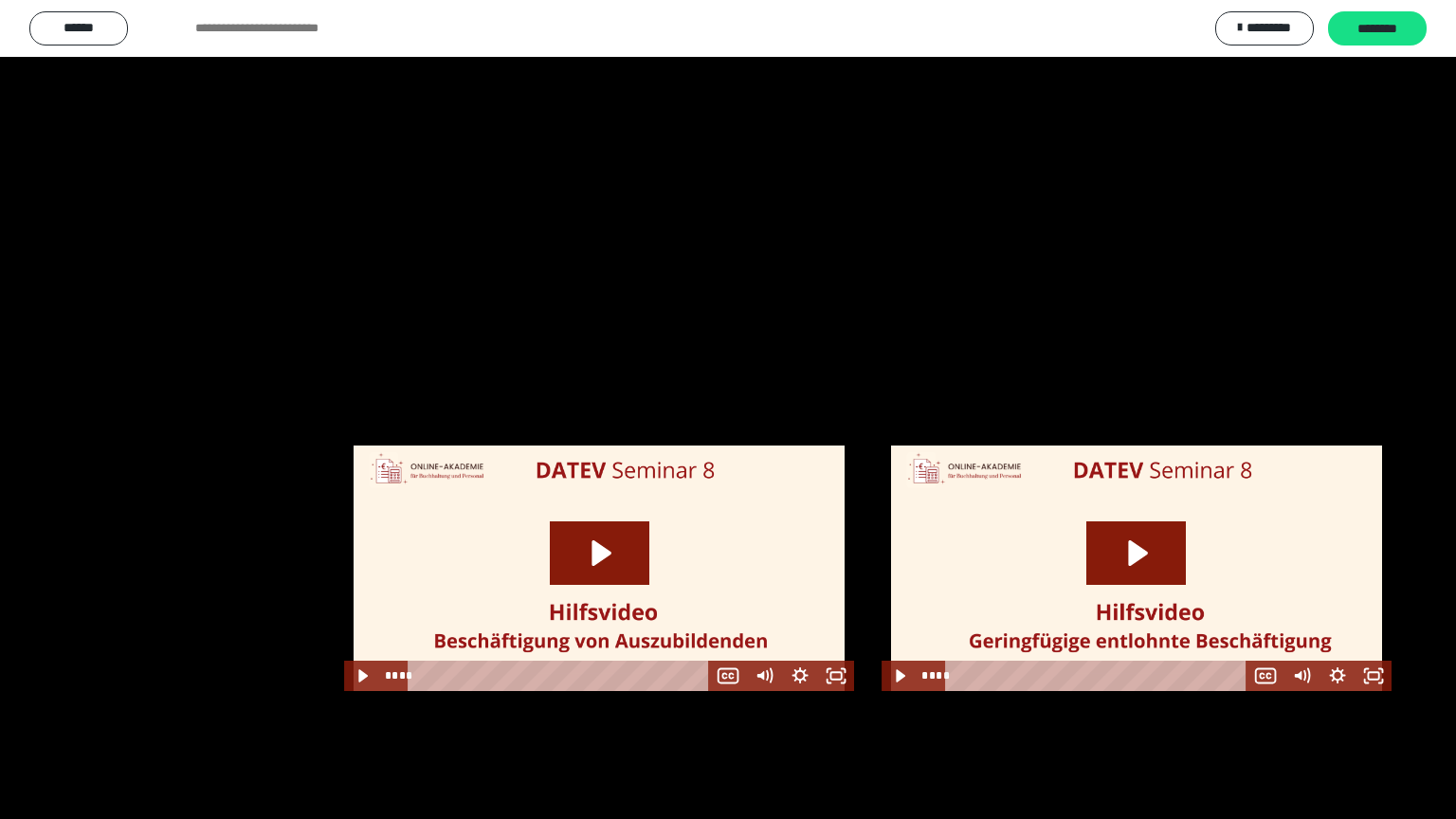 click at bounding box center [728, 410] 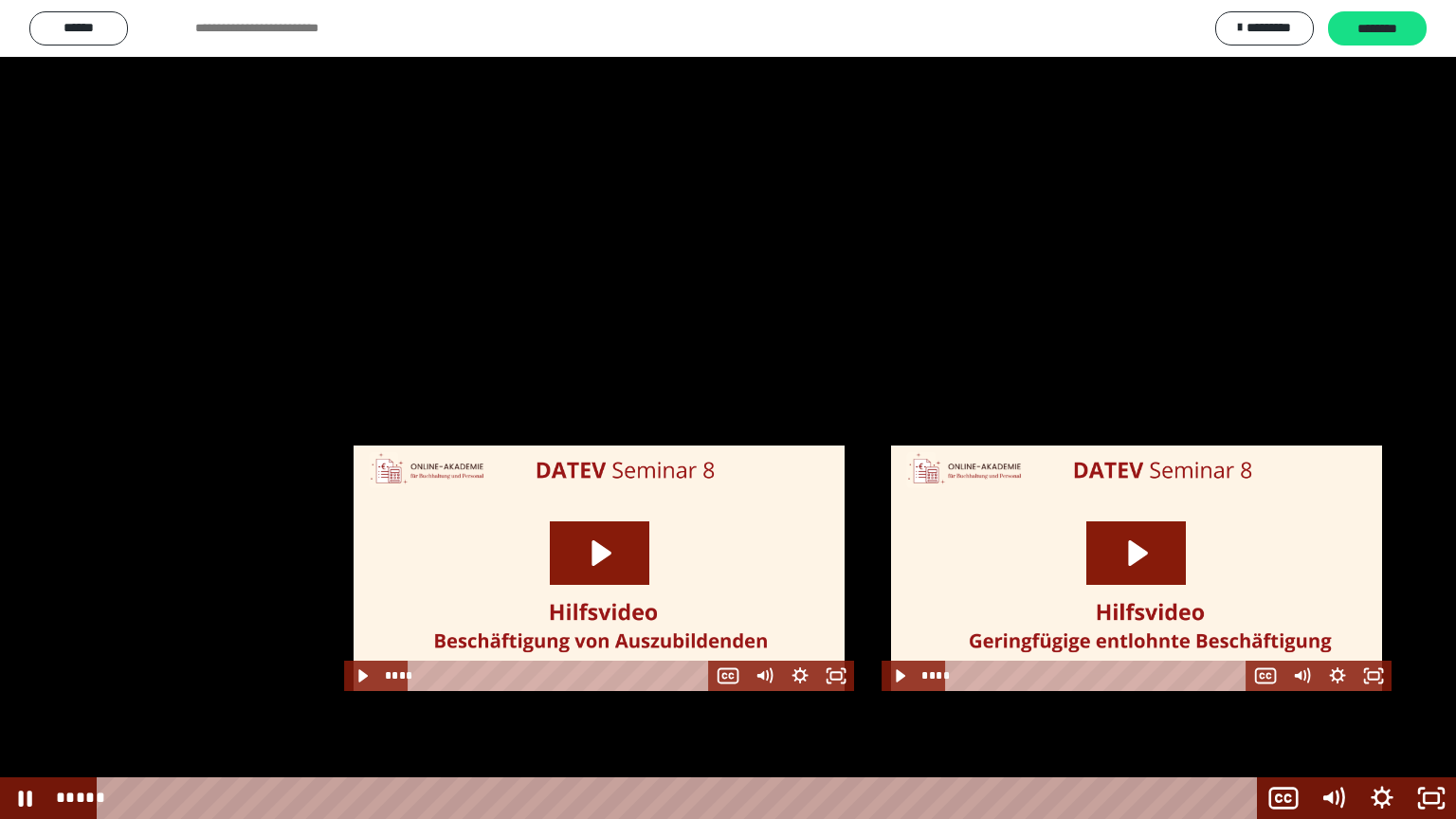 click at bounding box center [728, 410] 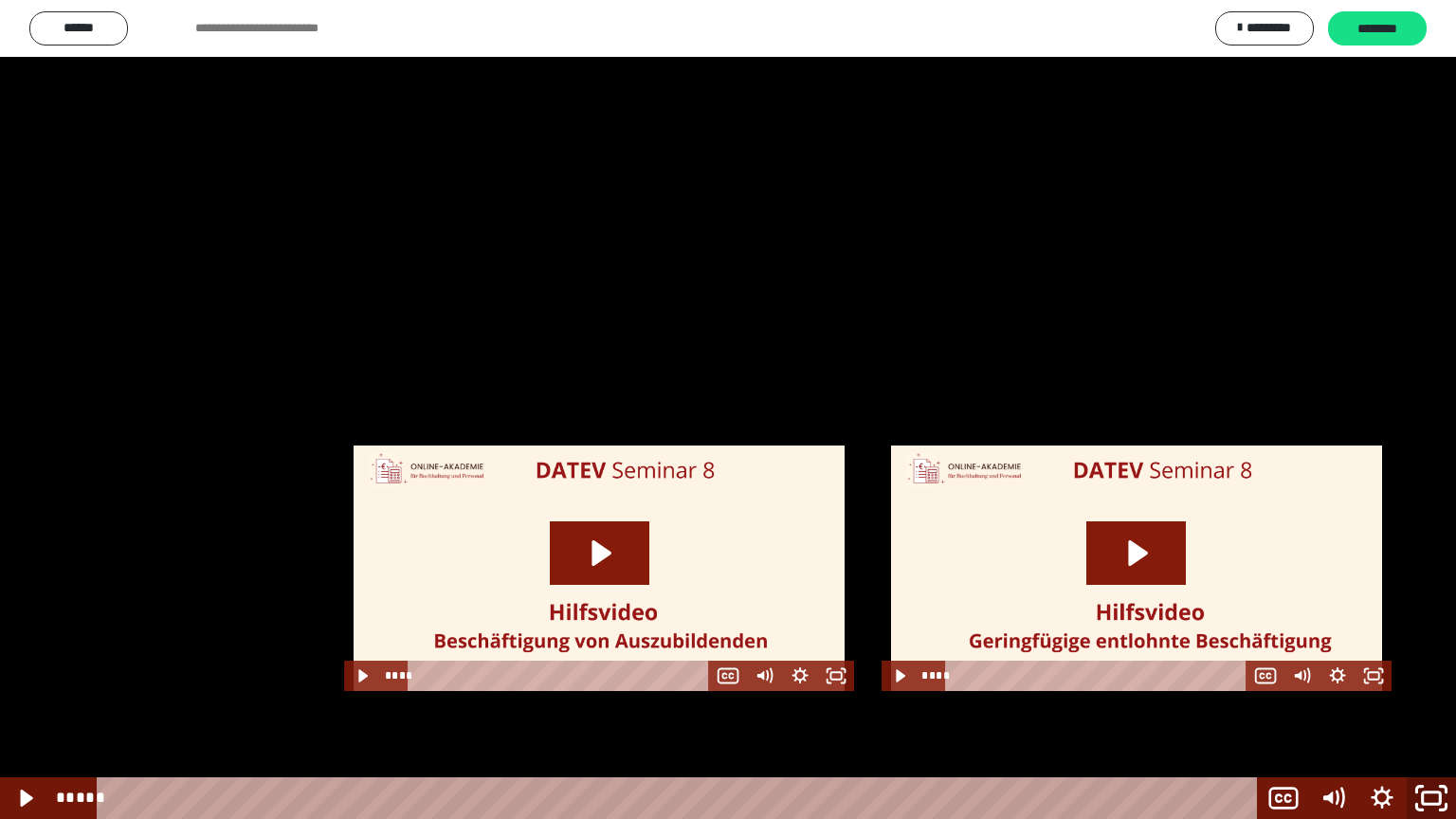 click 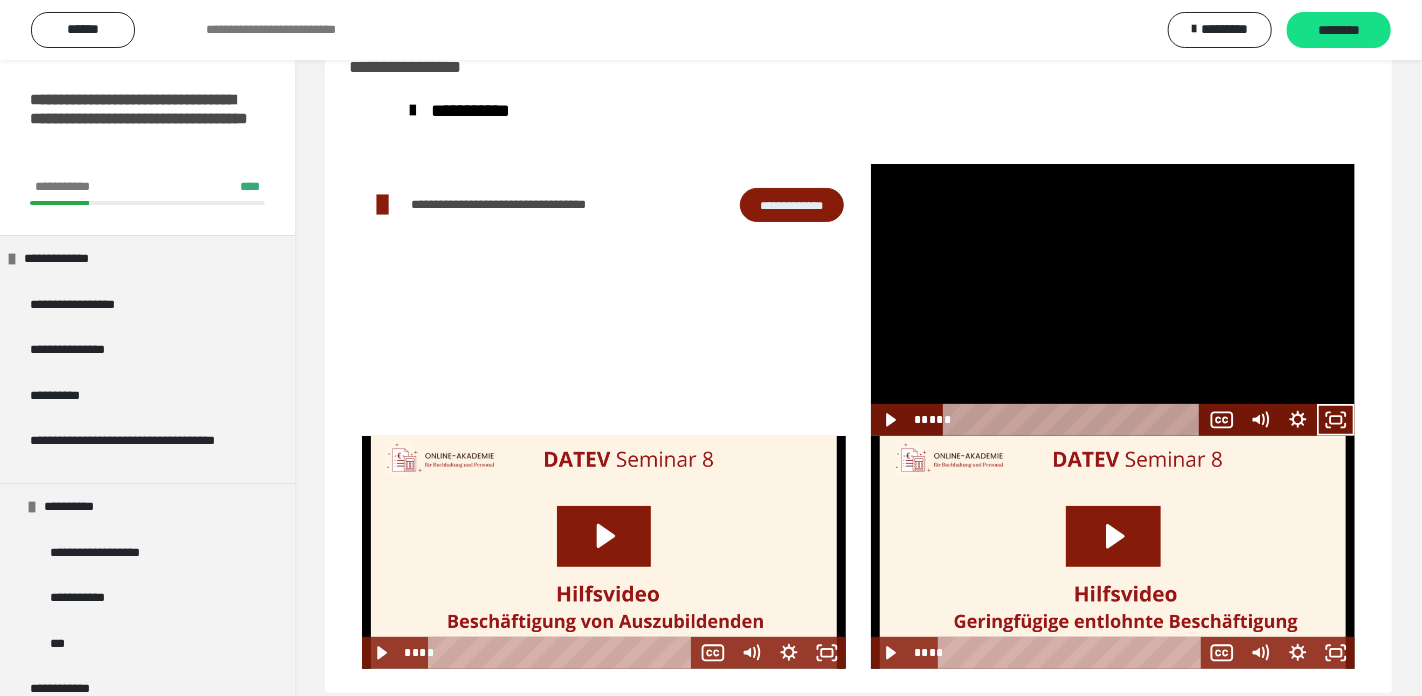 click at bounding box center (1113, 300) 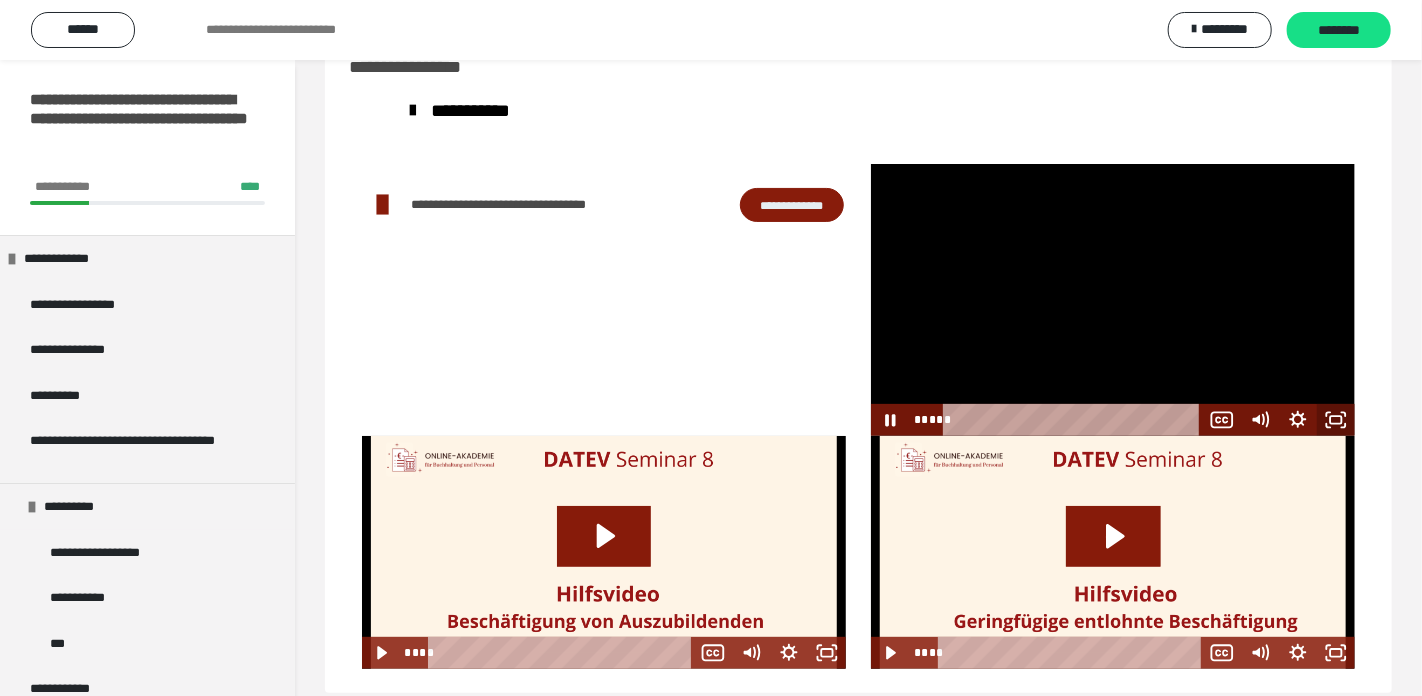 click 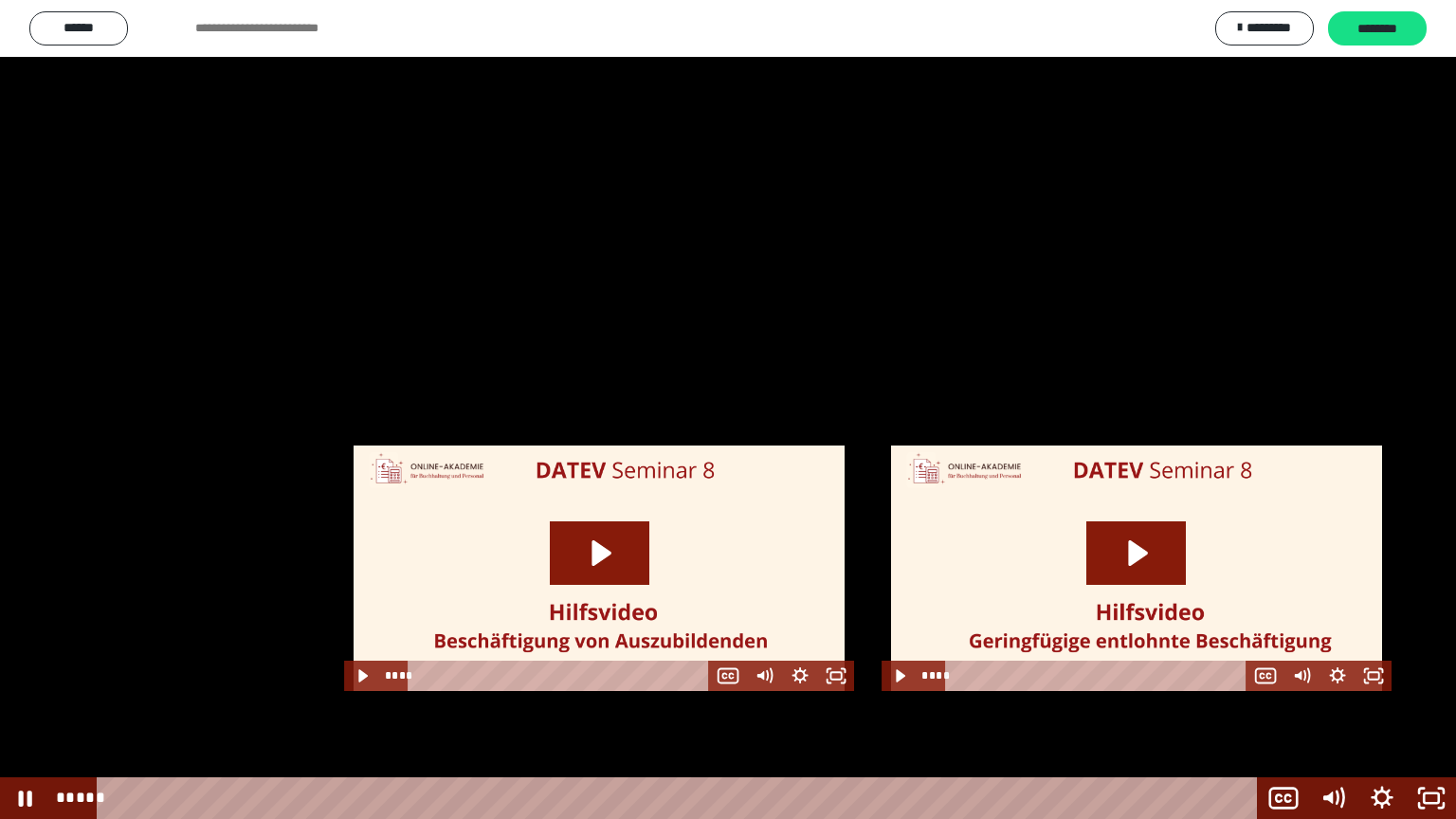 click at bounding box center (728, 410) 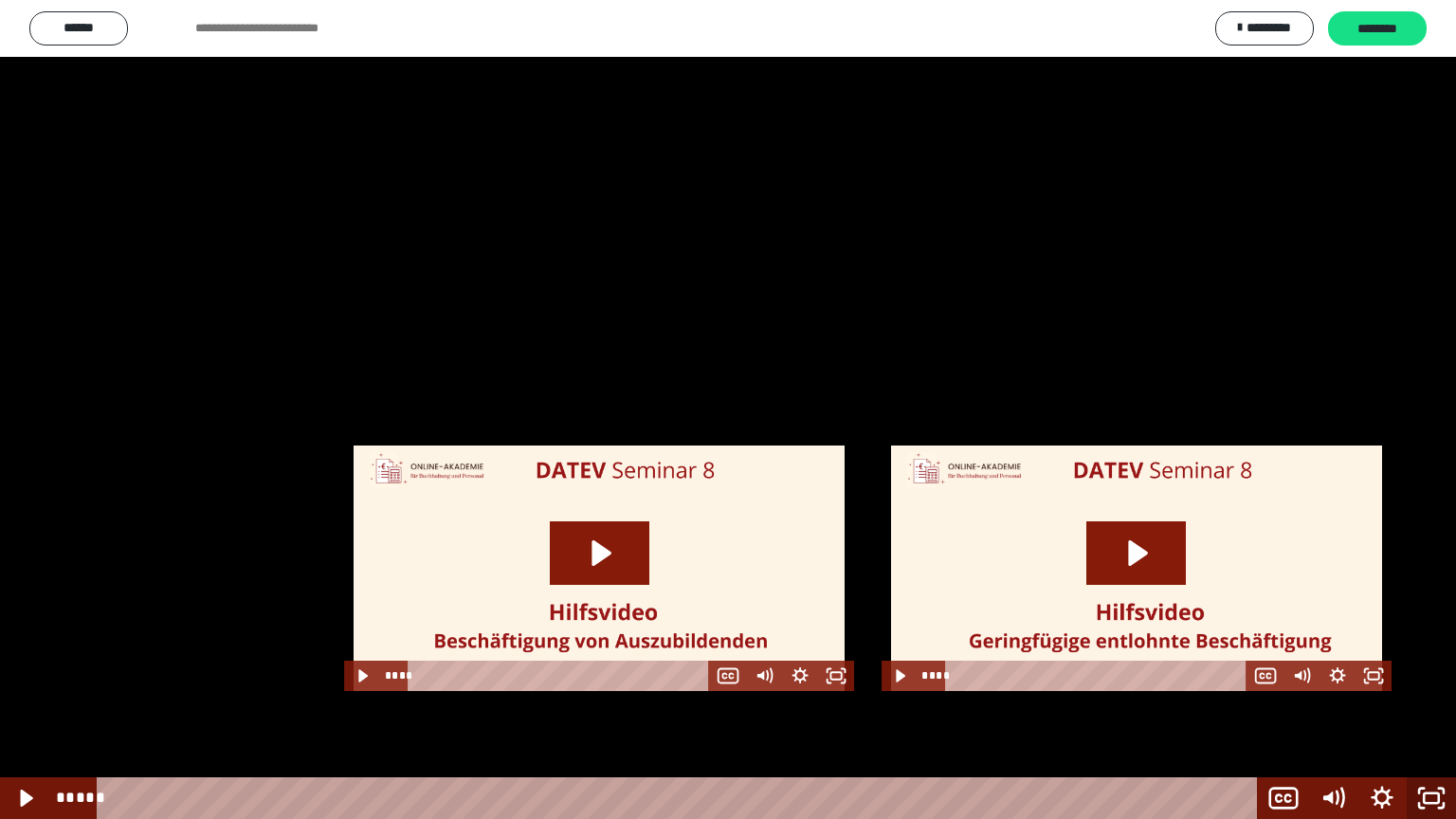 click 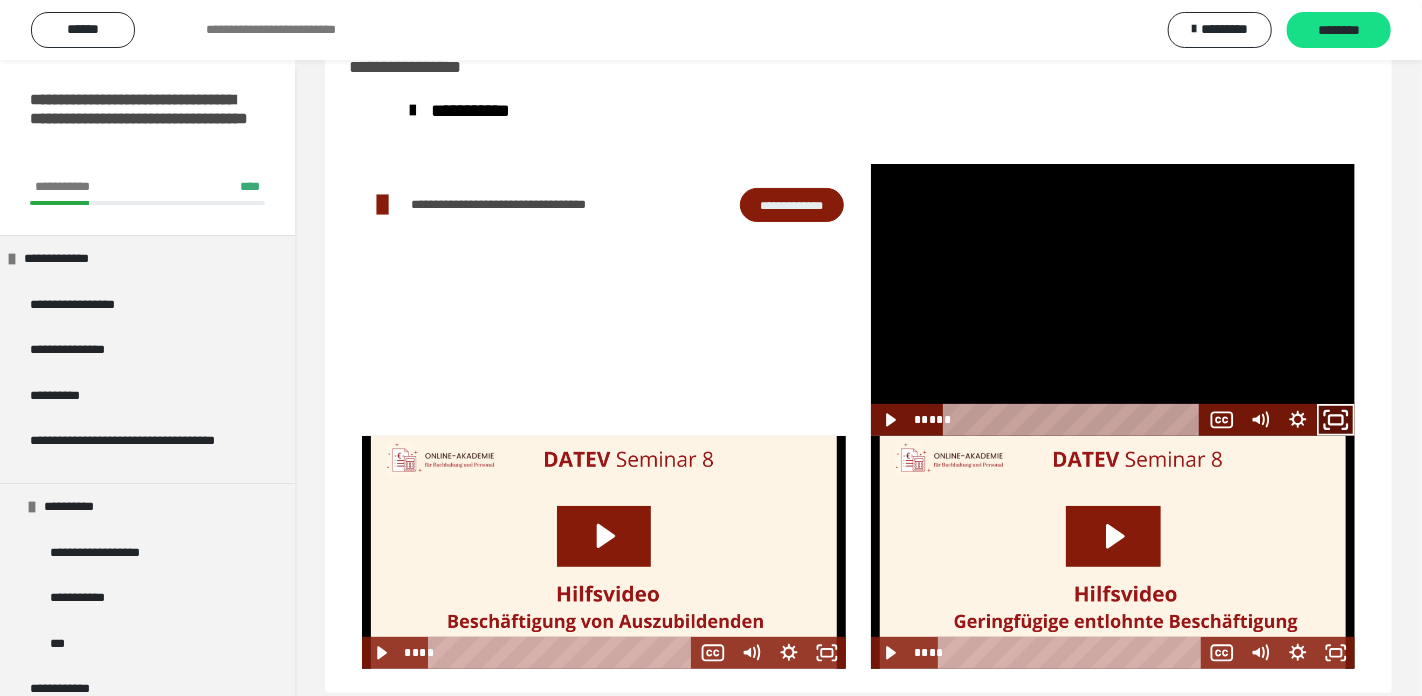 click 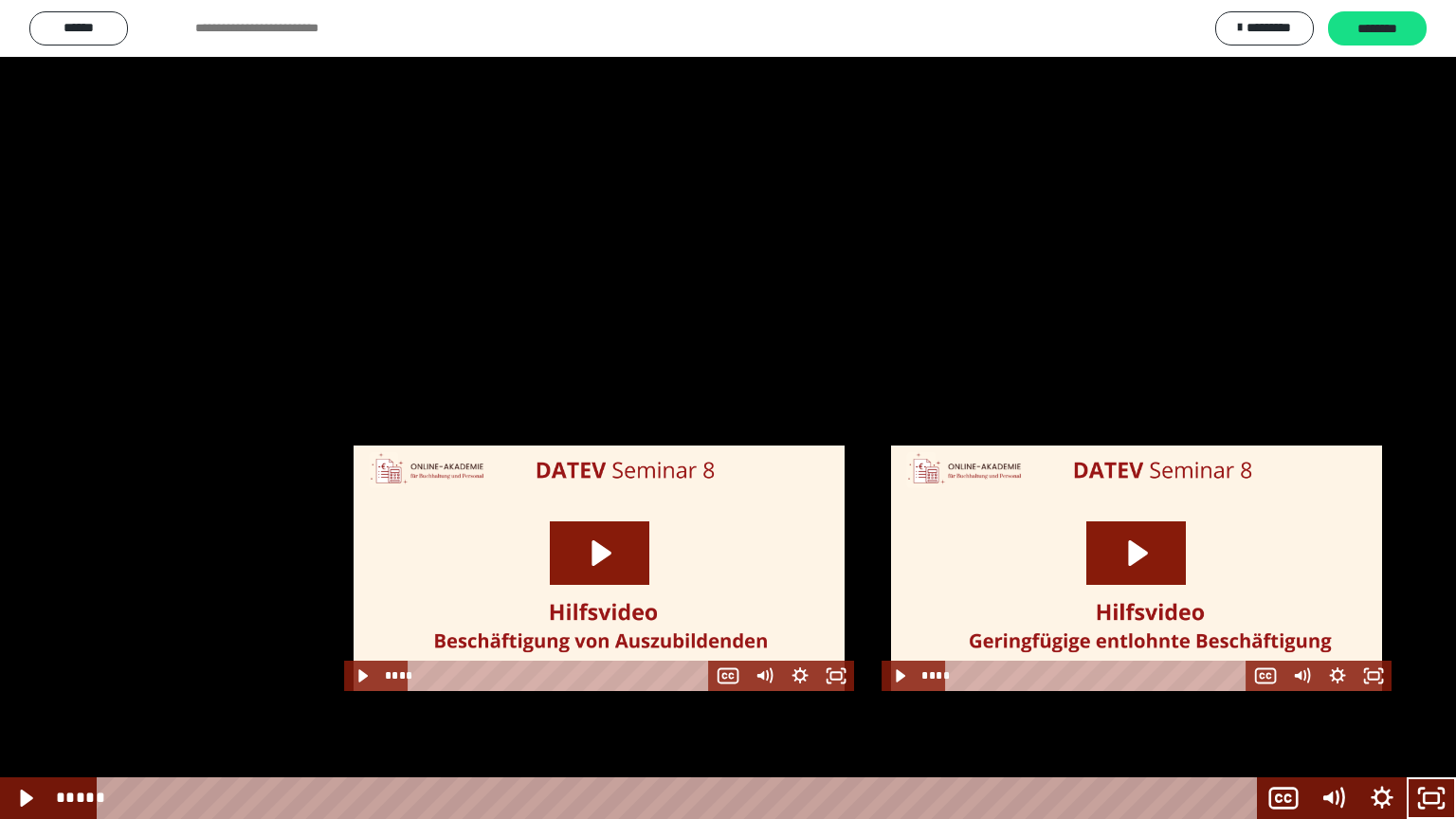 click at bounding box center (728, 410) 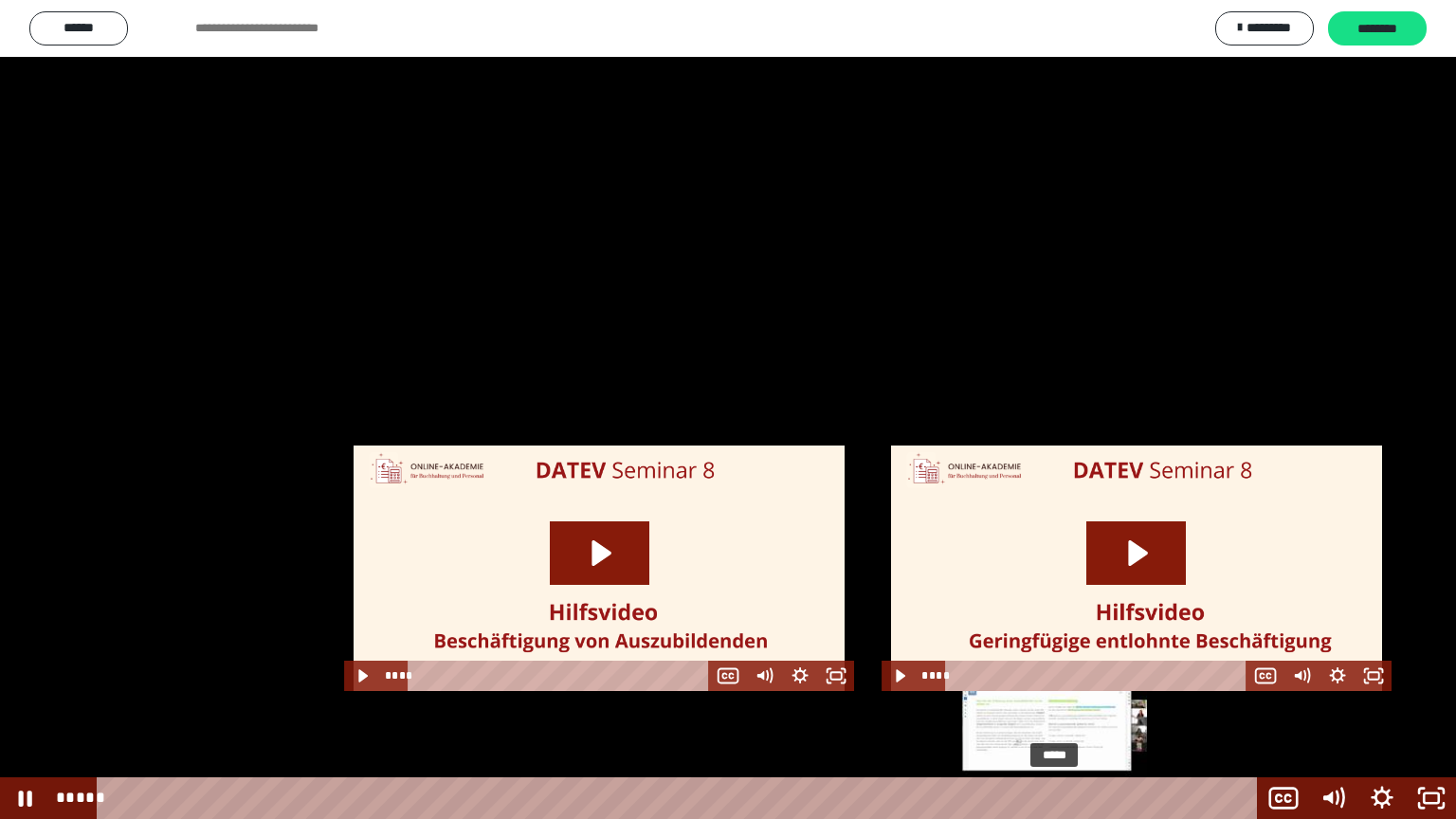 click on "*****" at bounding box center [681, 798] 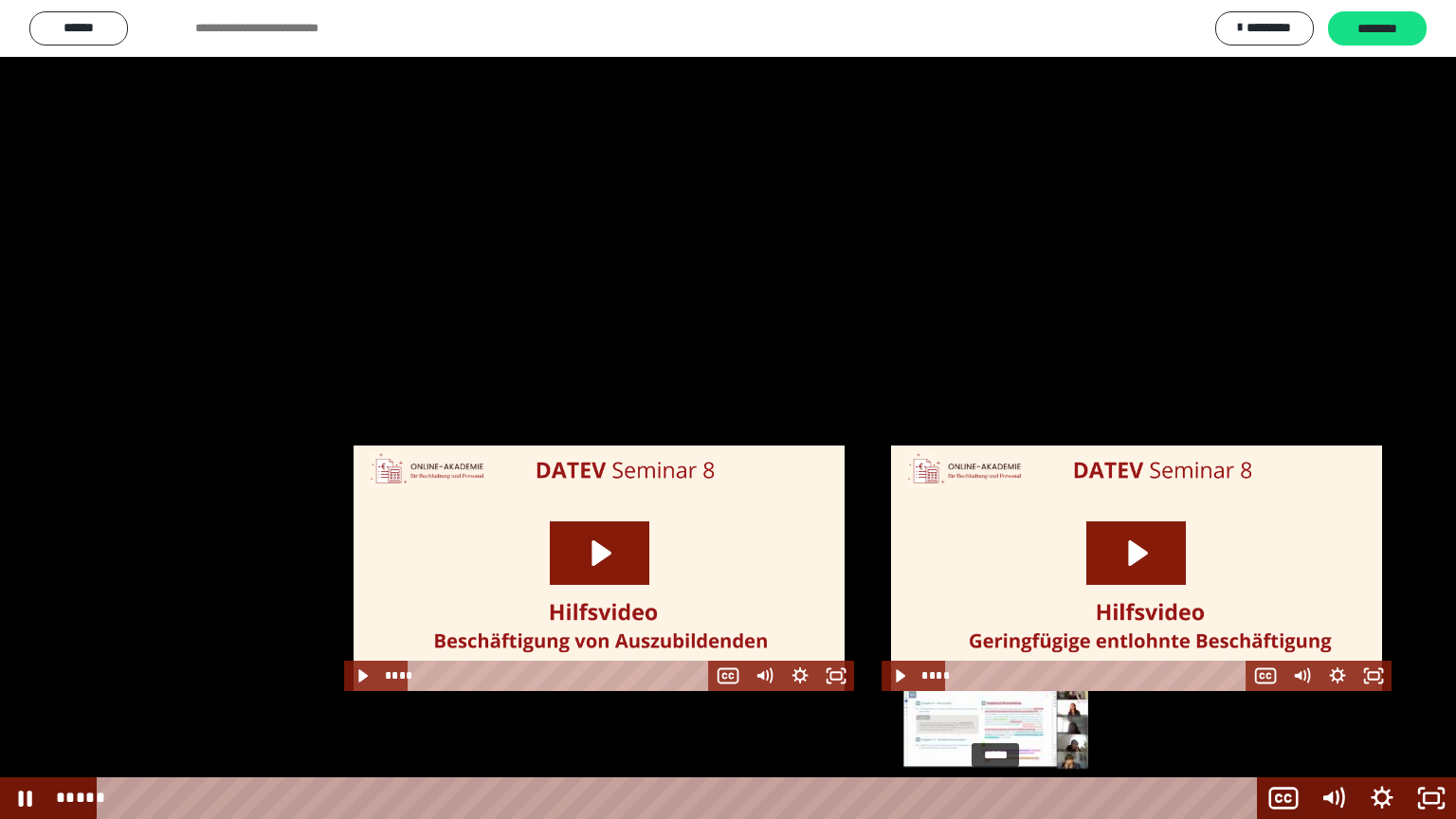 click on "*****" at bounding box center [681, 798] 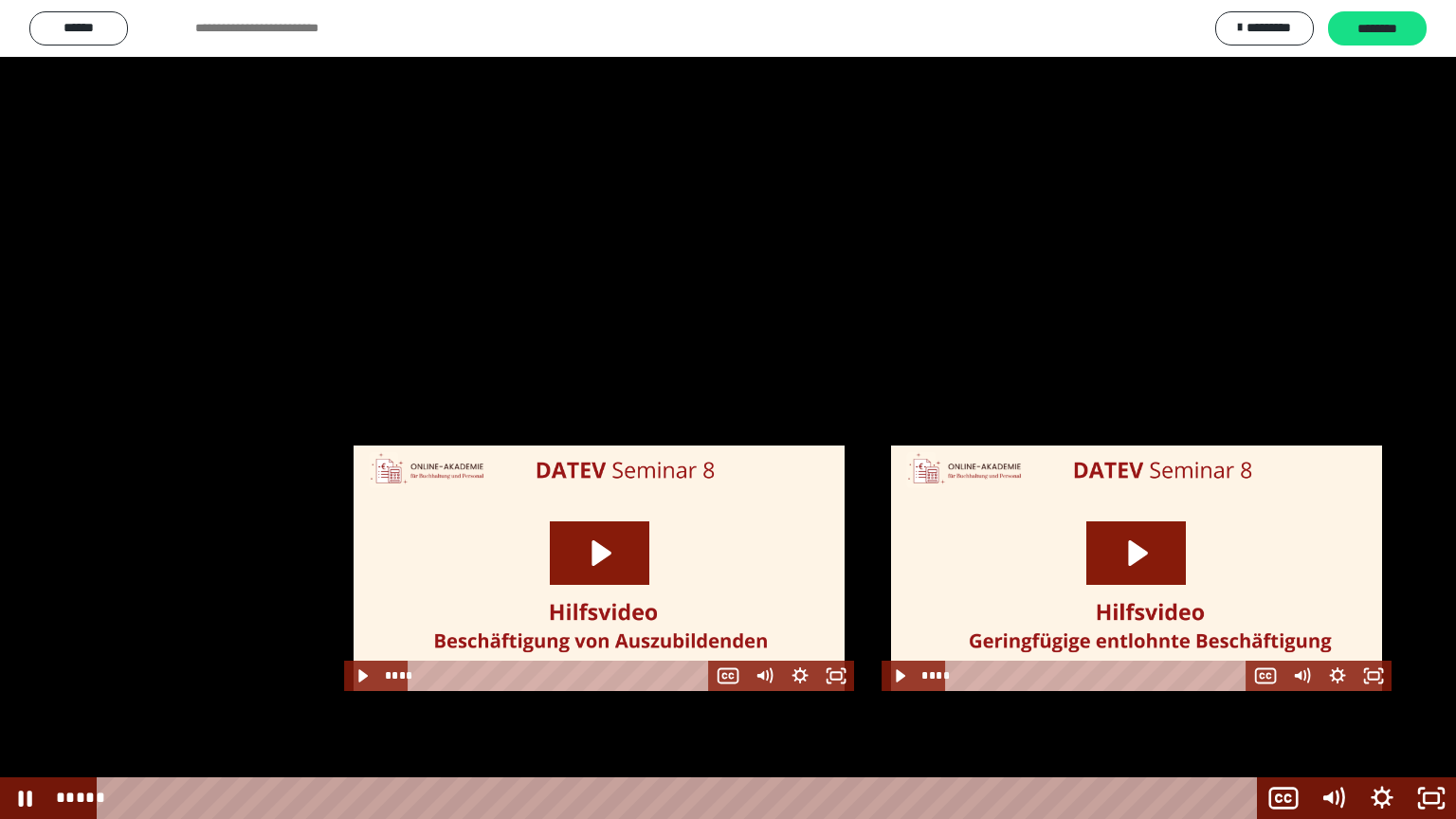 click at bounding box center [728, 410] 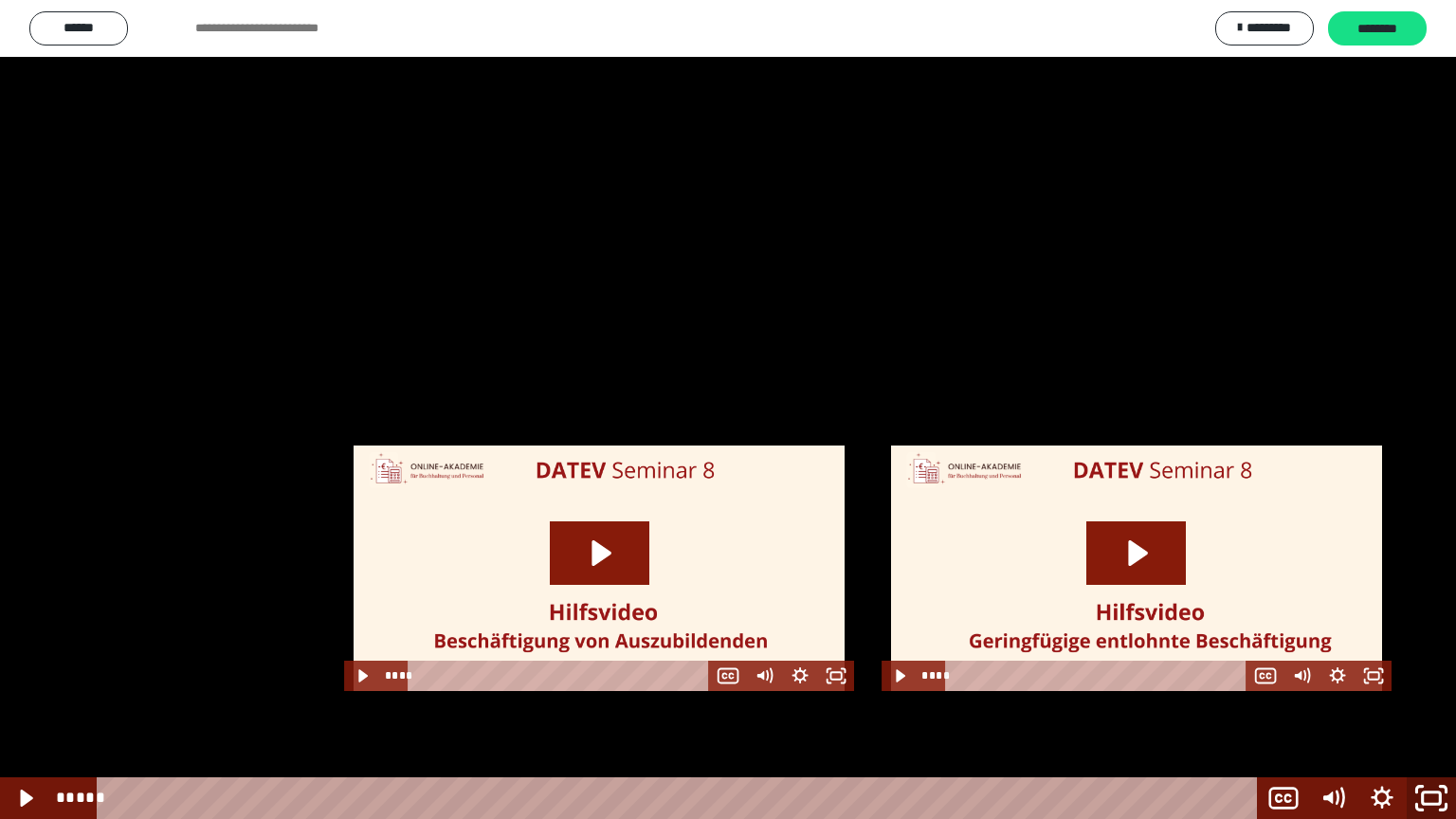 click 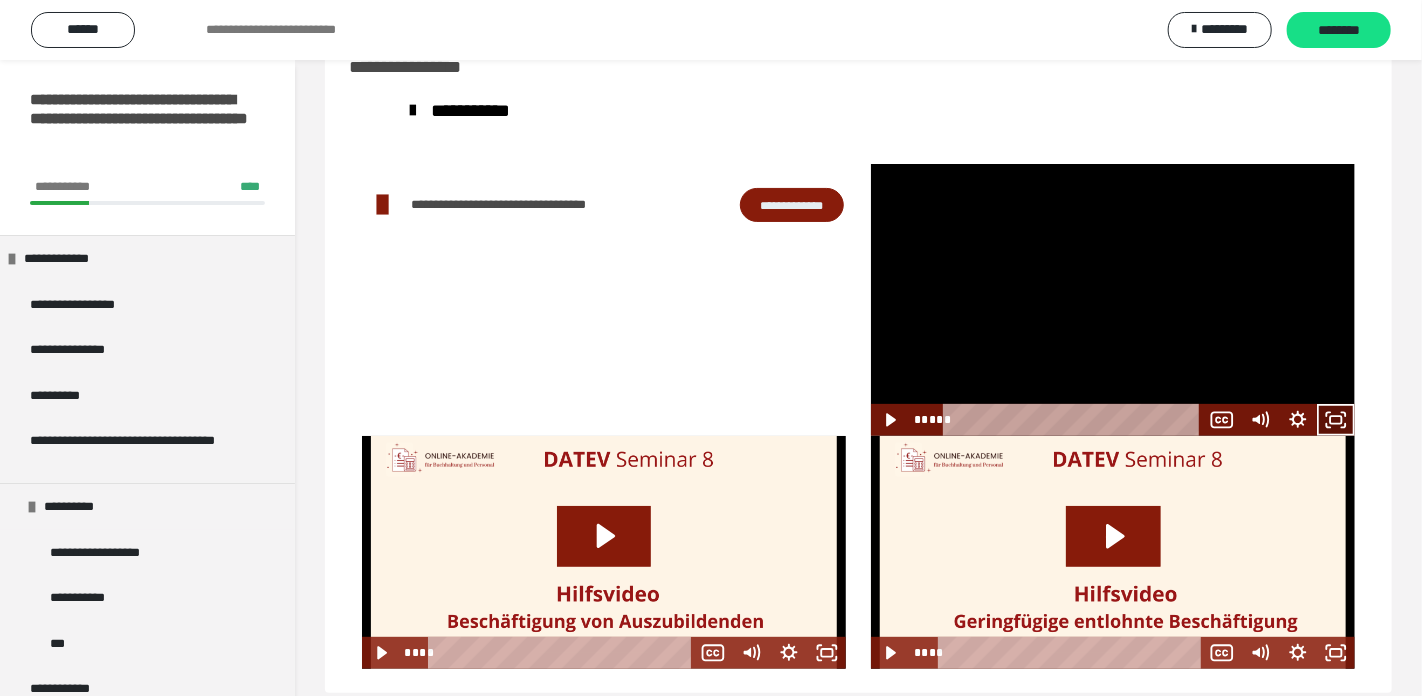 click 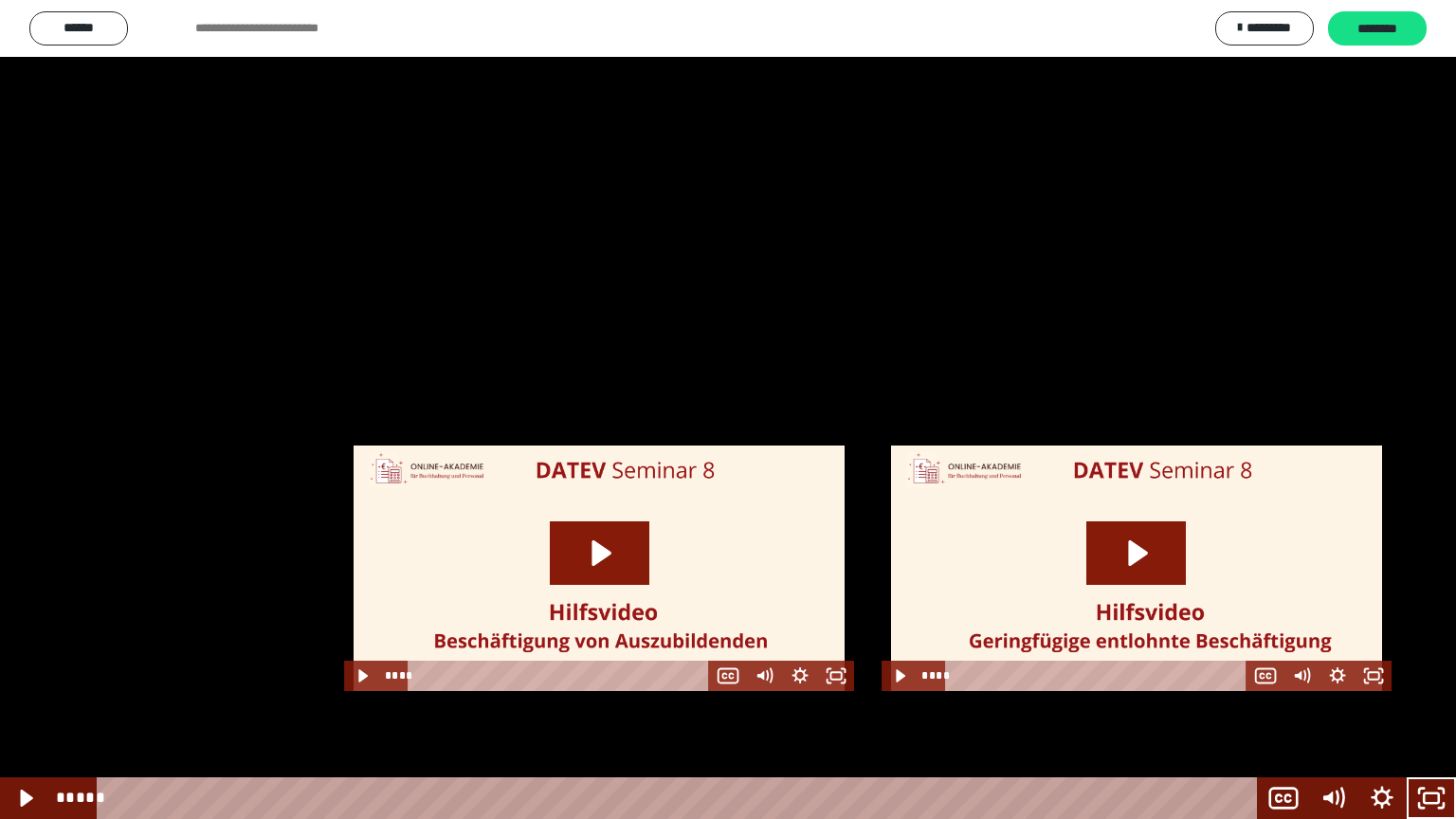 click at bounding box center [728, 410] 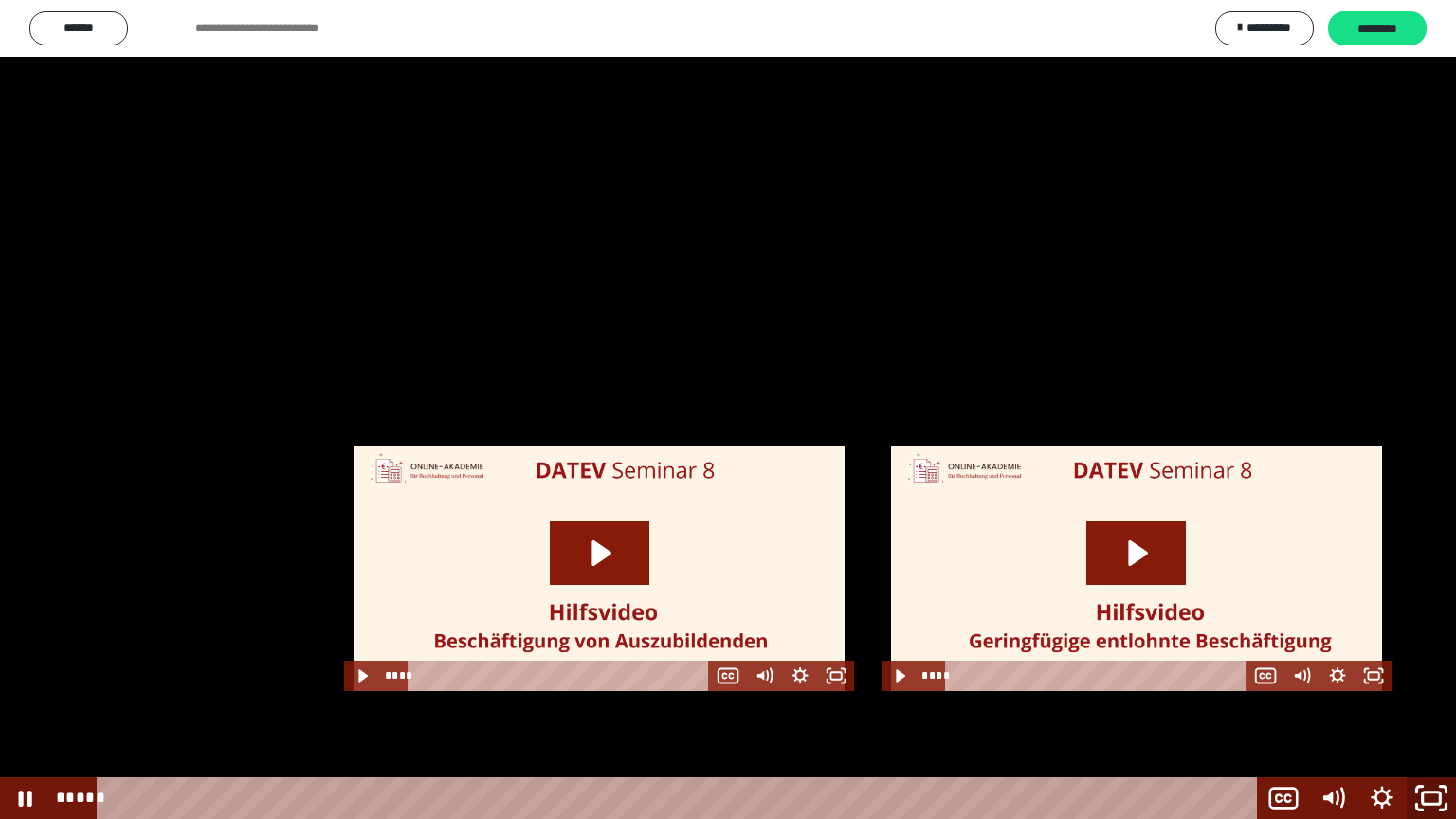click 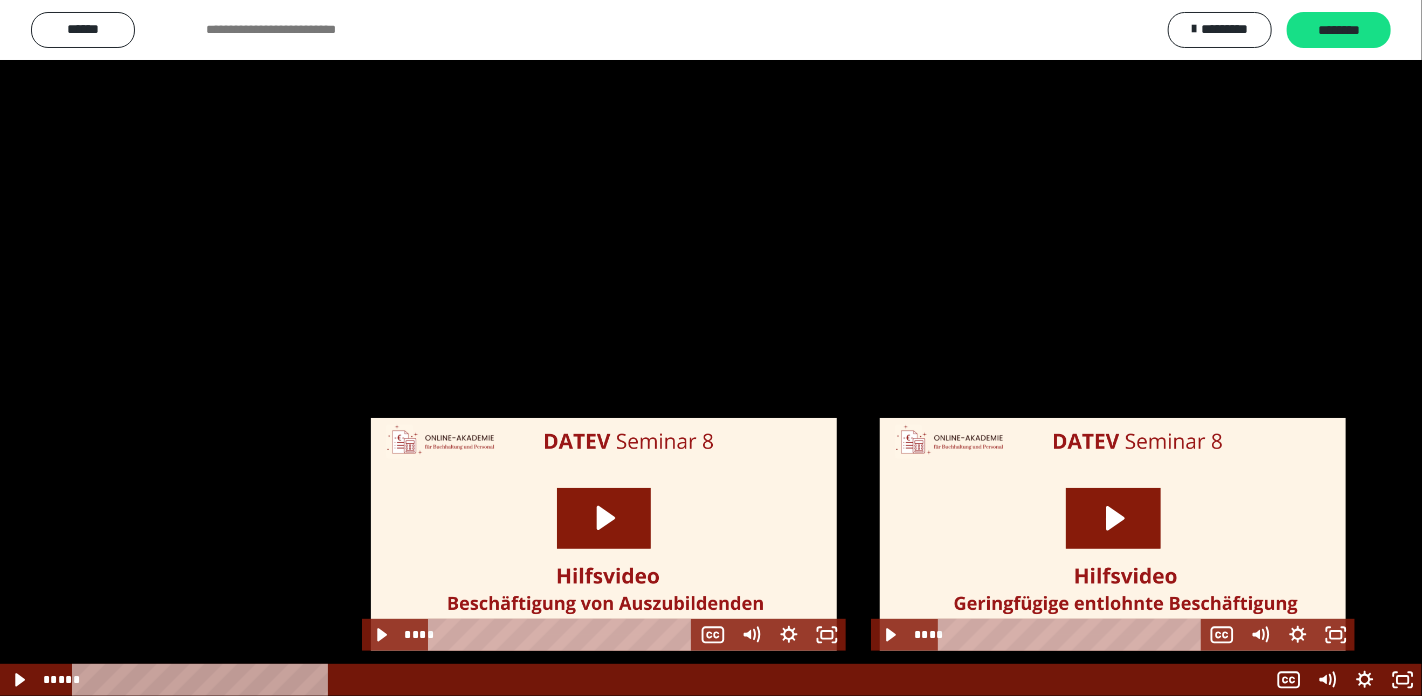 scroll, scrollTop: 87, scrollLeft: 0, axis: vertical 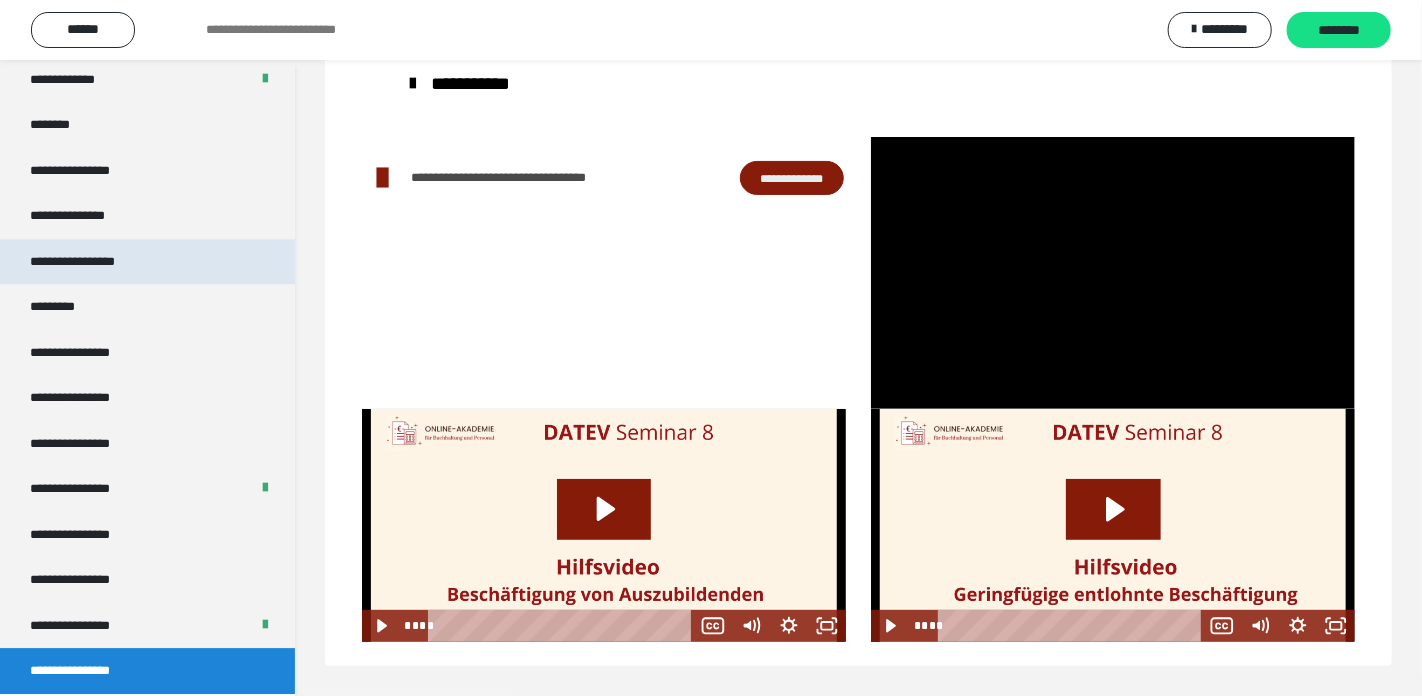 click on "**********" at bounding box center [147, 262] 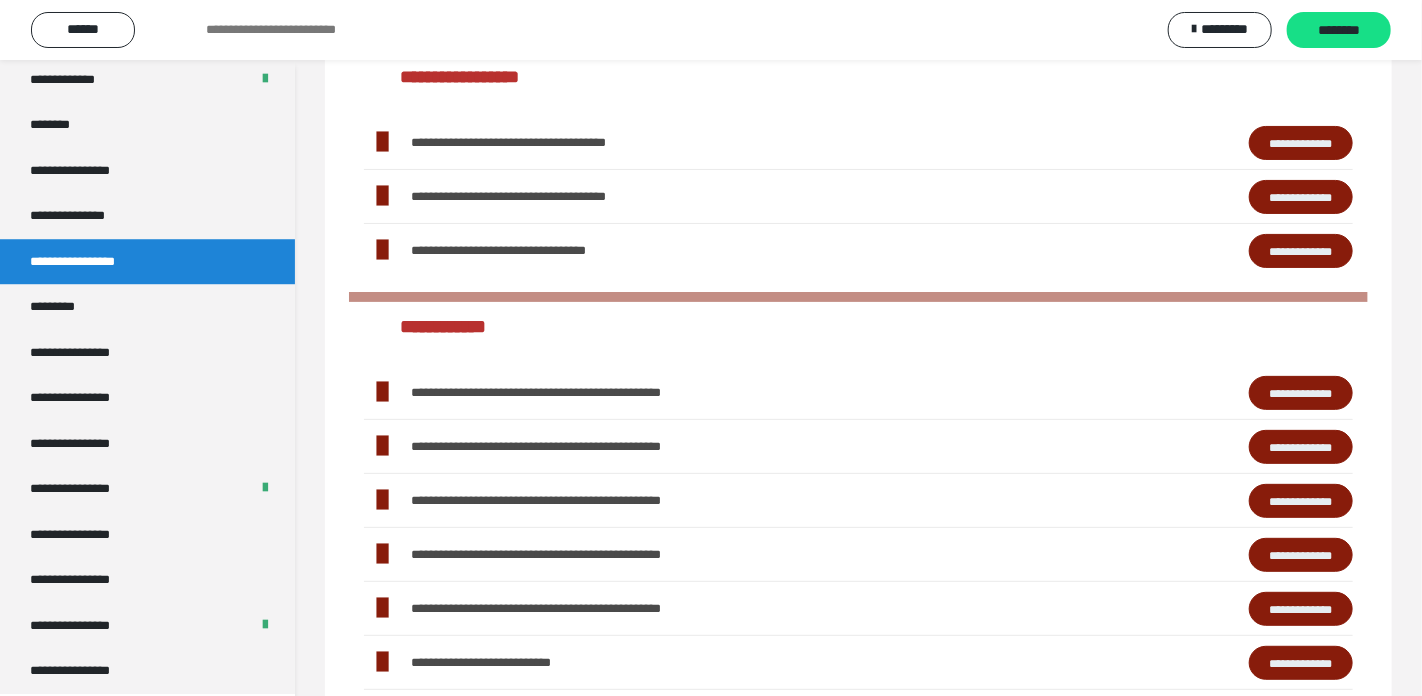 click on "**********" at bounding box center [147, 262] 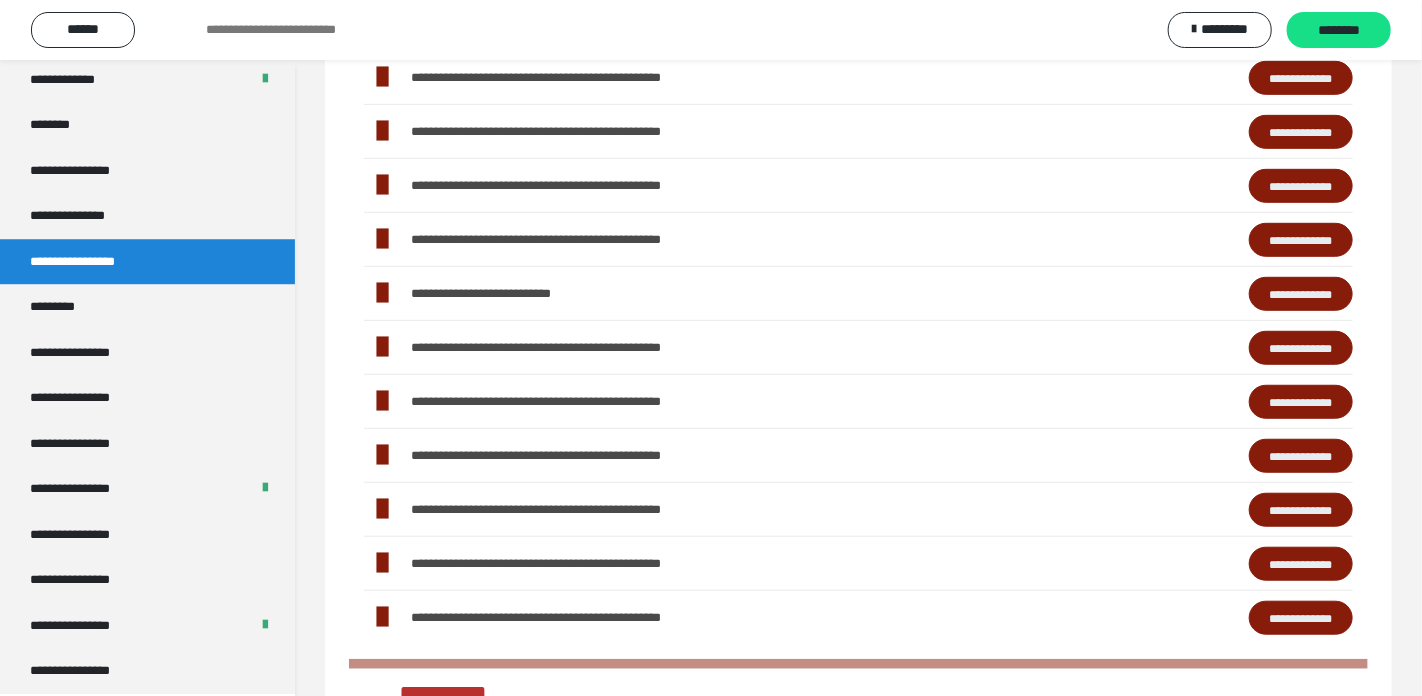 scroll, scrollTop: 587, scrollLeft: 0, axis: vertical 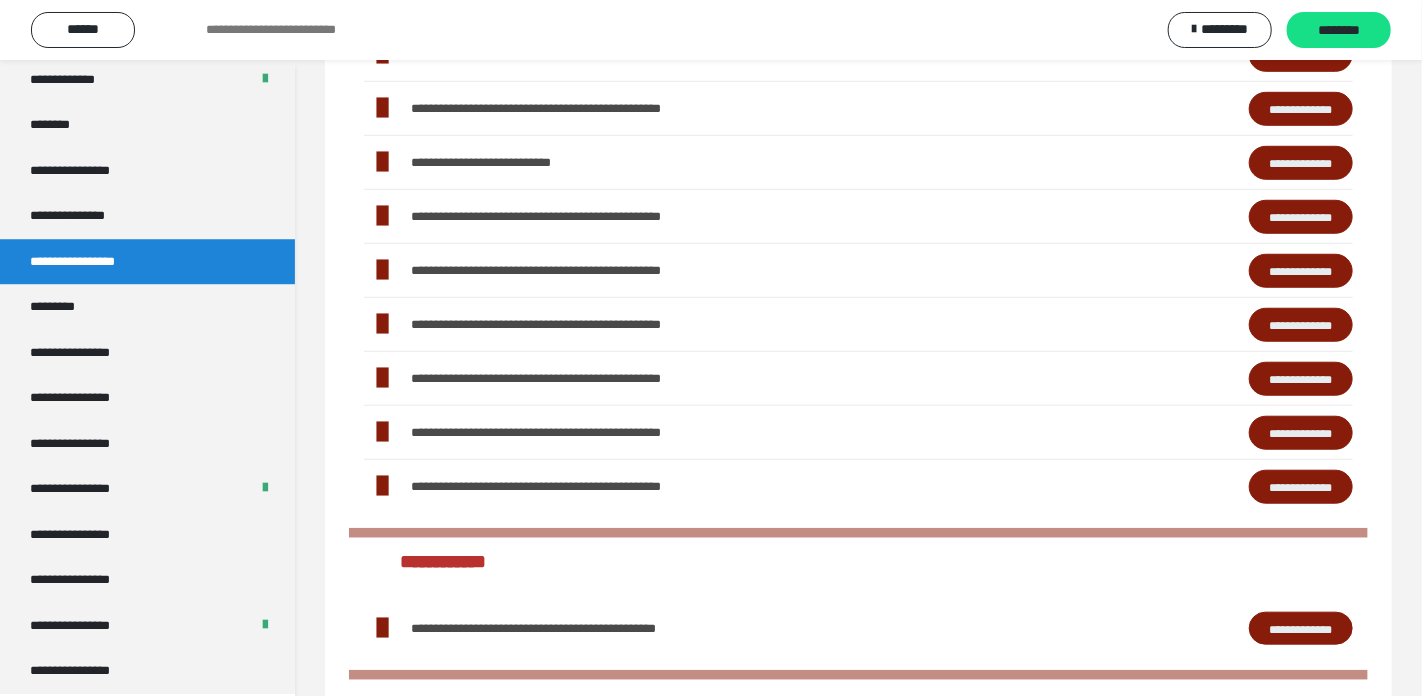 click on "**********" at bounding box center [1301, 325] 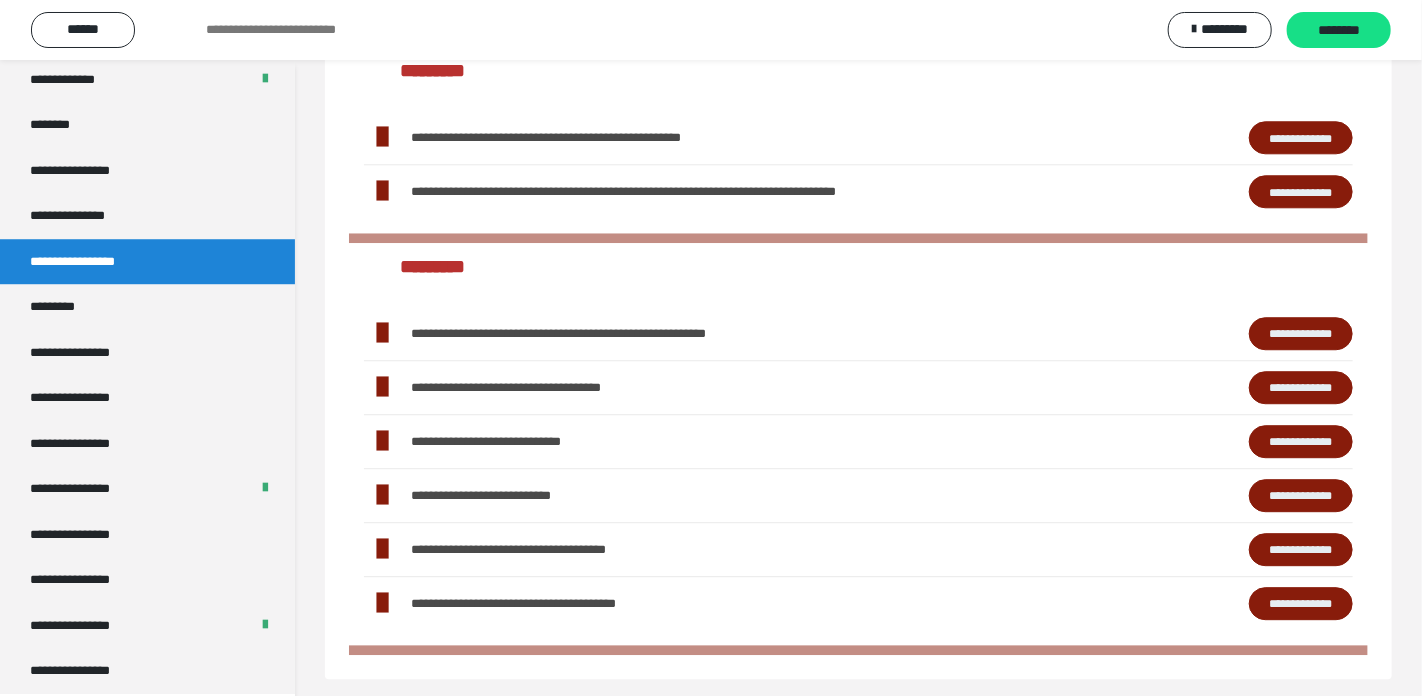 scroll, scrollTop: 2334, scrollLeft: 0, axis: vertical 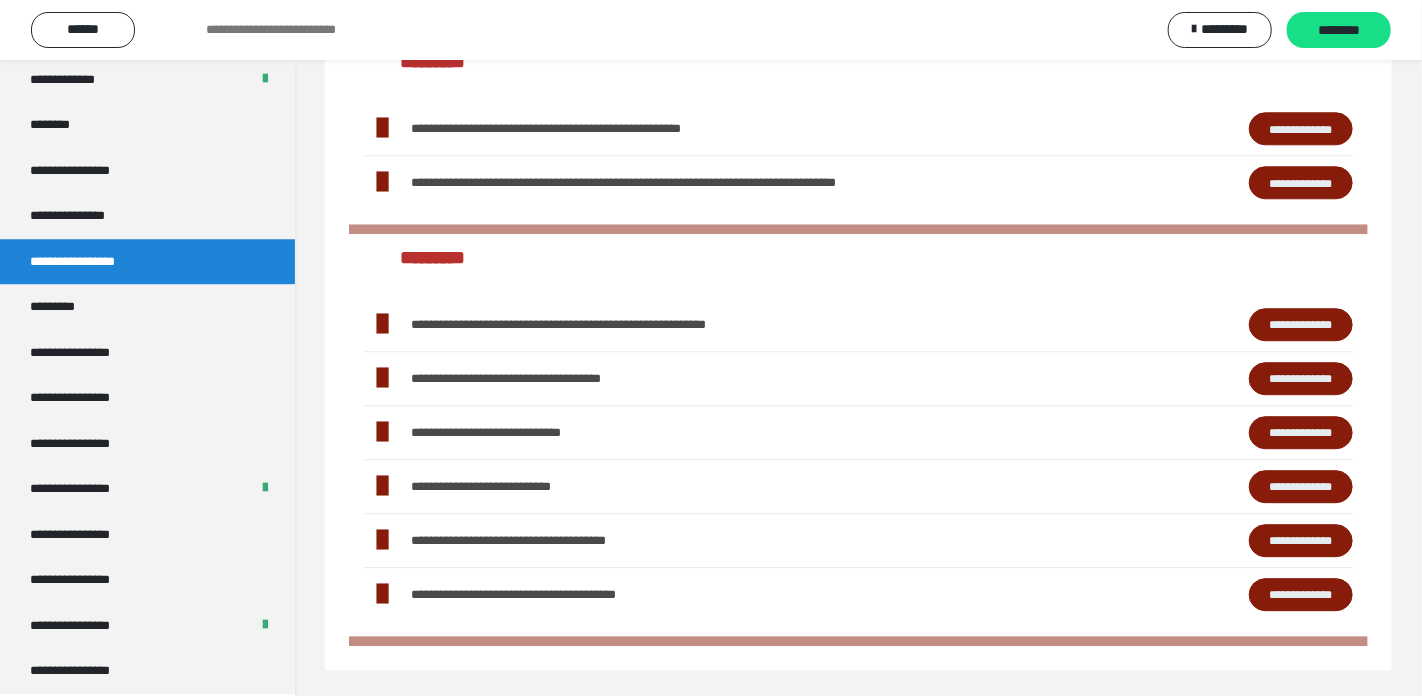 click on "**********" at bounding box center [1301, 325] 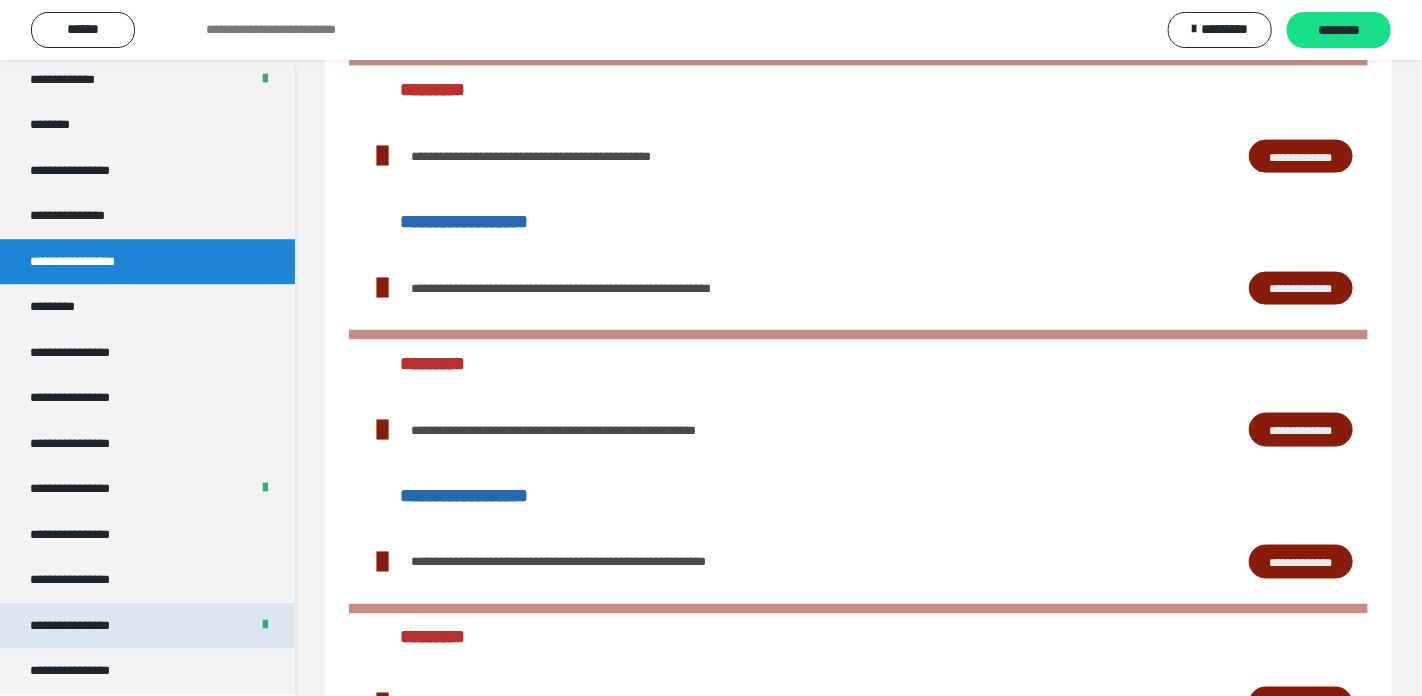 scroll, scrollTop: 1334, scrollLeft: 0, axis: vertical 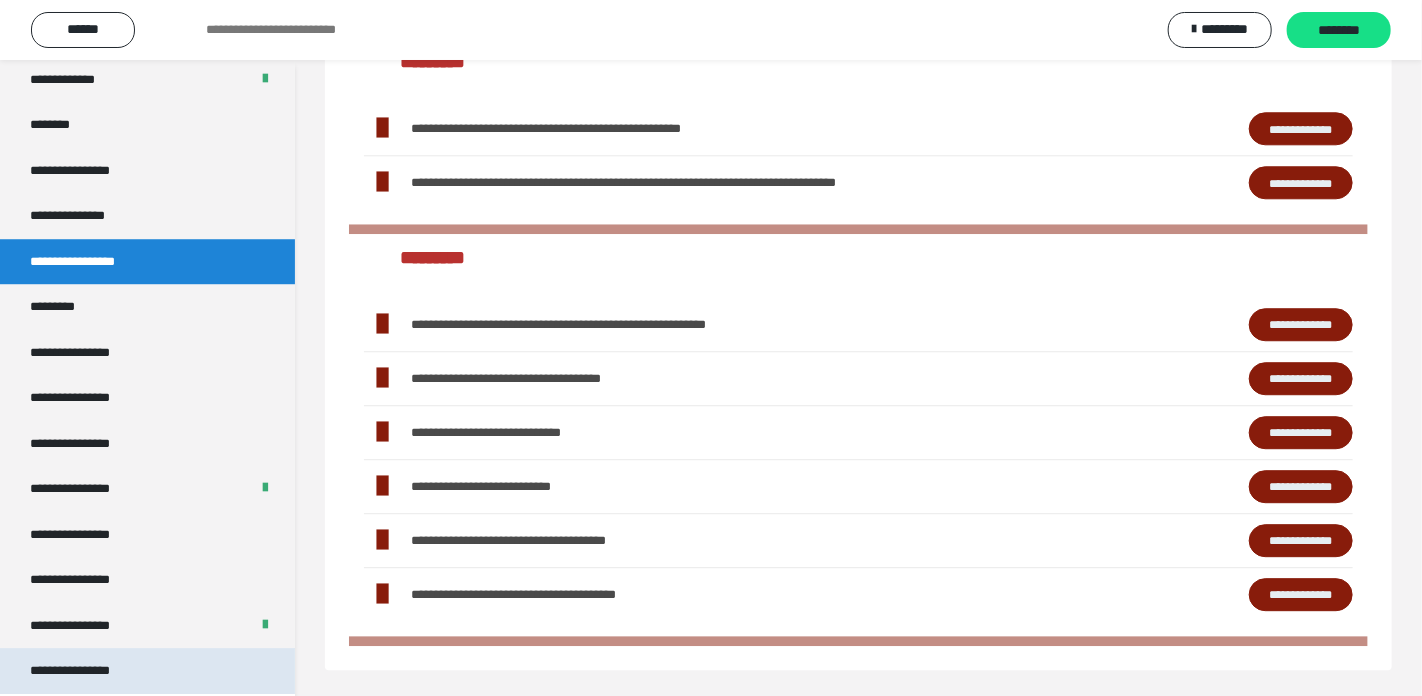click on "**********" at bounding box center (87, 671) 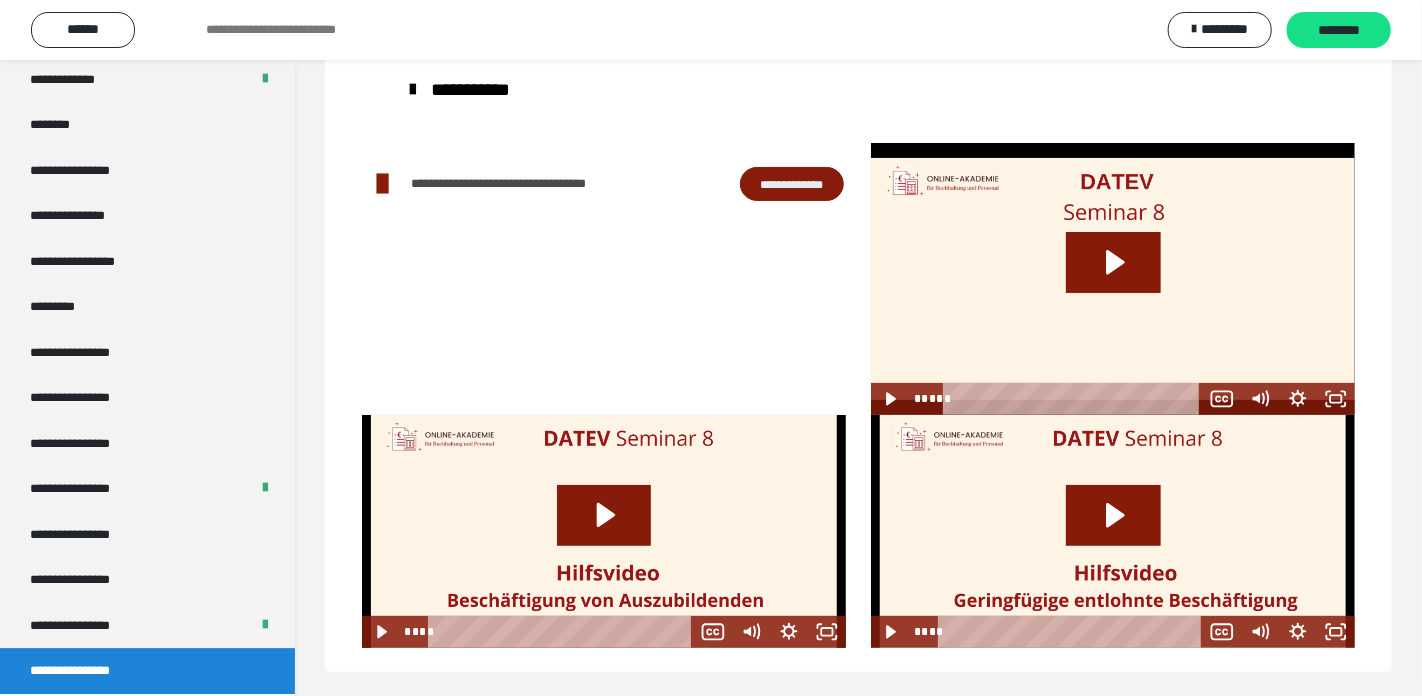 scroll, scrollTop: 87, scrollLeft: 0, axis: vertical 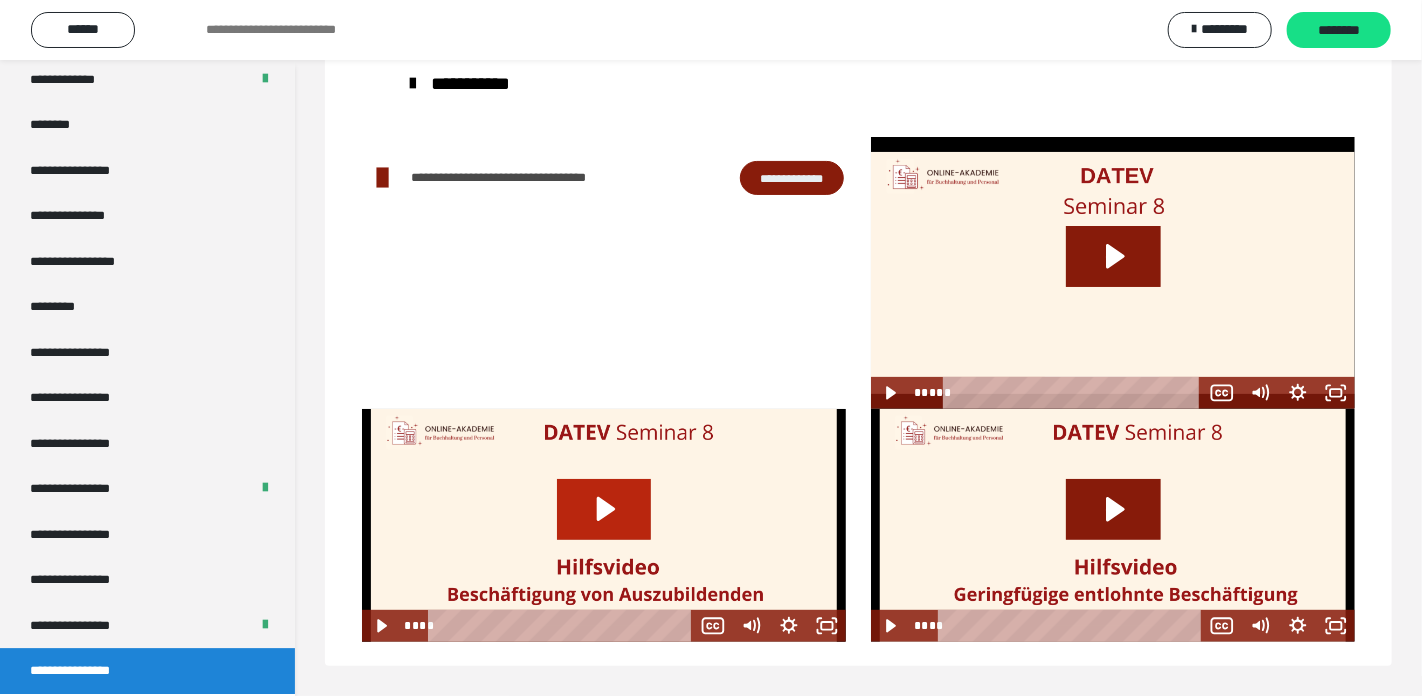 click 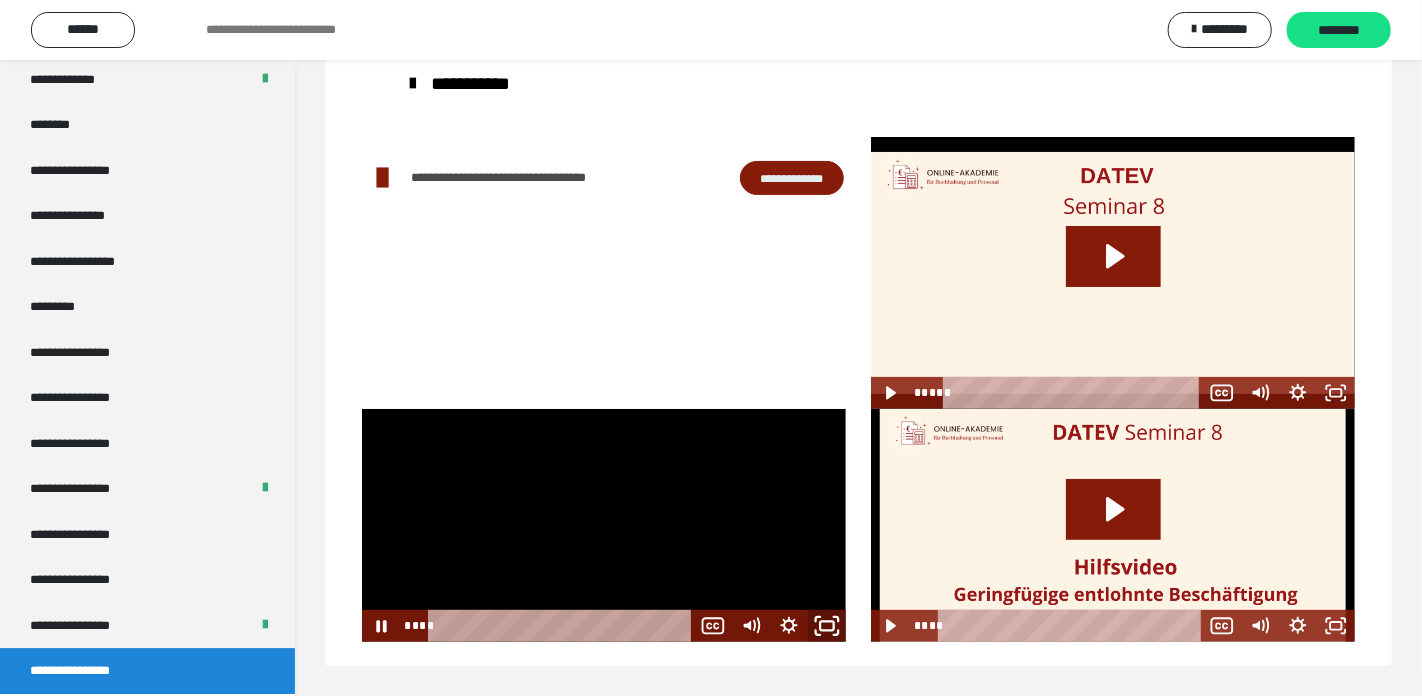 click 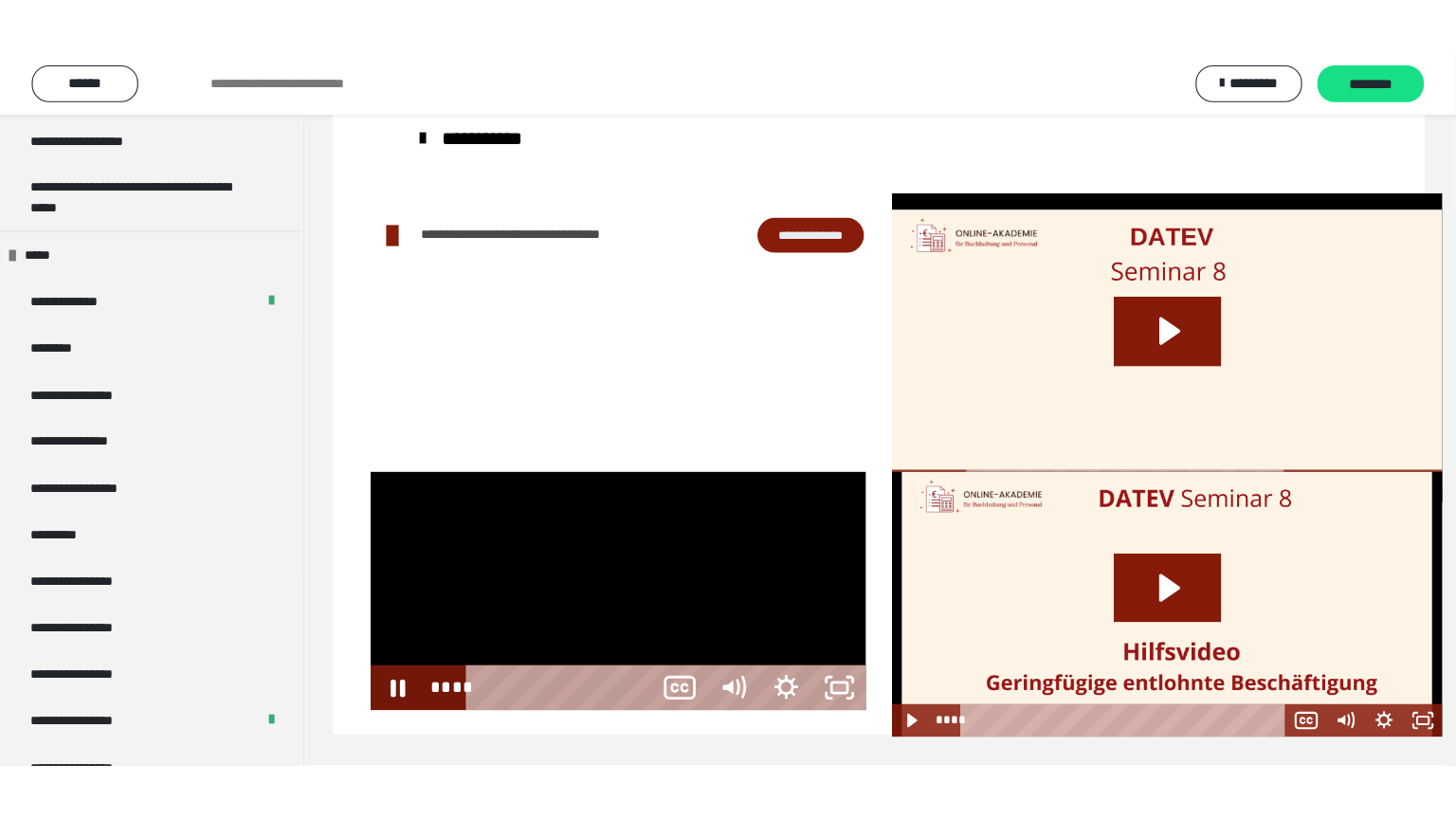 scroll, scrollTop: 57, scrollLeft: 0, axis: vertical 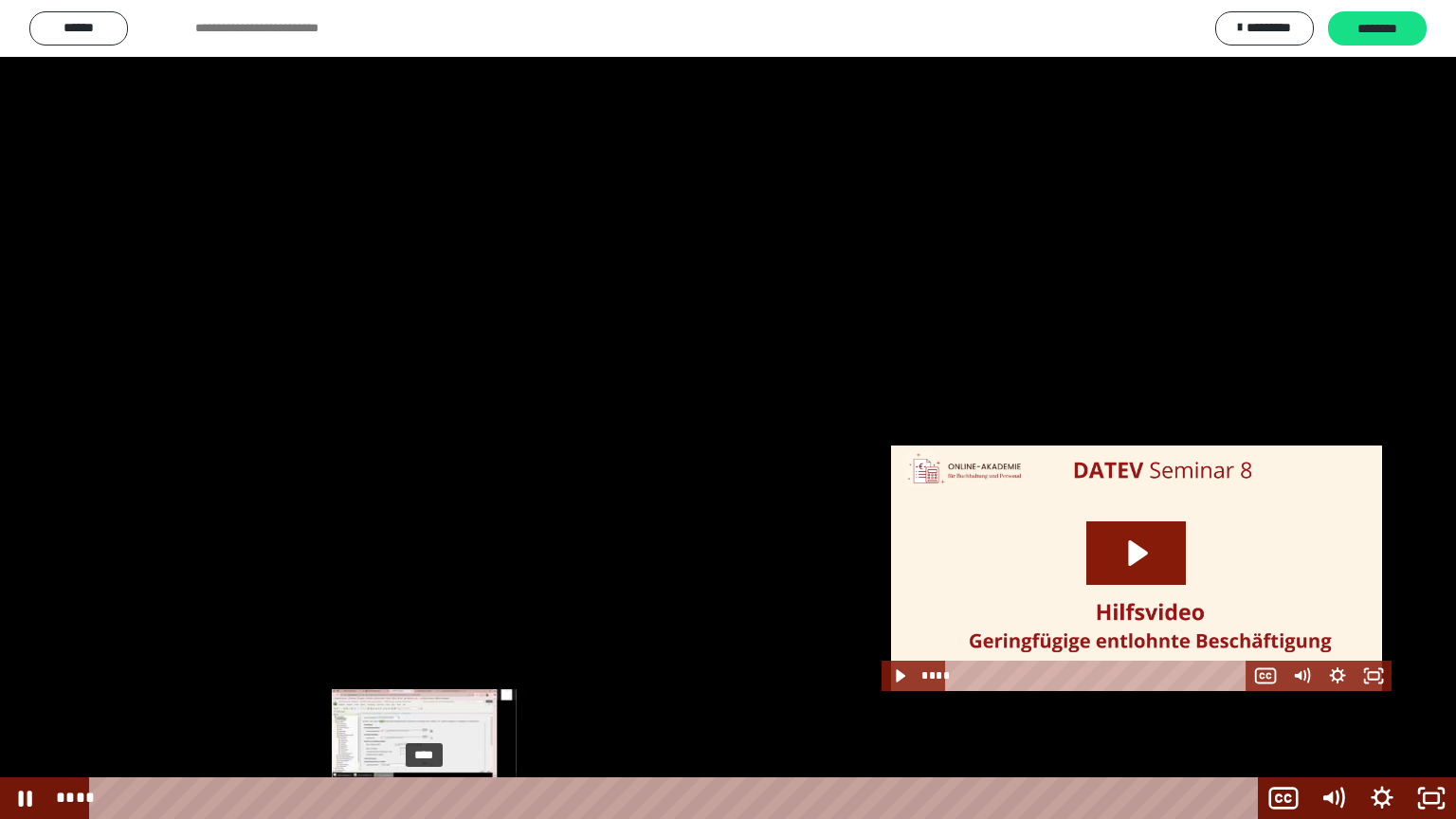 click on "****" at bounding box center [677, 798] 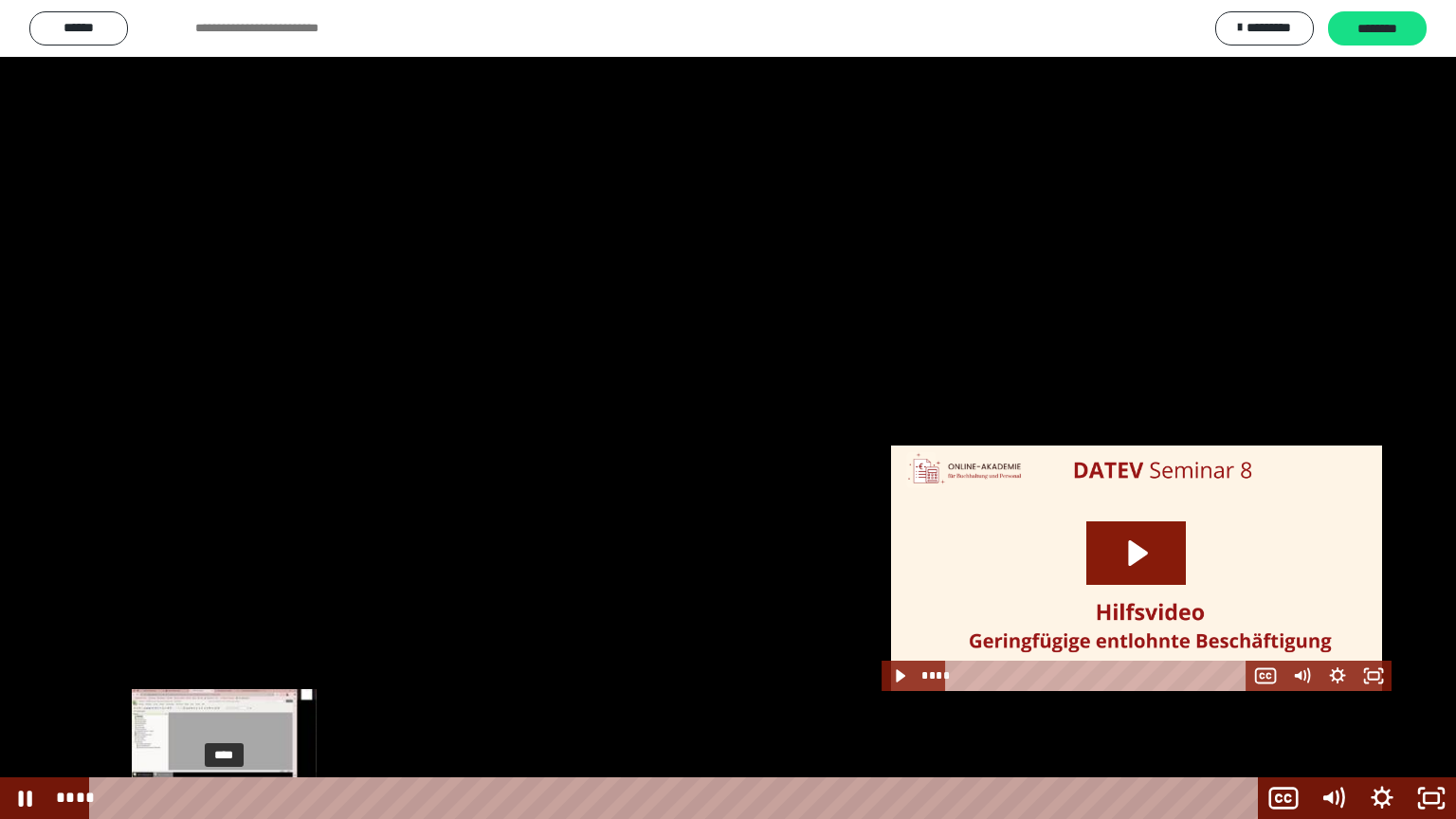 click on "****" at bounding box center (677, 798) 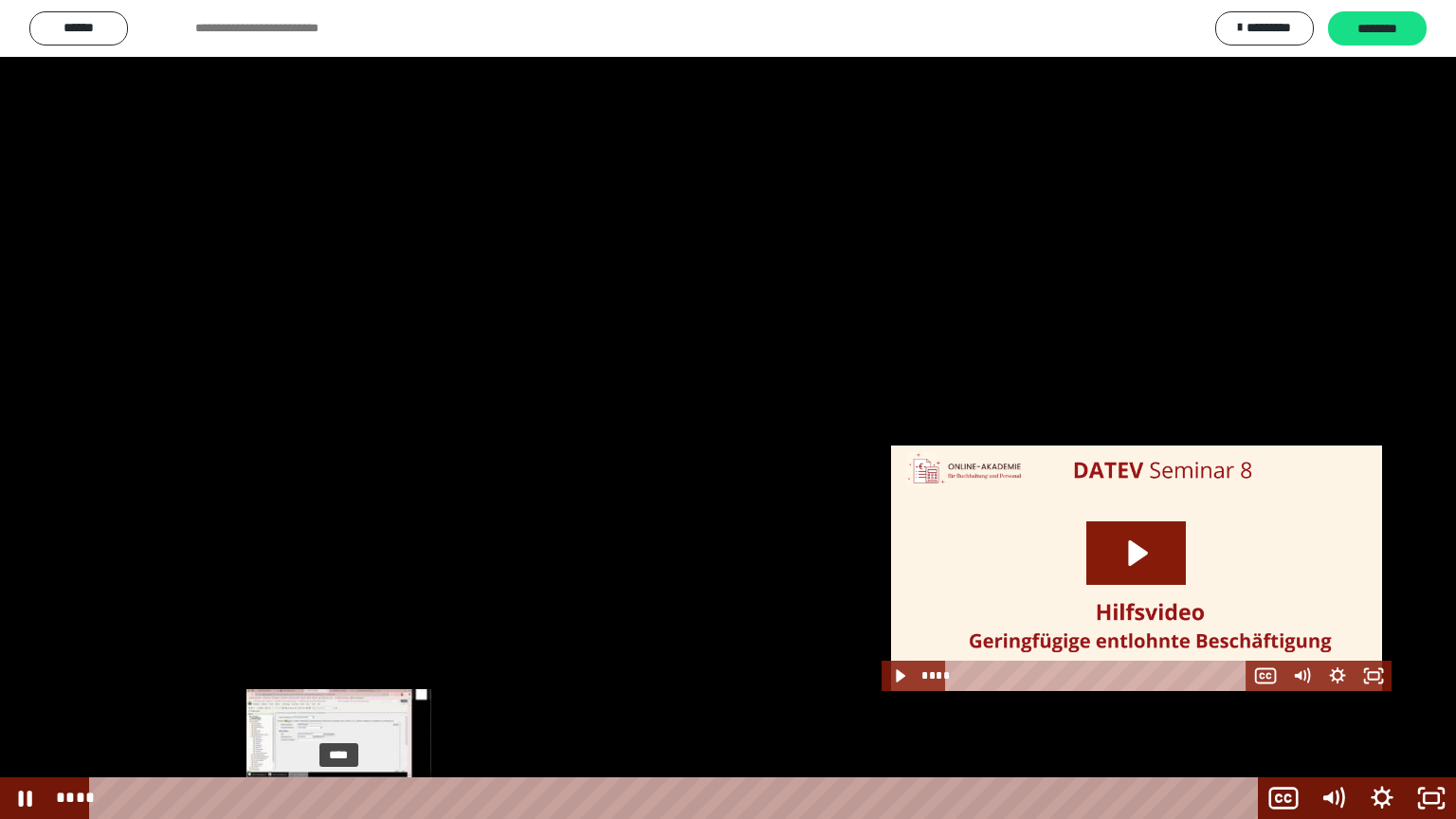 click on "****" at bounding box center (677, 798) 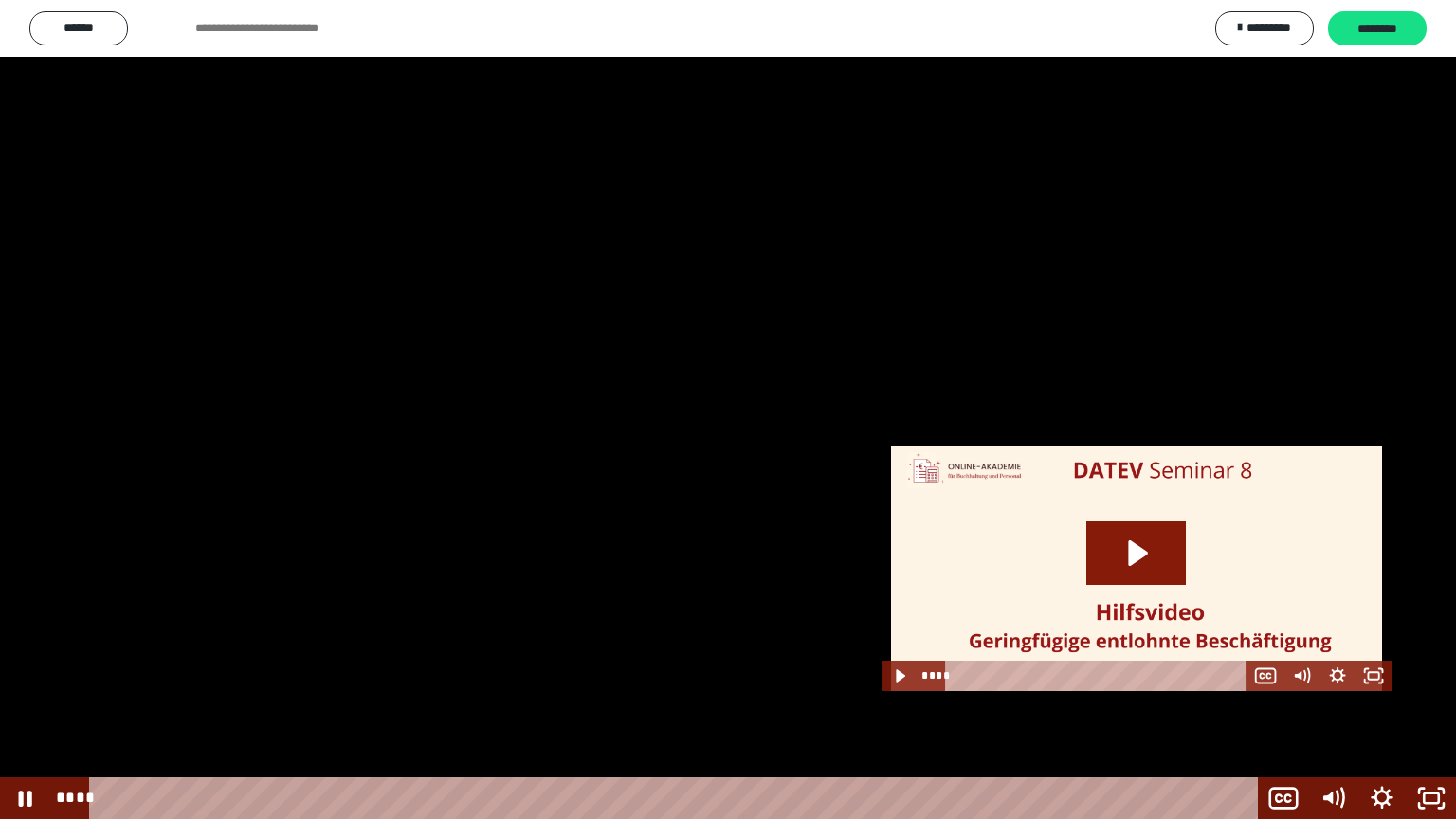 click at bounding box center (728, 410) 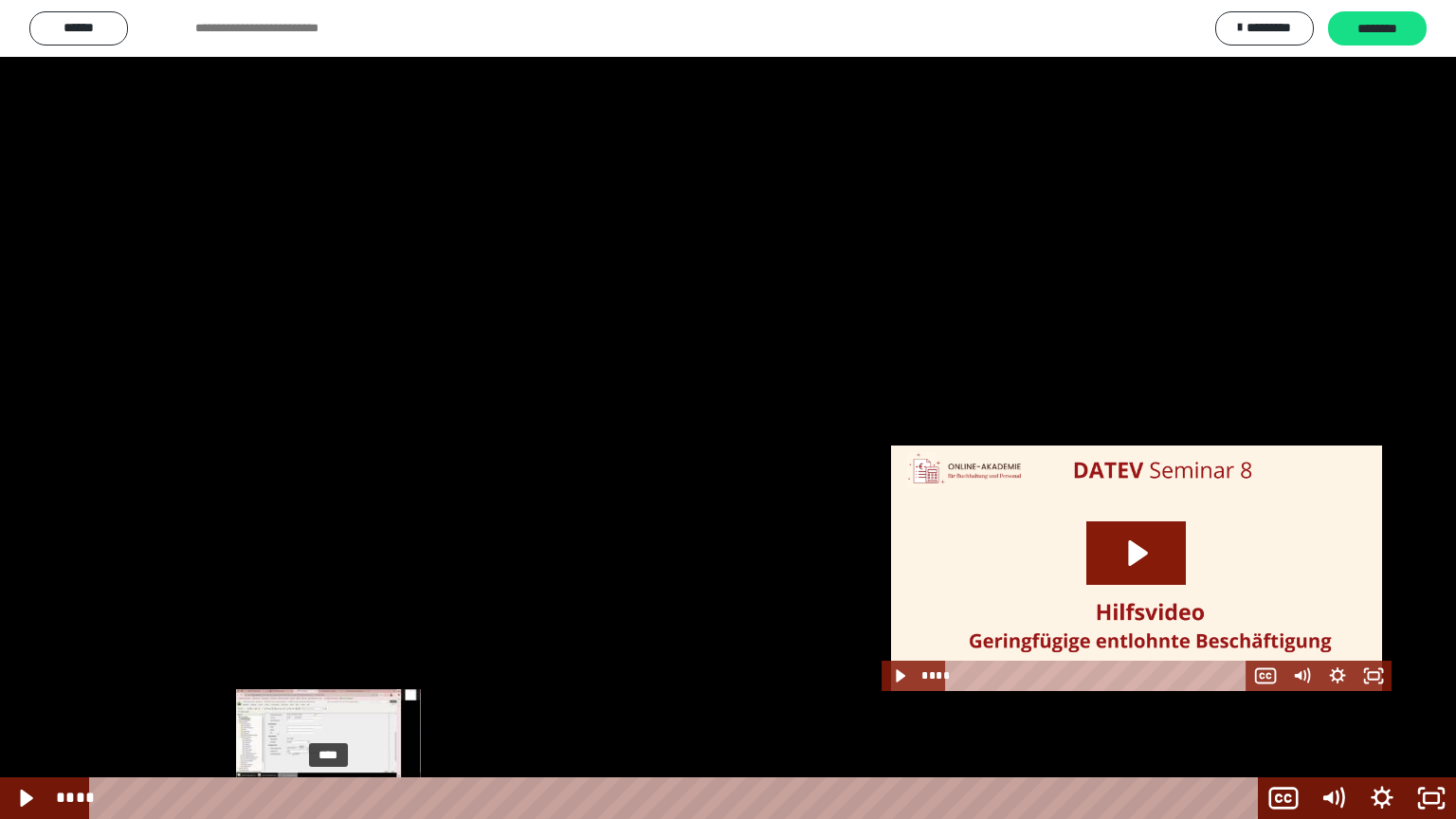click on "****" at bounding box center (677, 798) 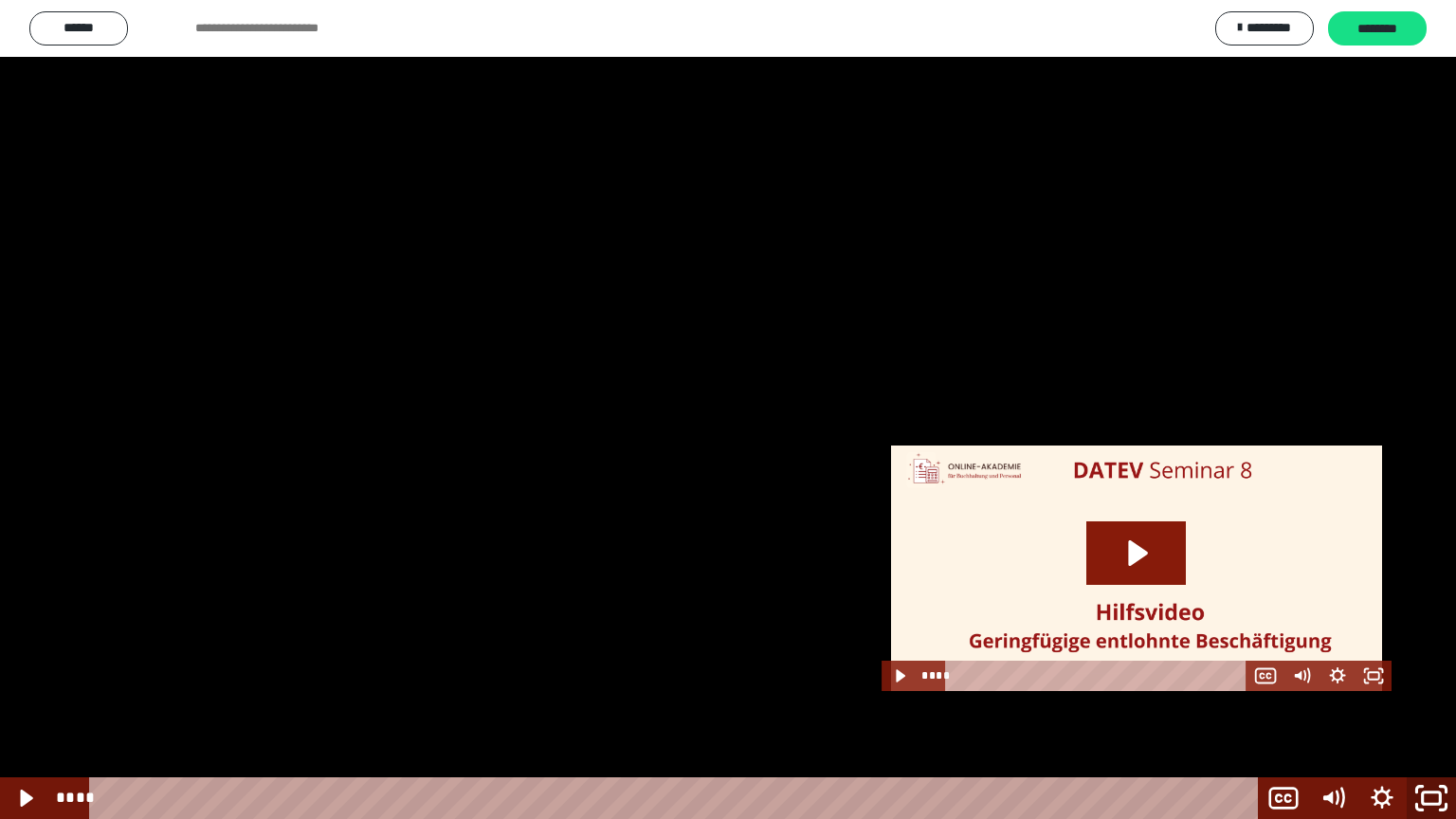 click 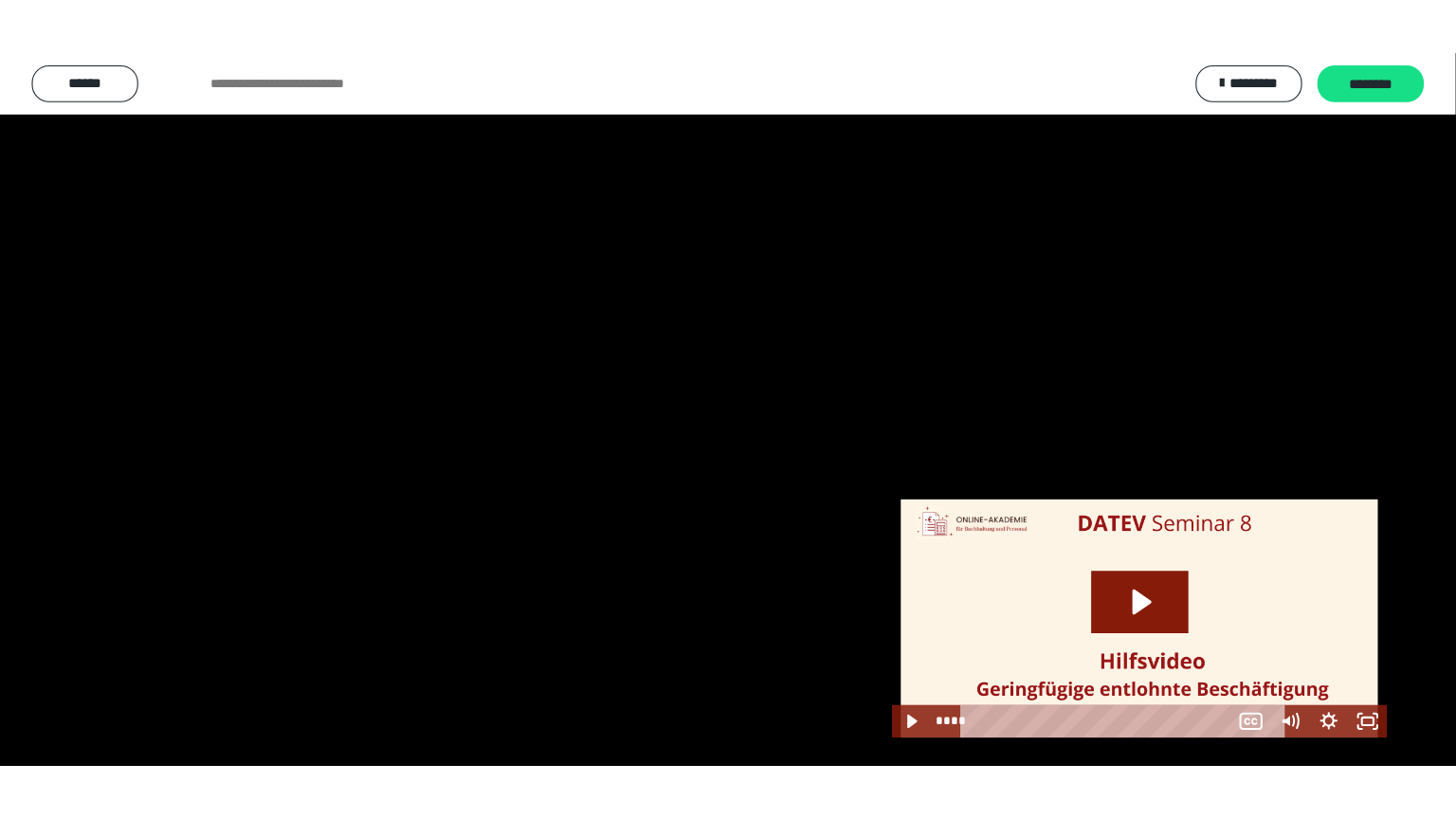 scroll, scrollTop: 2404, scrollLeft: 0, axis: vertical 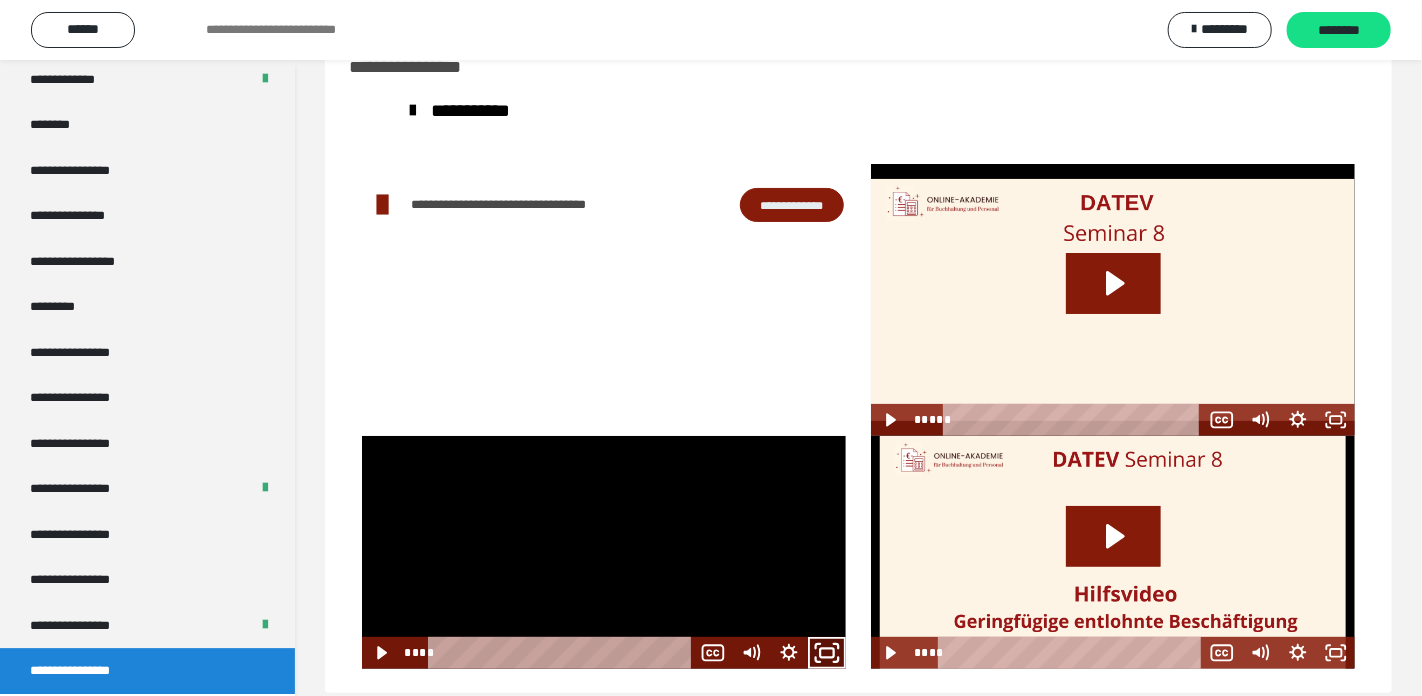 click 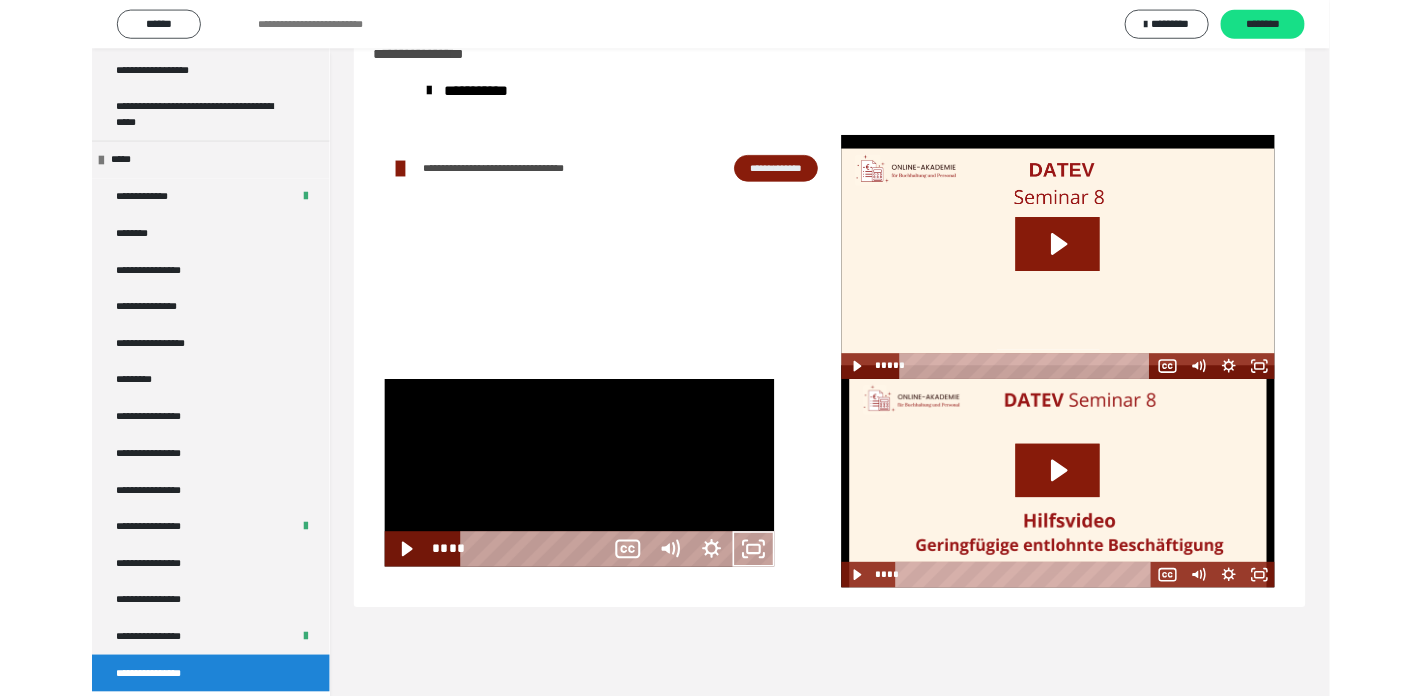 scroll, scrollTop: 2368, scrollLeft: 0, axis: vertical 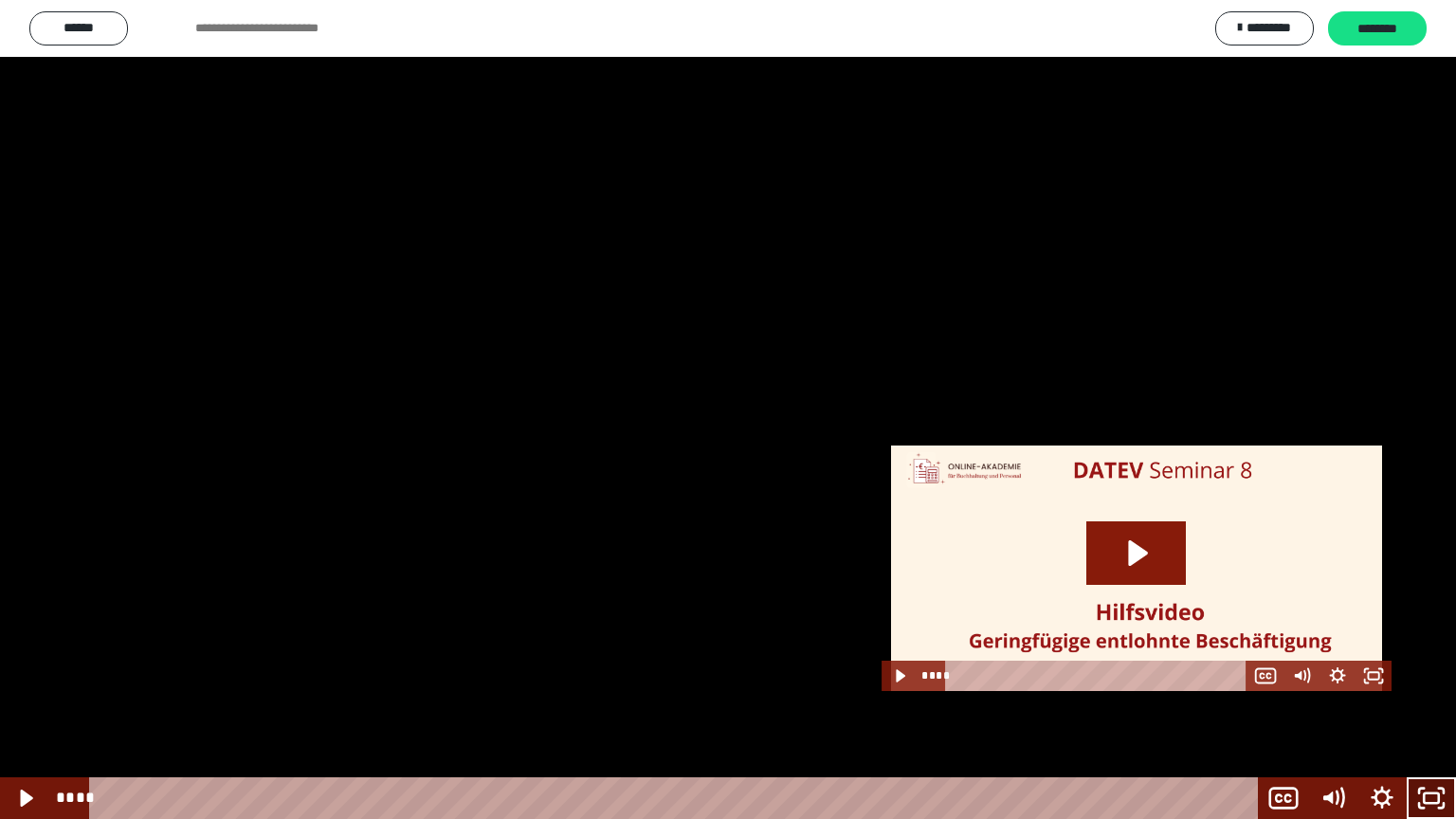 click 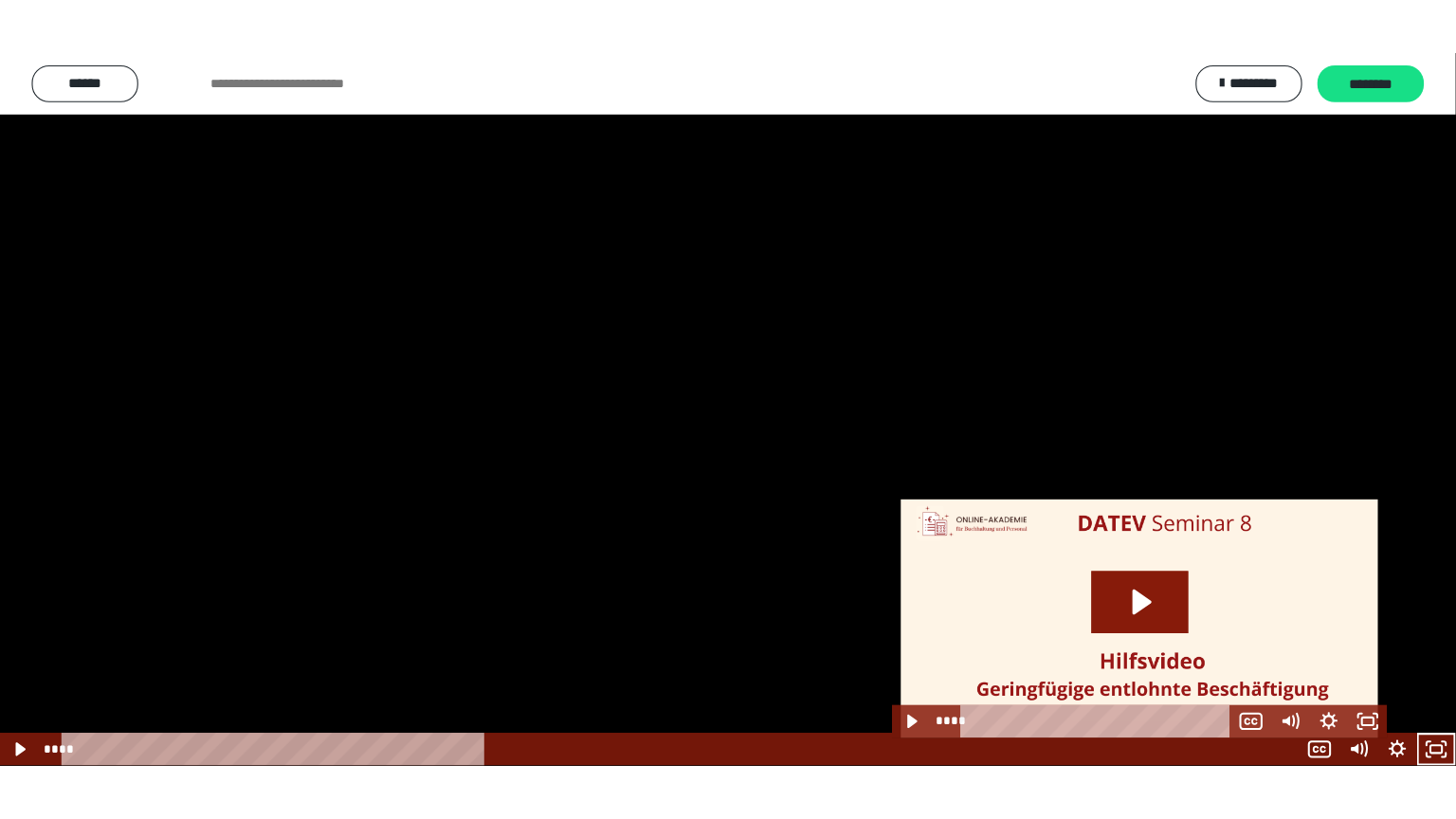 scroll, scrollTop: 2404, scrollLeft: 0, axis: vertical 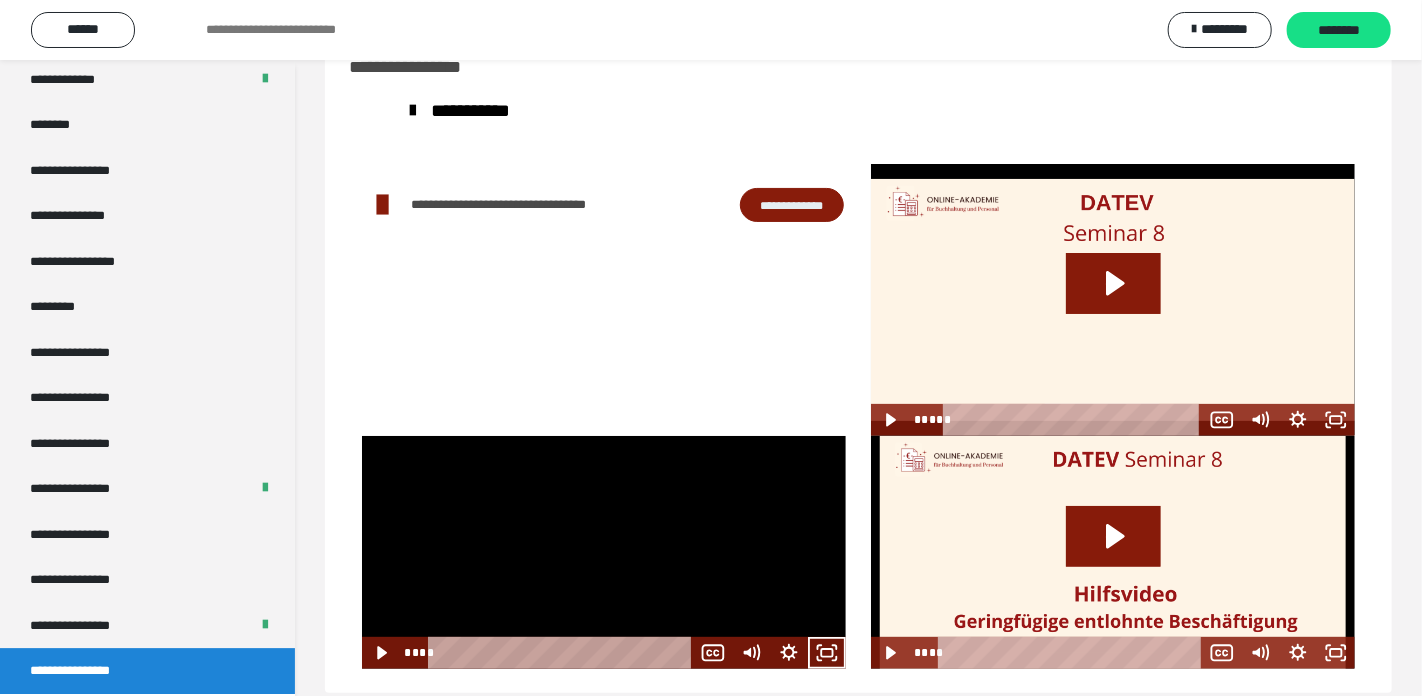 drag, startPoint x: 699, startPoint y: 568, endPoint x: 743, endPoint y: 585, distance: 47.169907 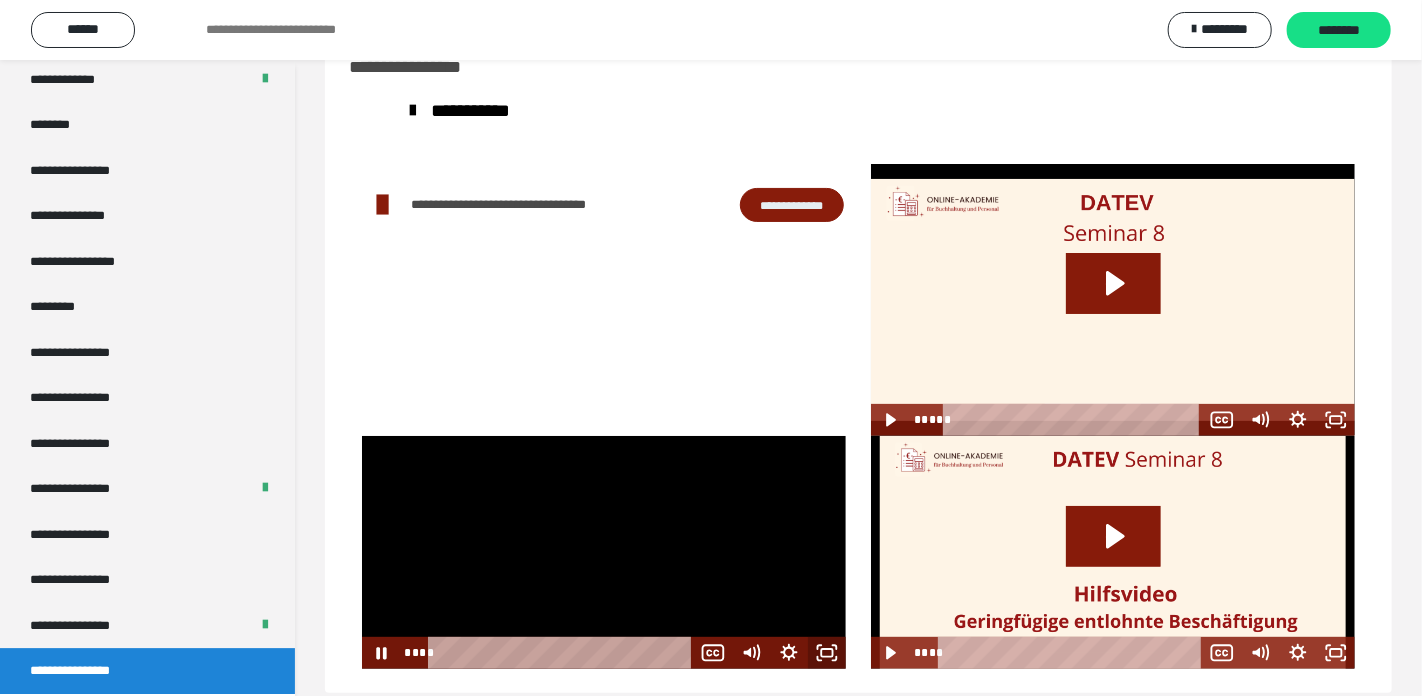 click 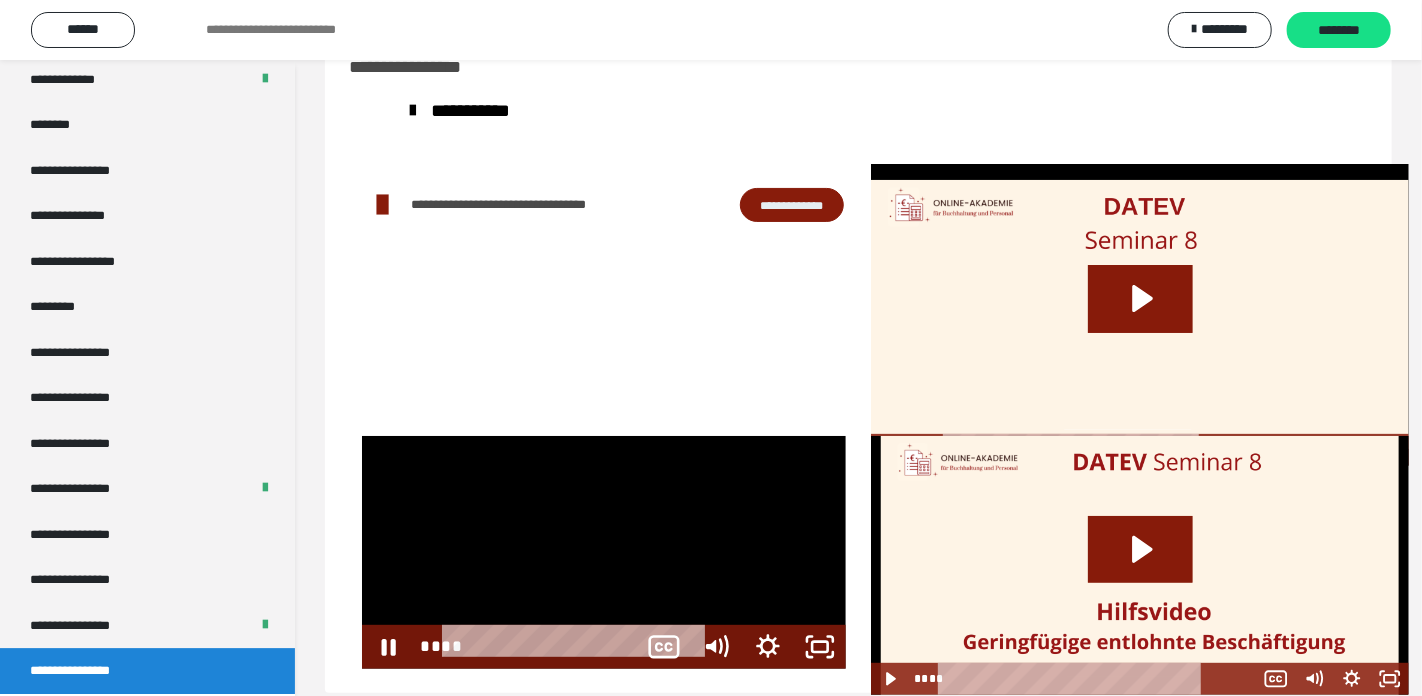 scroll, scrollTop: 2368, scrollLeft: 0, axis: vertical 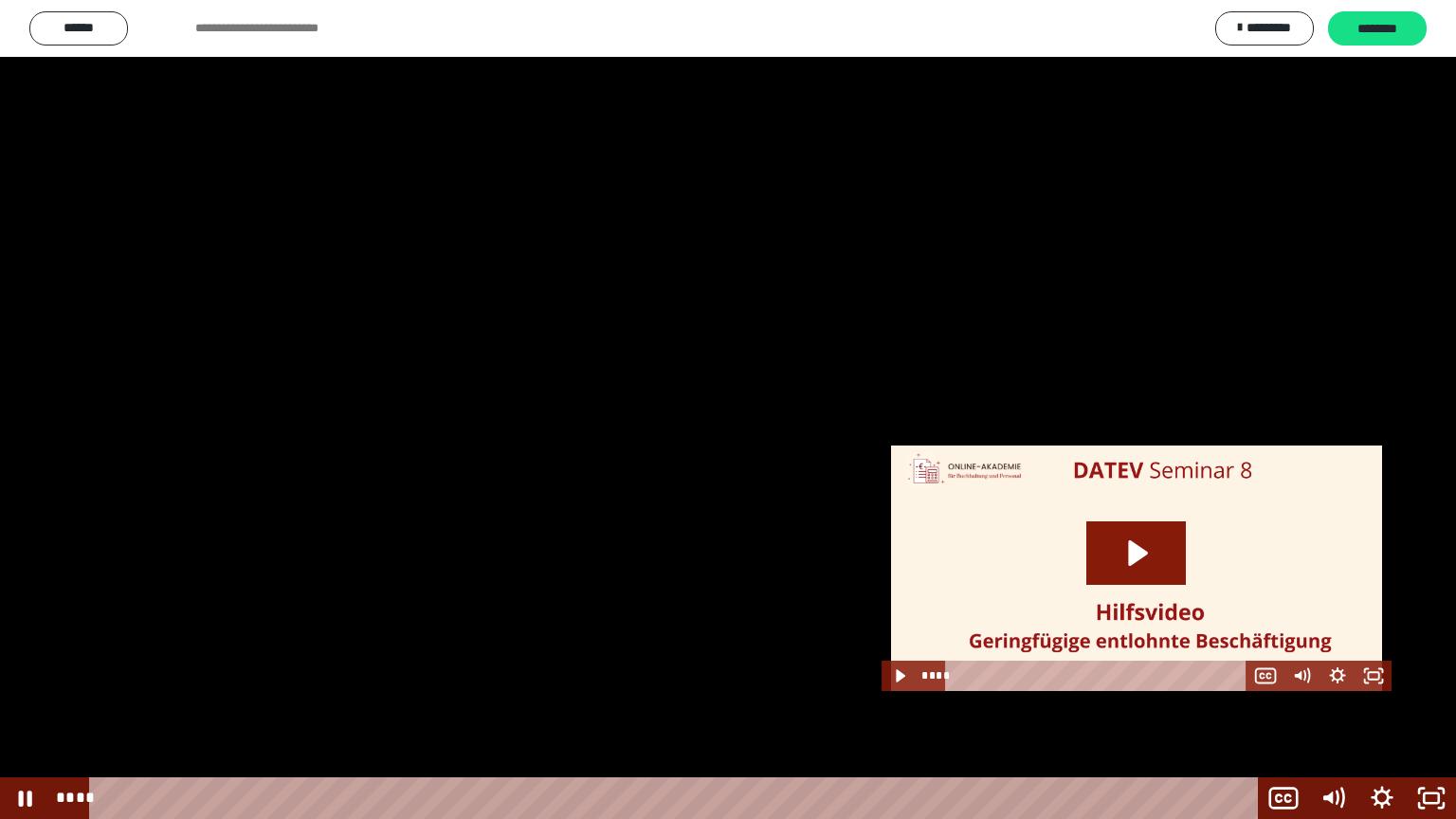 click at bounding box center (728, 410) 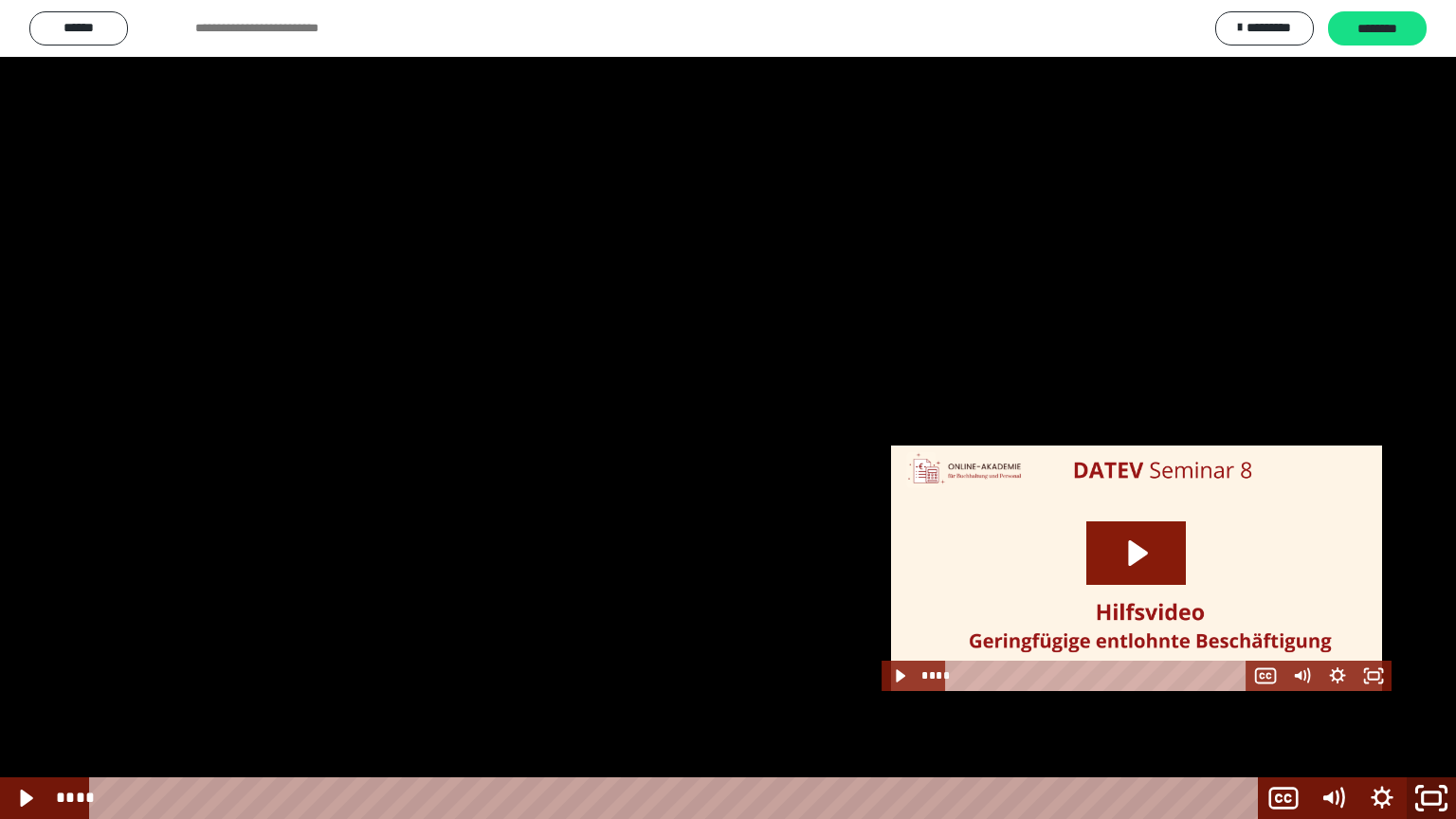 drag, startPoint x: 1434, startPoint y: 795, endPoint x: 1301, endPoint y: 656, distance: 192 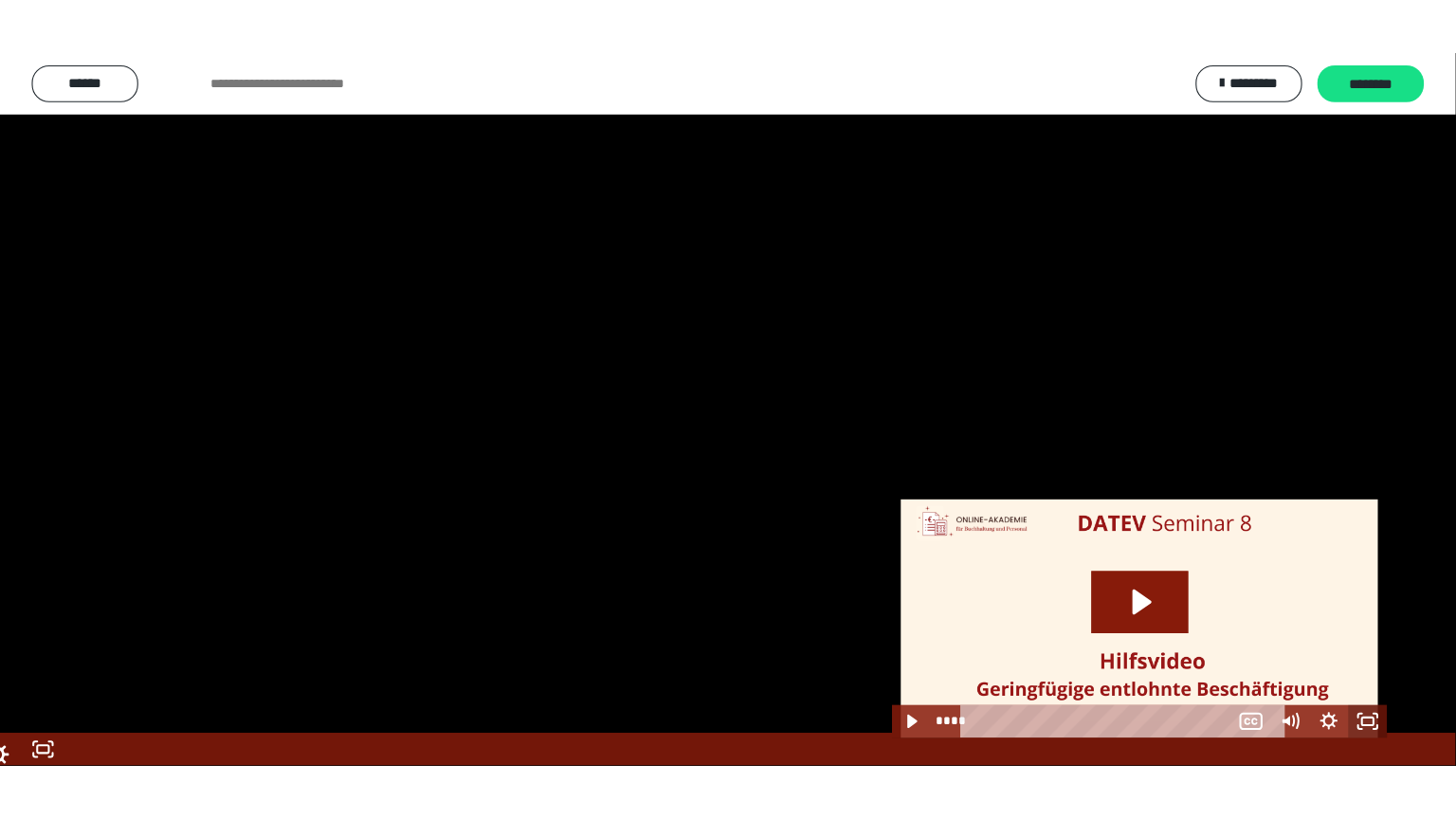scroll, scrollTop: 2404, scrollLeft: 0, axis: vertical 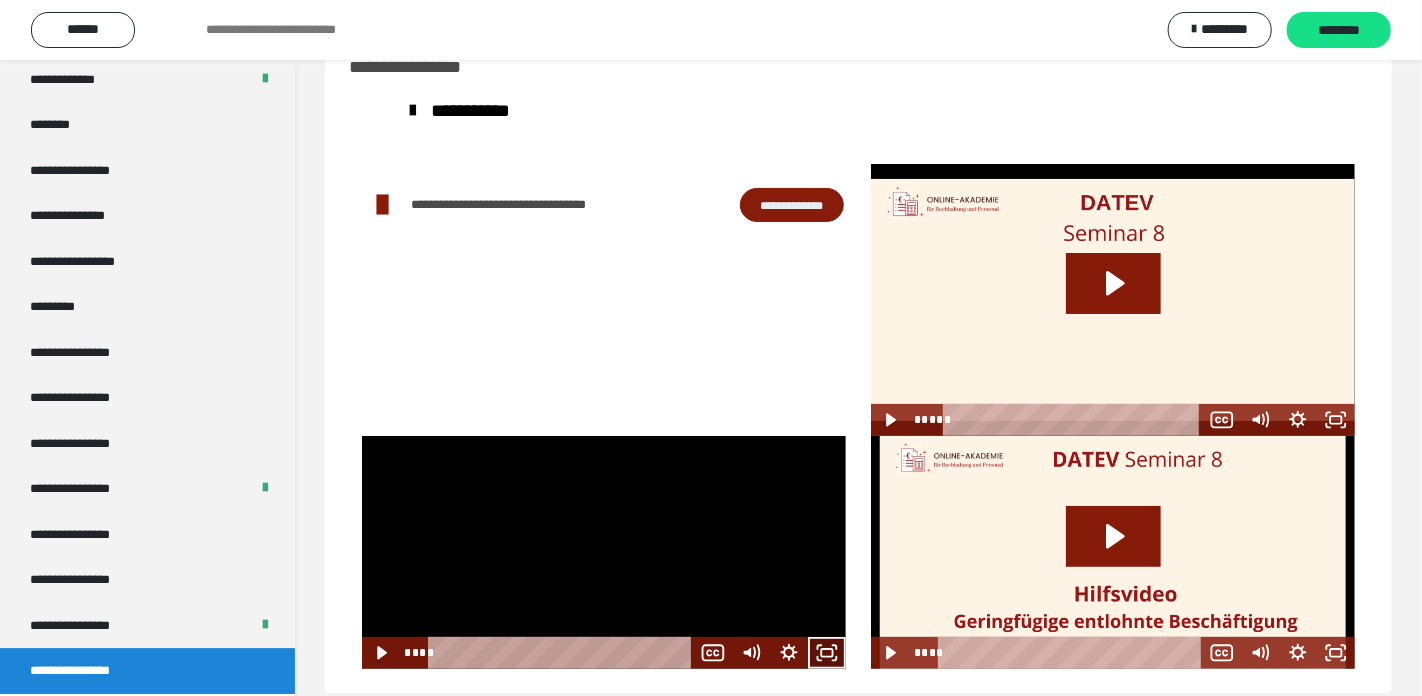 click 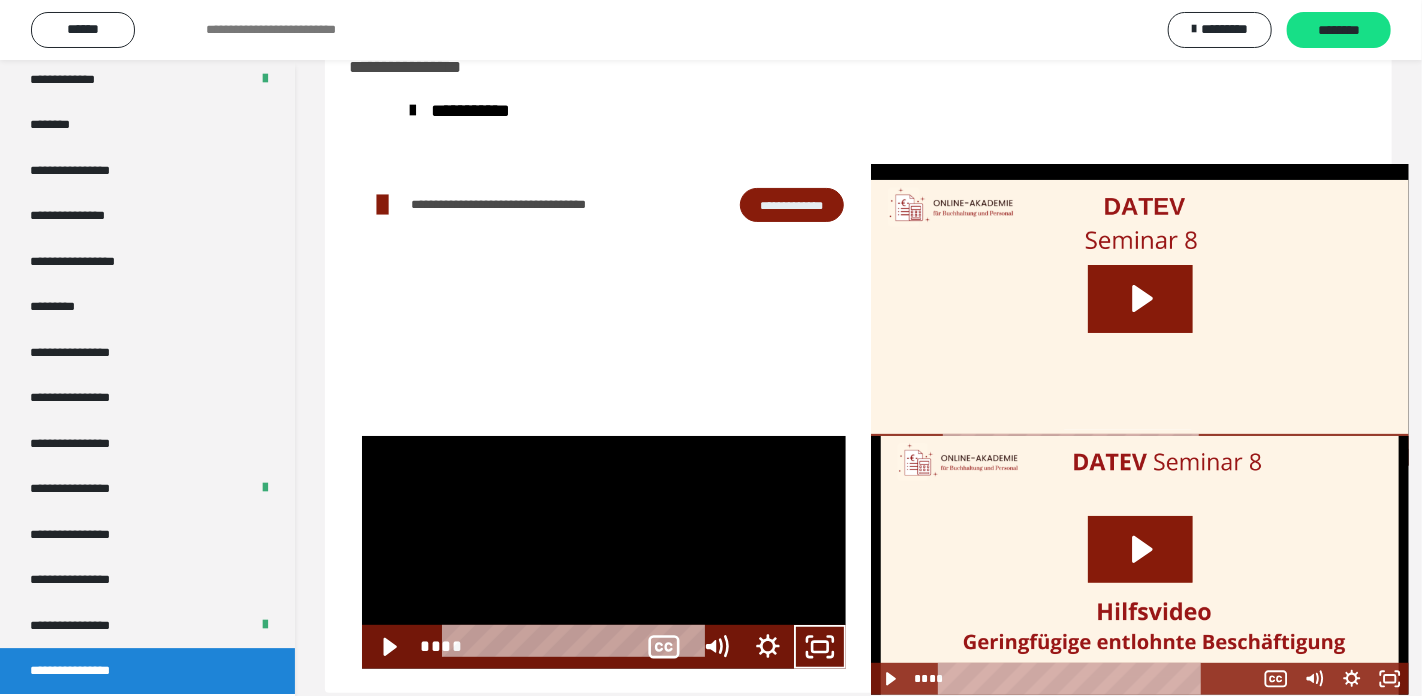 scroll, scrollTop: 2368, scrollLeft: 0, axis: vertical 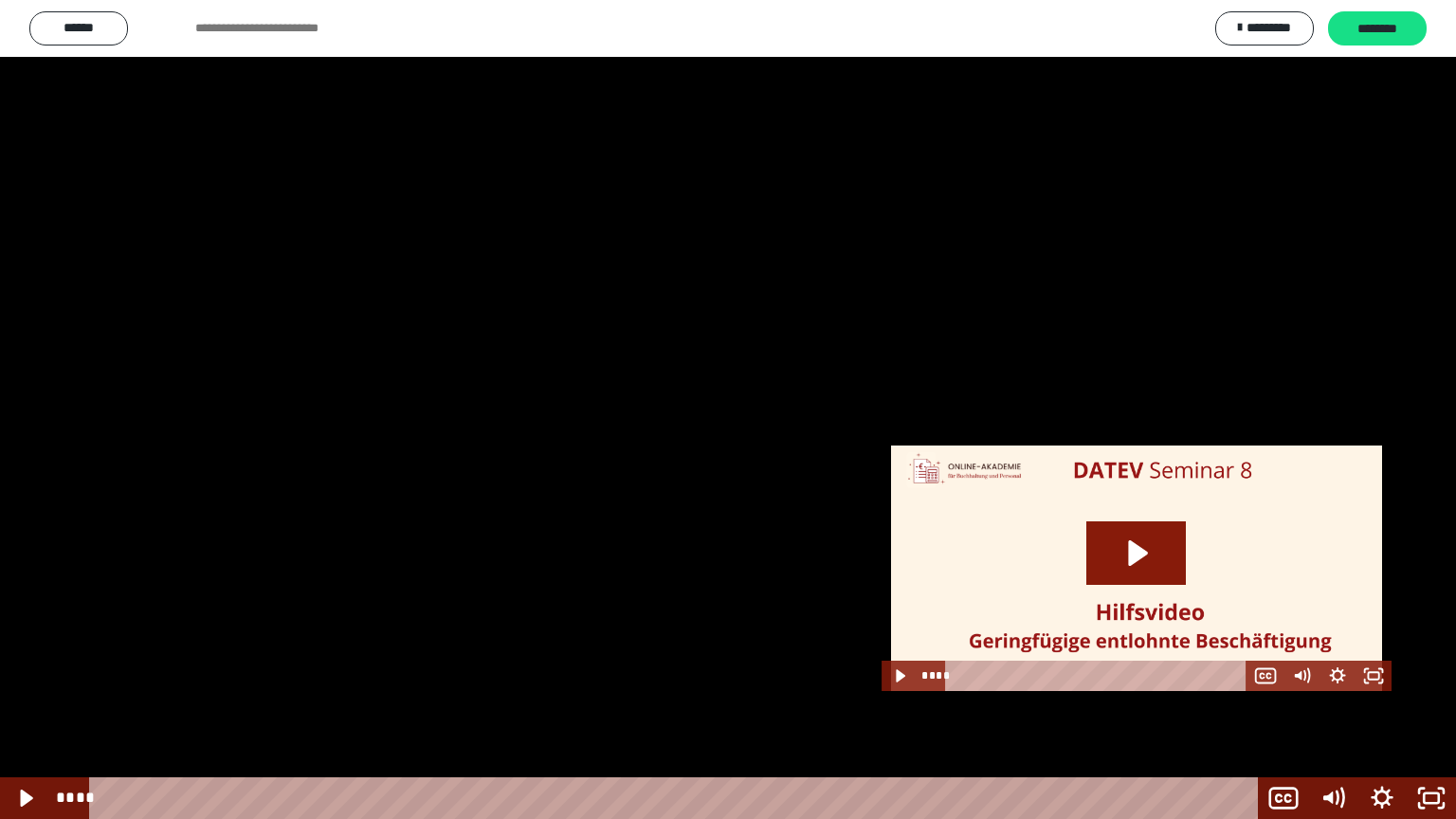 click at bounding box center (728, 410) 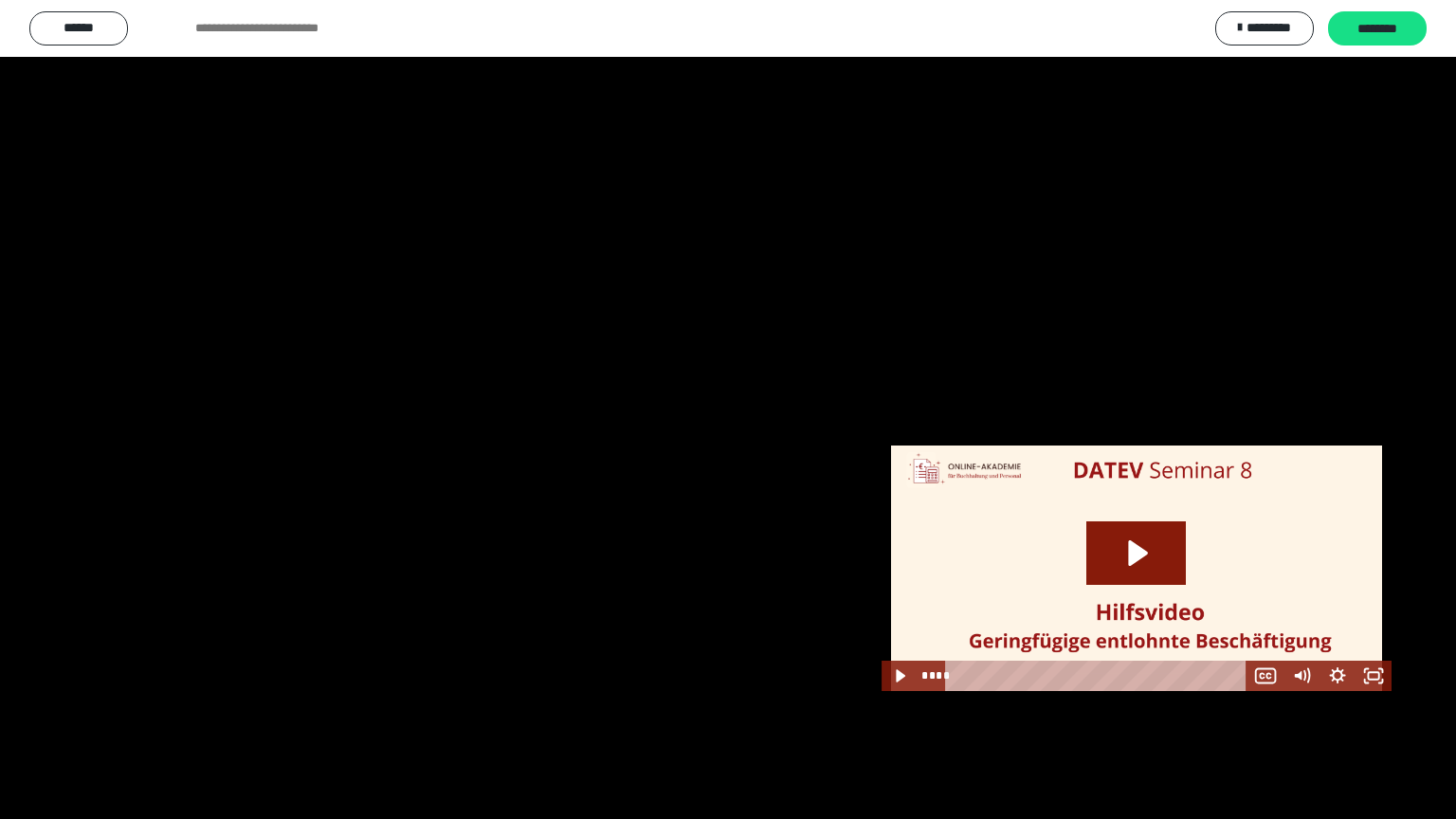 click at bounding box center (728, 410) 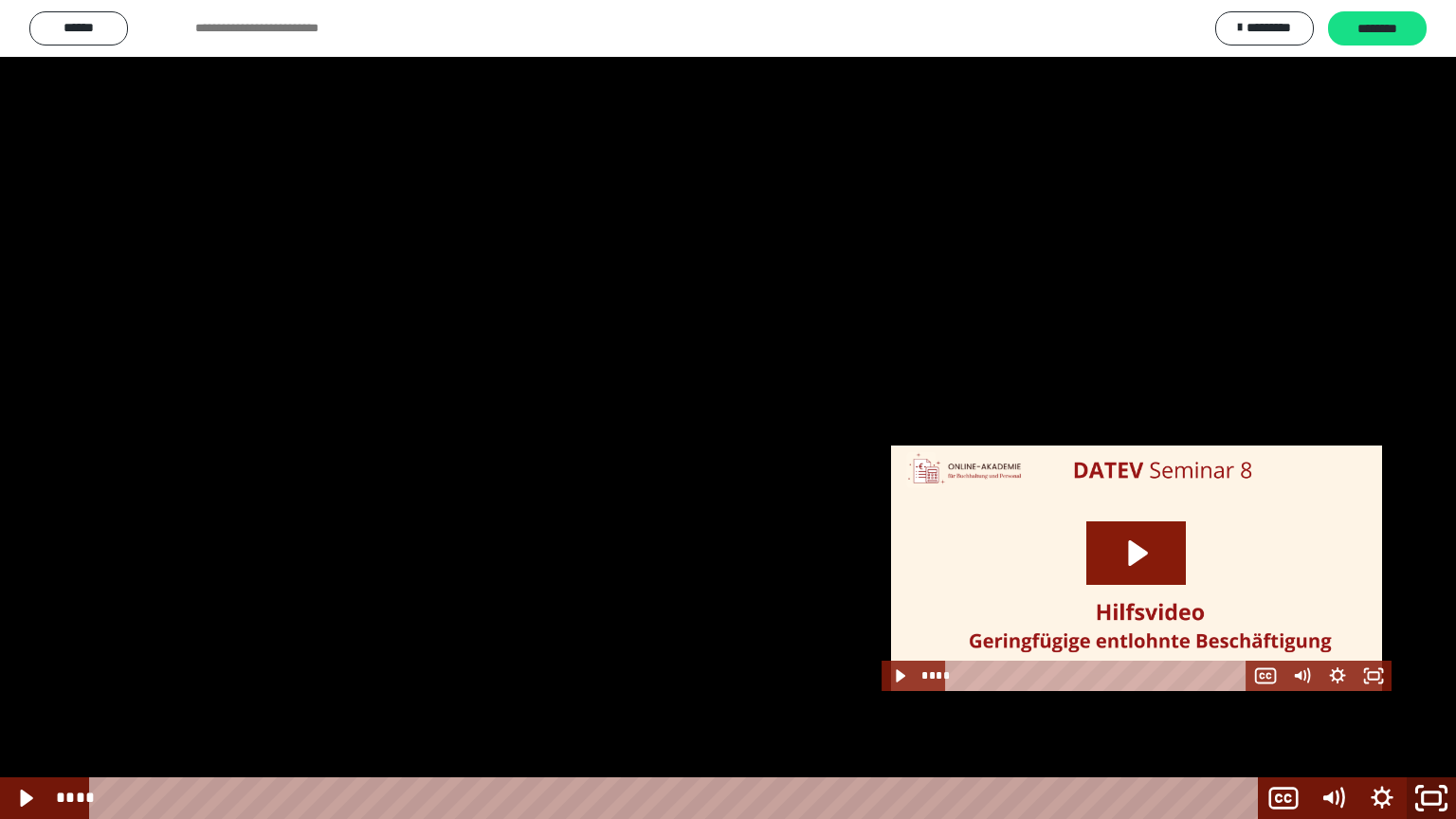 click 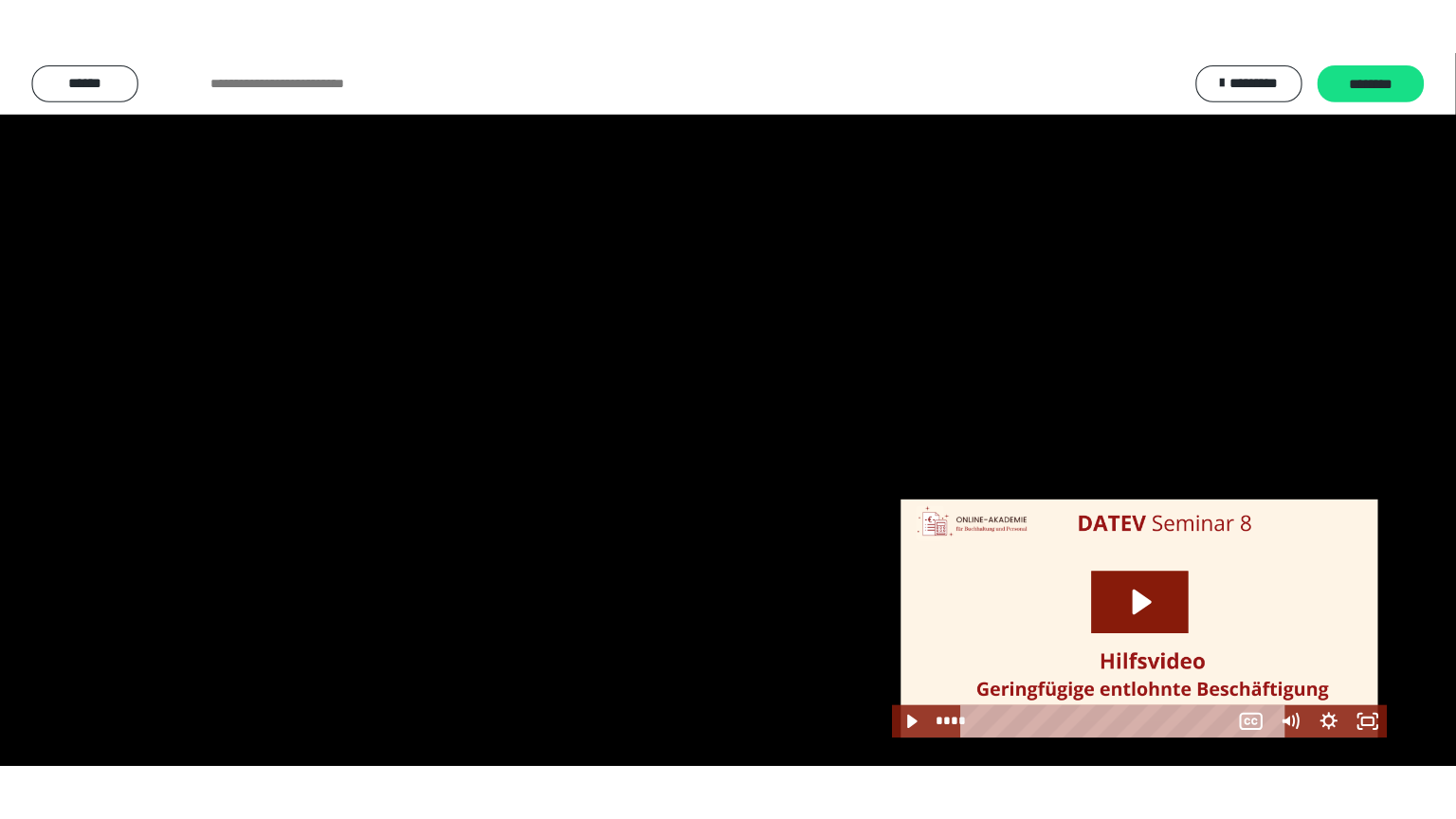 scroll, scrollTop: 2404, scrollLeft: 0, axis: vertical 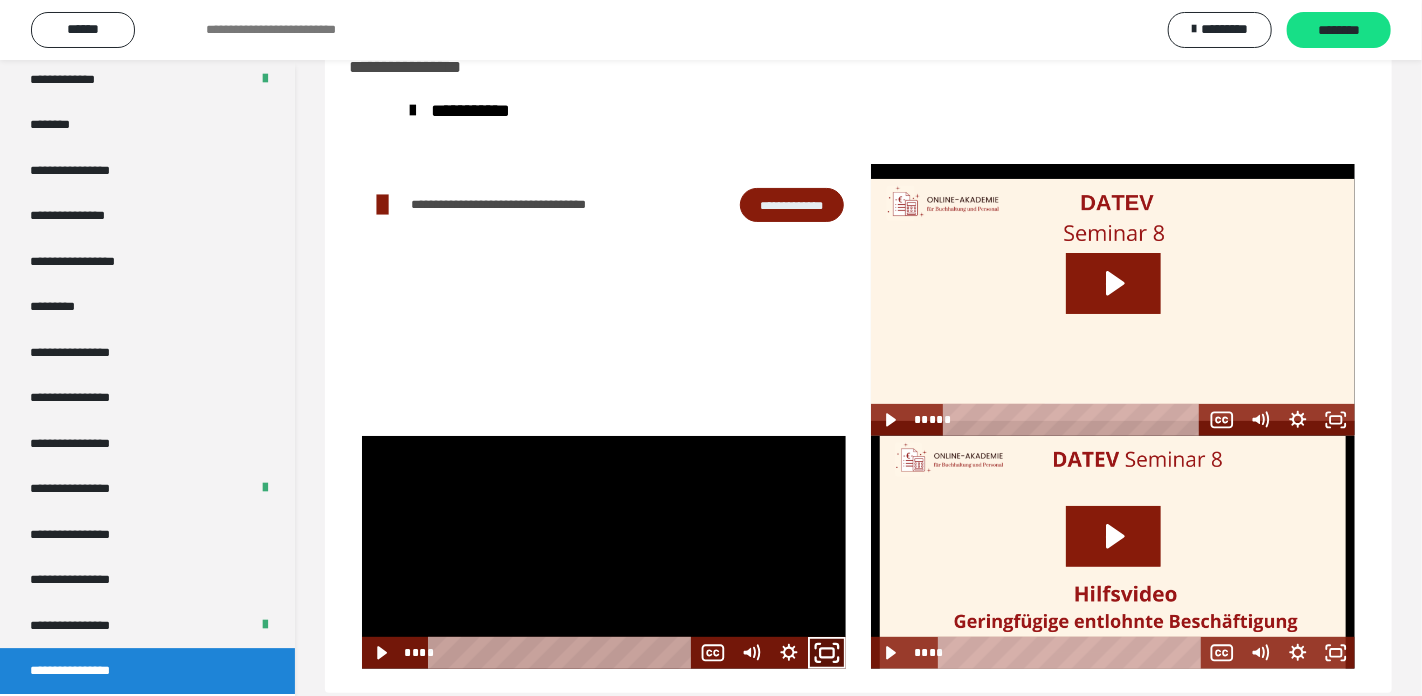 click 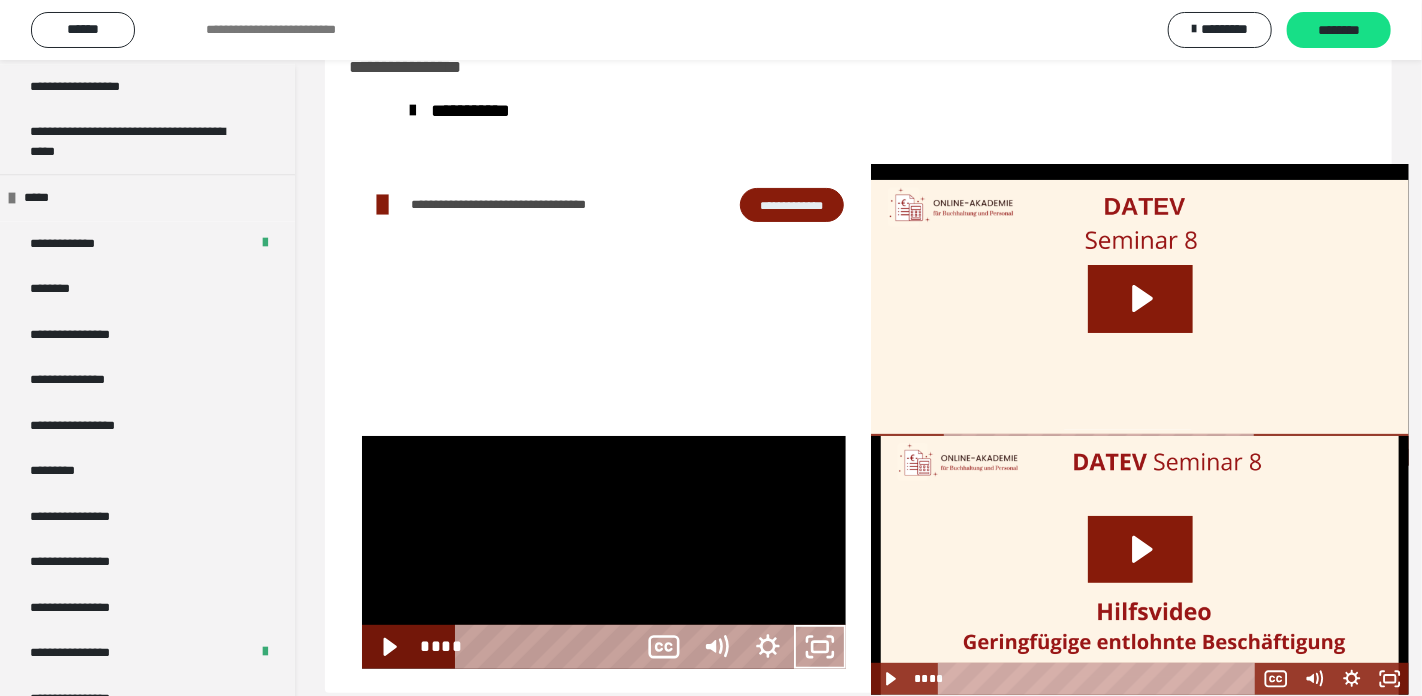 scroll, scrollTop: 2368, scrollLeft: 0, axis: vertical 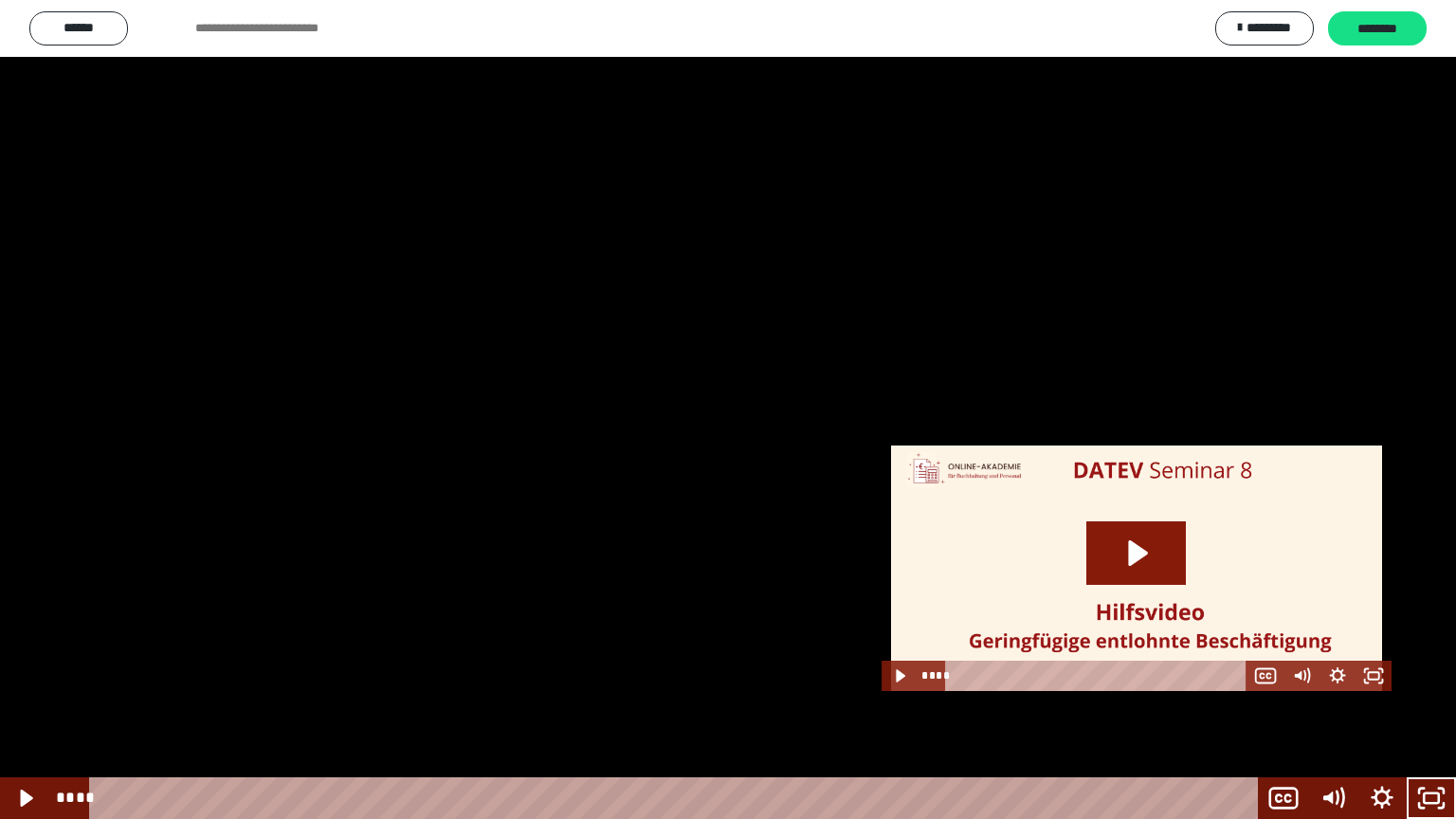 click at bounding box center [728, 410] 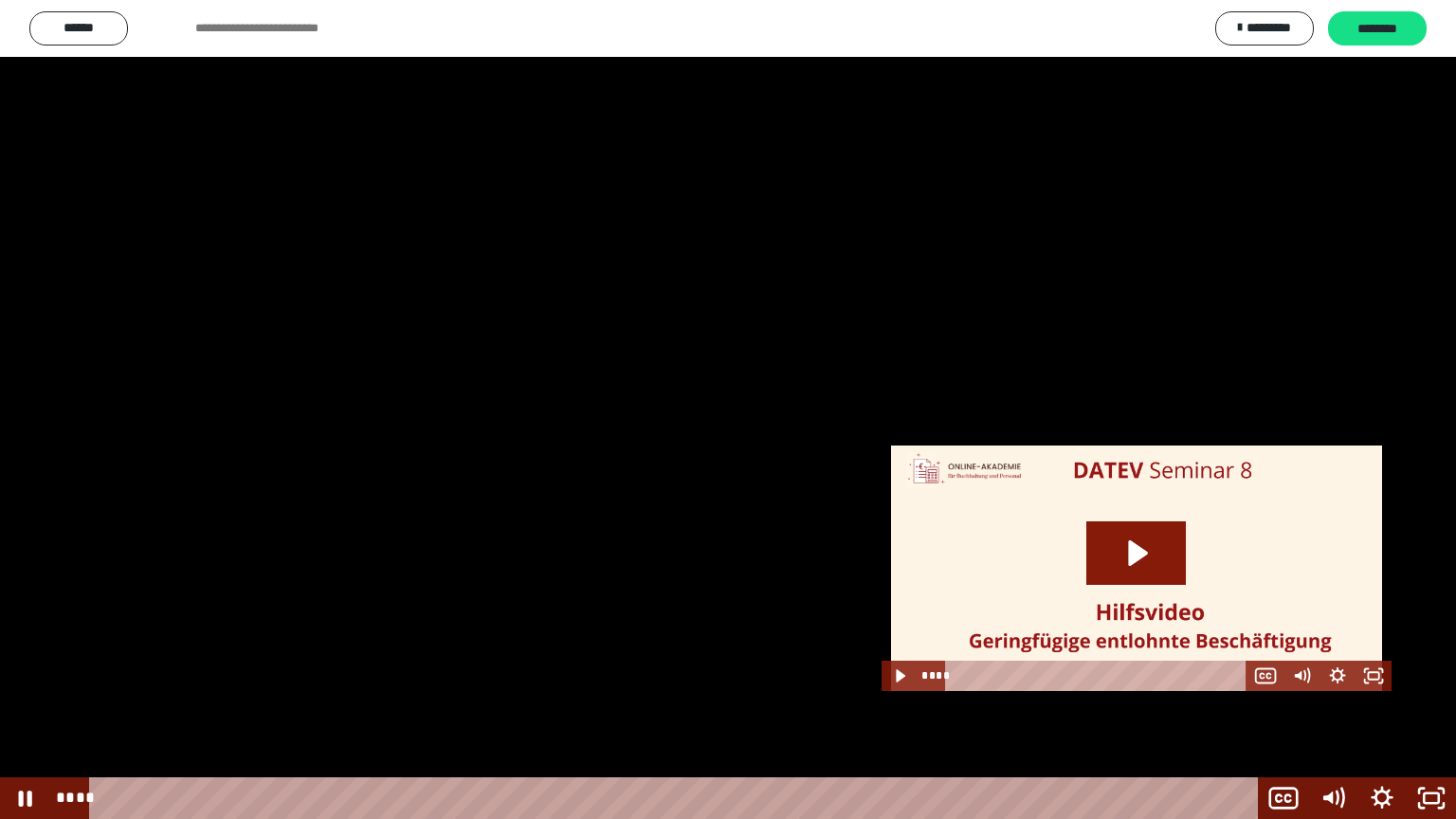 click at bounding box center (728, 410) 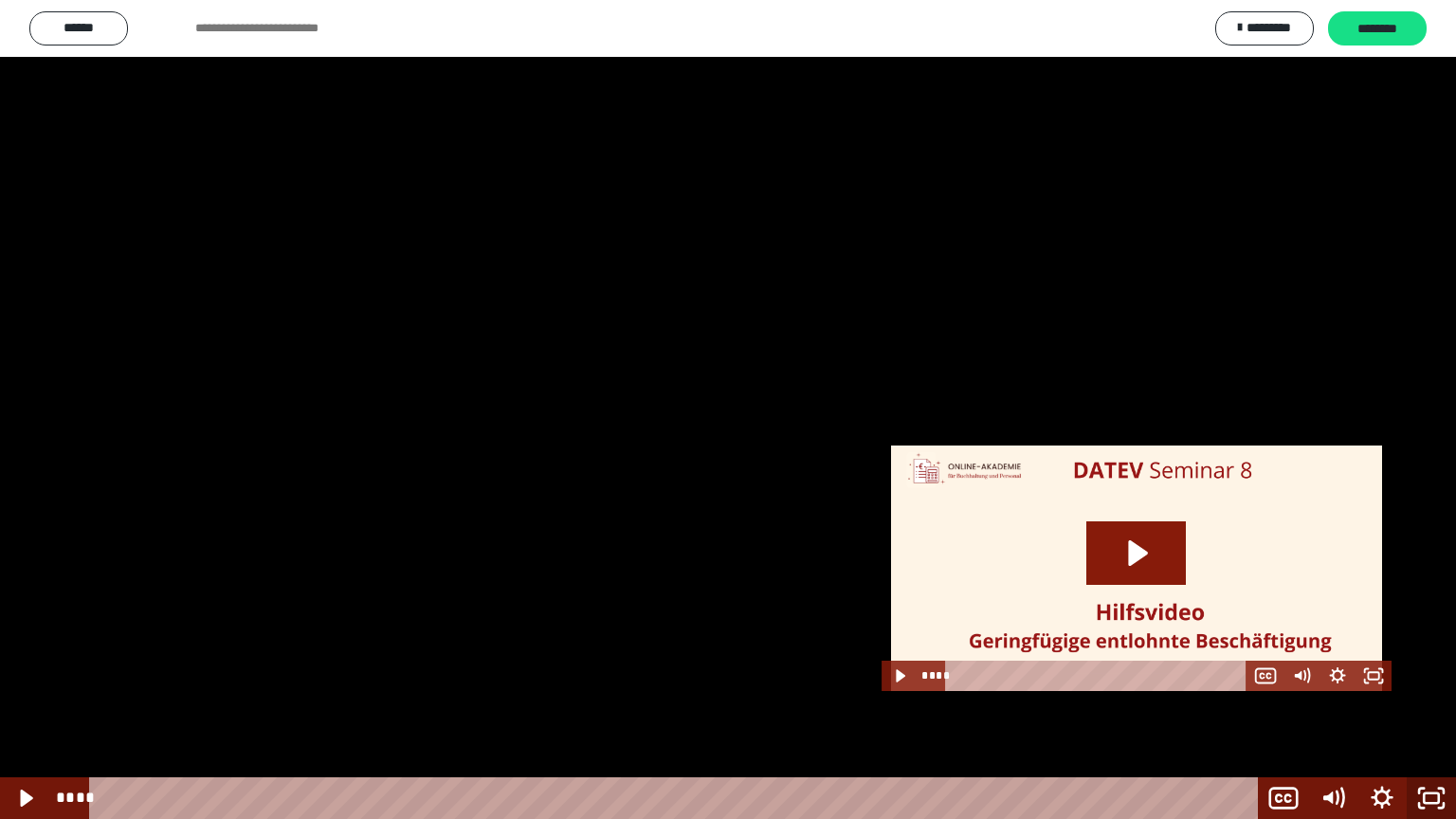 click 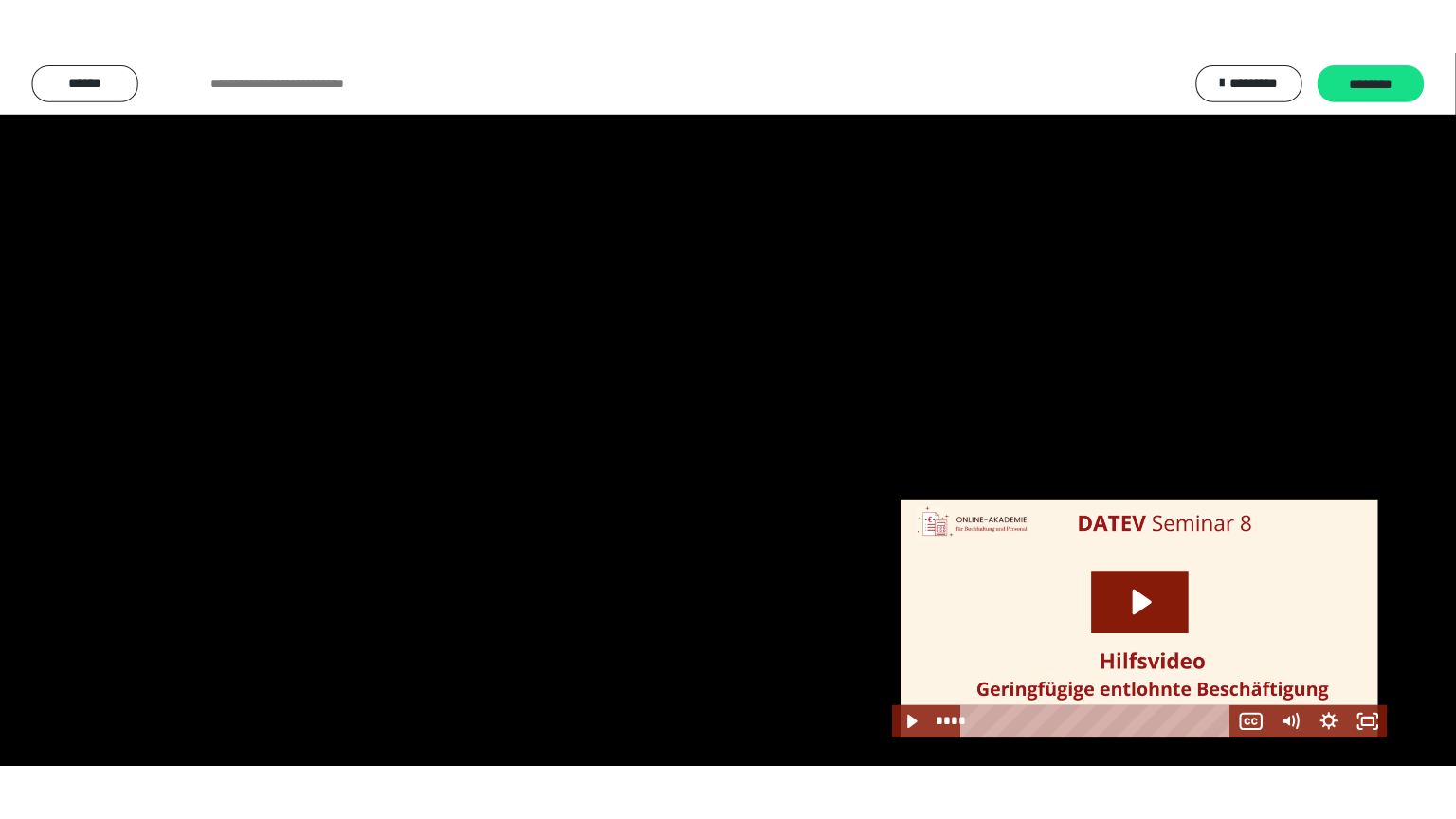 scroll, scrollTop: 2404, scrollLeft: 0, axis: vertical 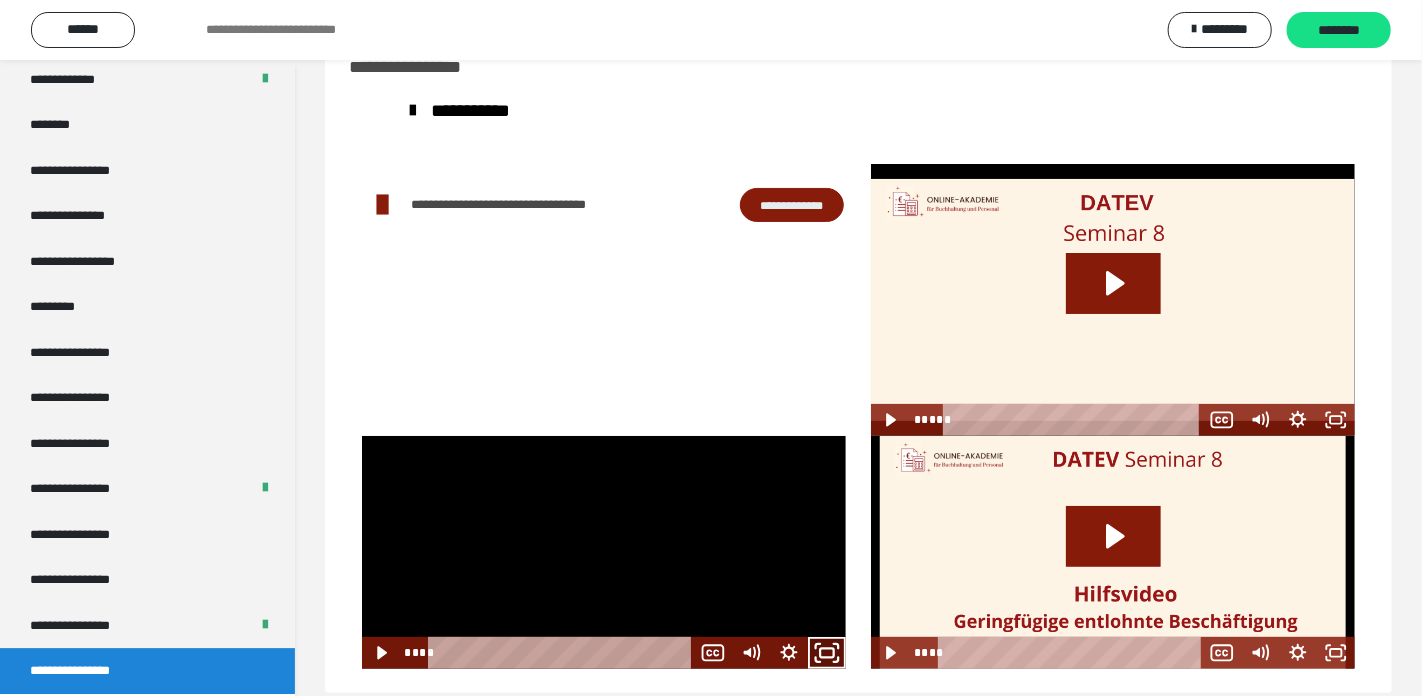 click 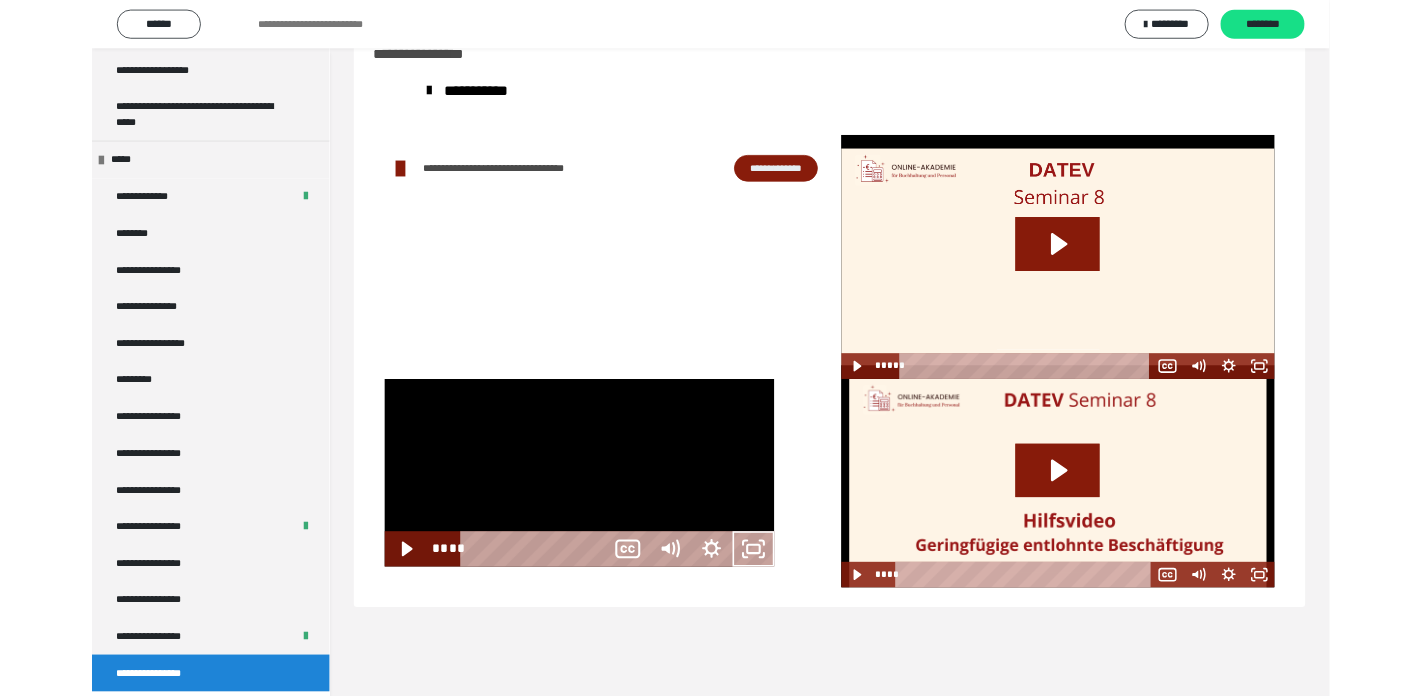 scroll, scrollTop: 2368, scrollLeft: 0, axis: vertical 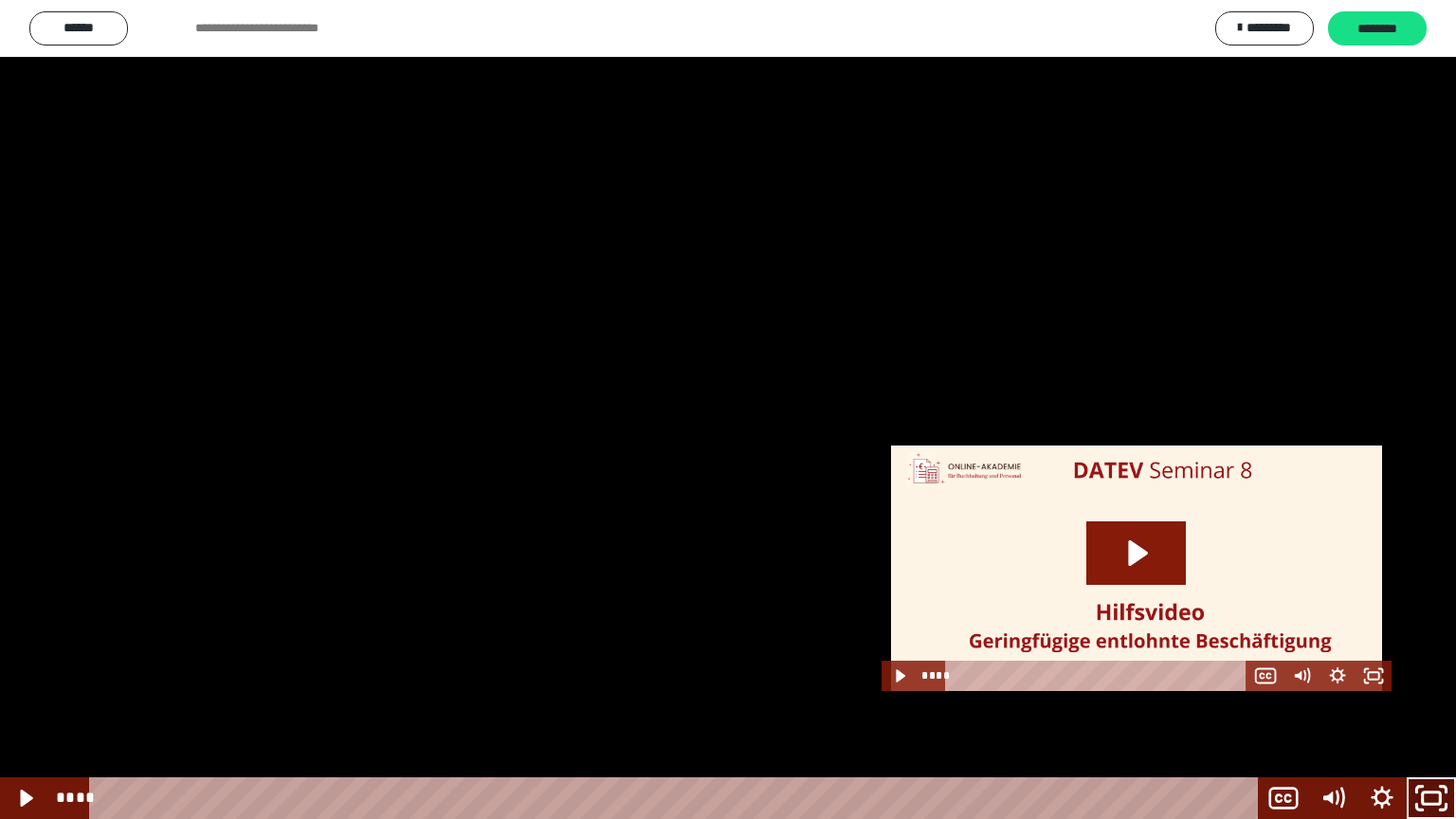 click 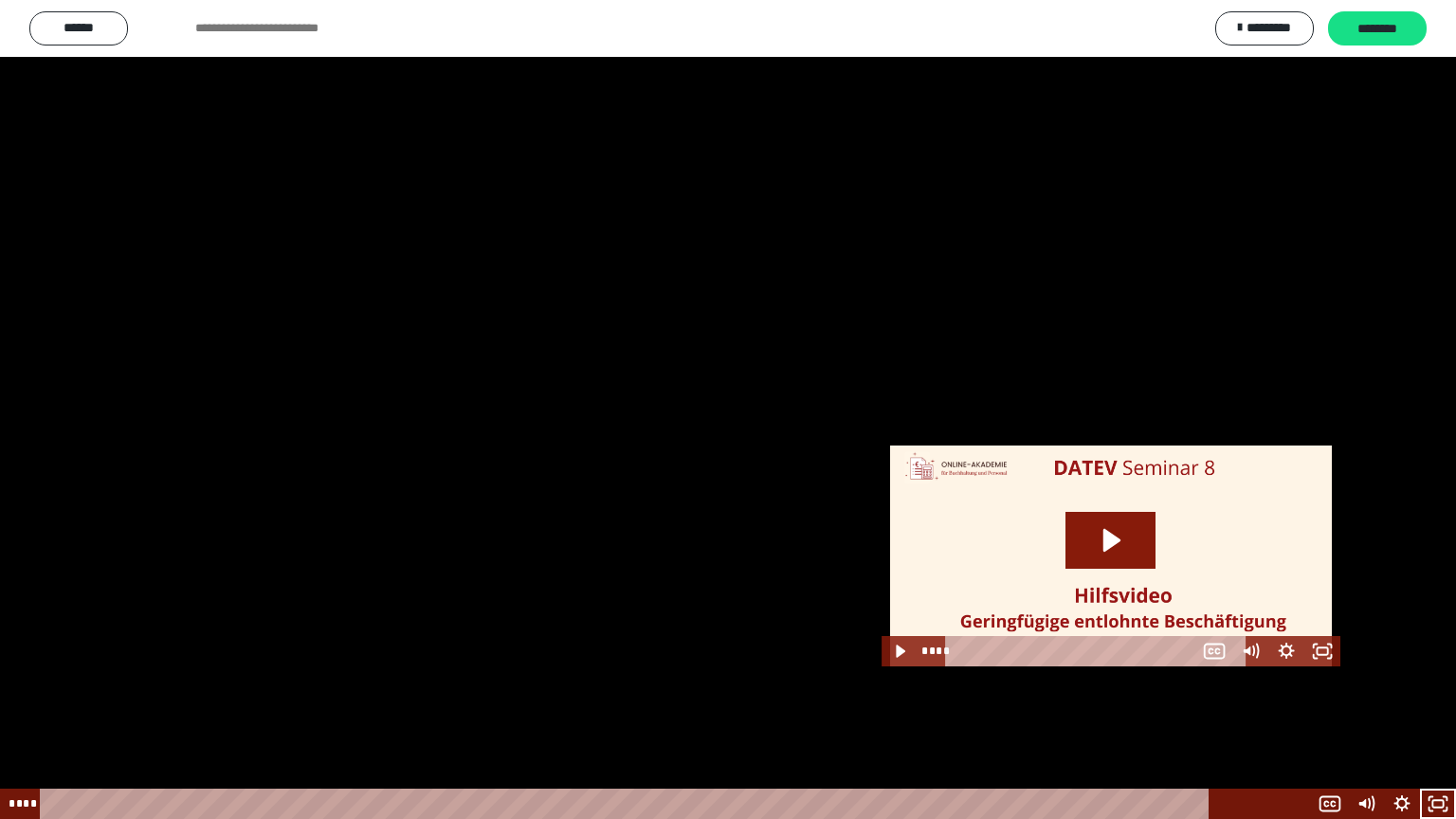 scroll, scrollTop: 2404, scrollLeft: 0, axis: vertical 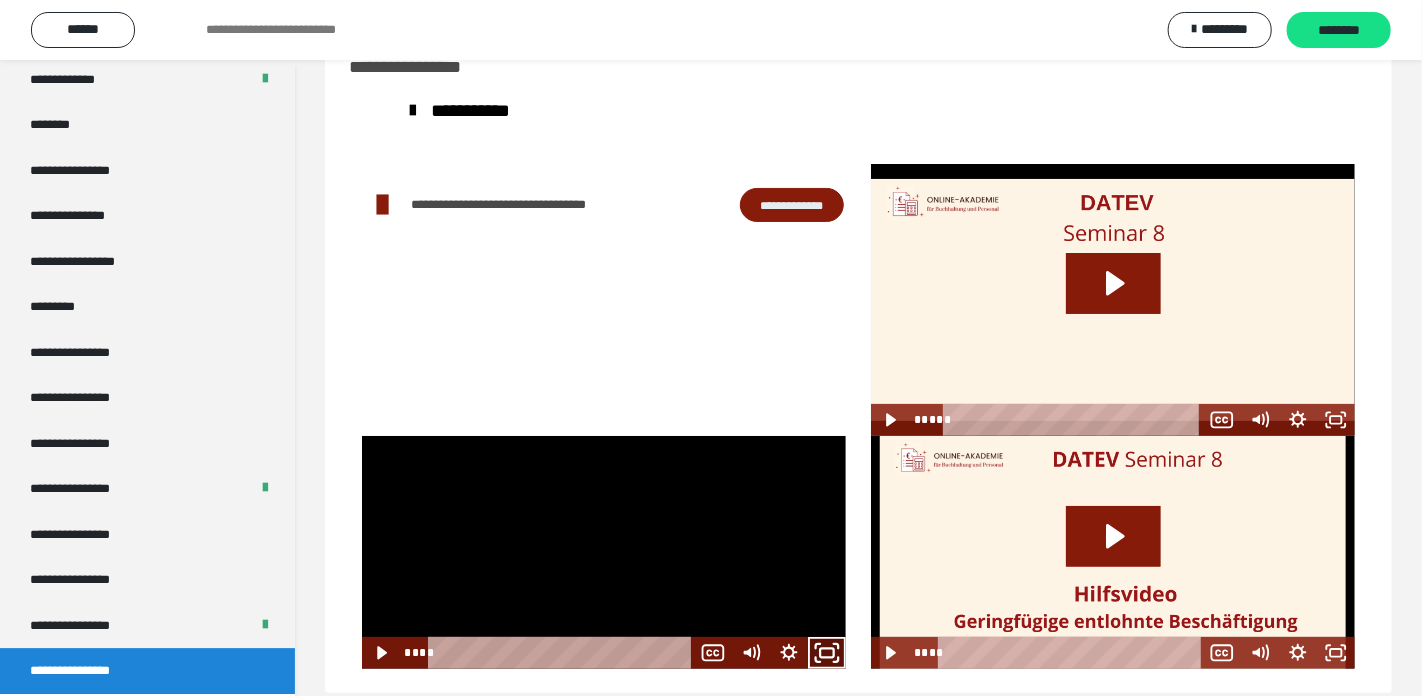 click 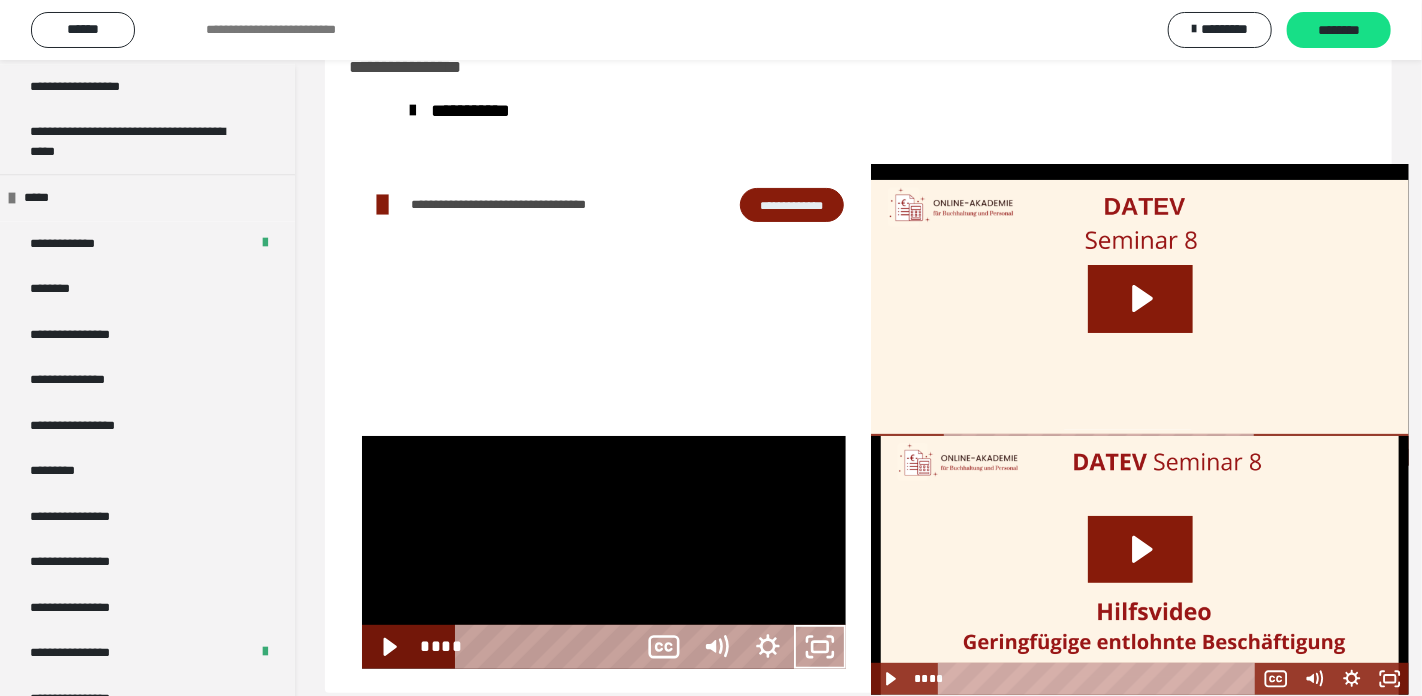 scroll, scrollTop: 2368, scrollLeft: 0, axis: vertical 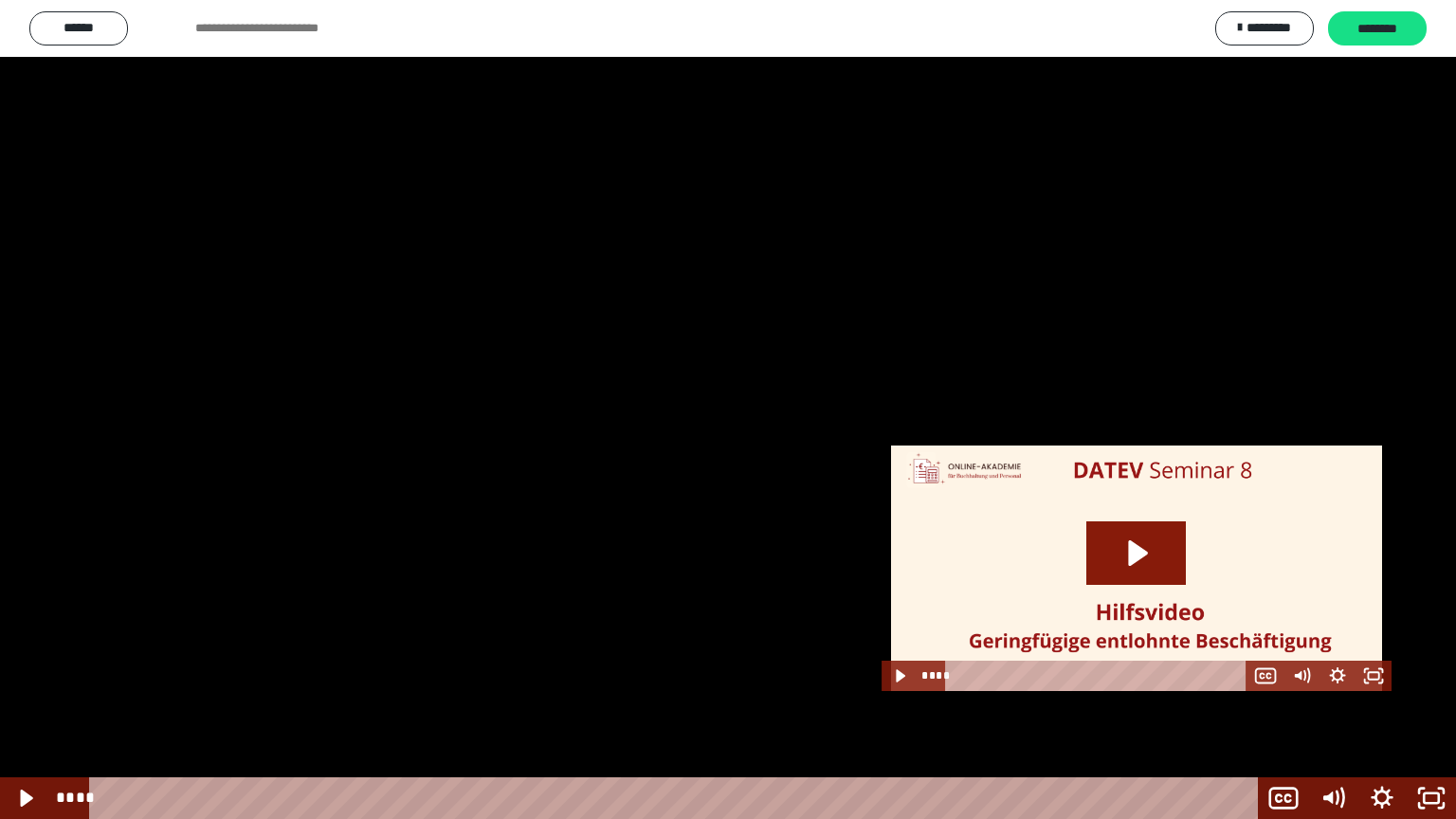click at bounding box center (728, 410) 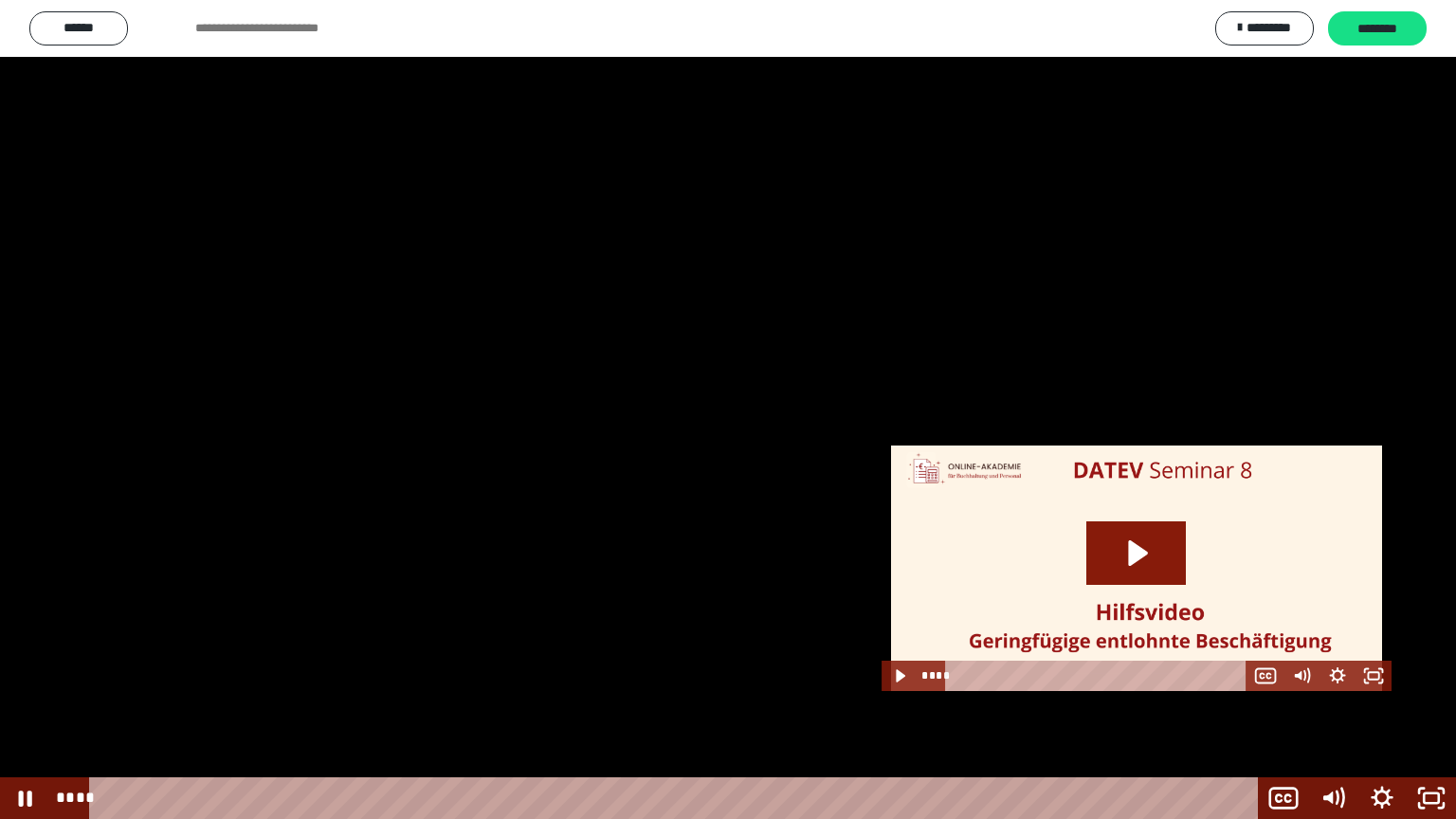 click at bounding box center [728, 410] 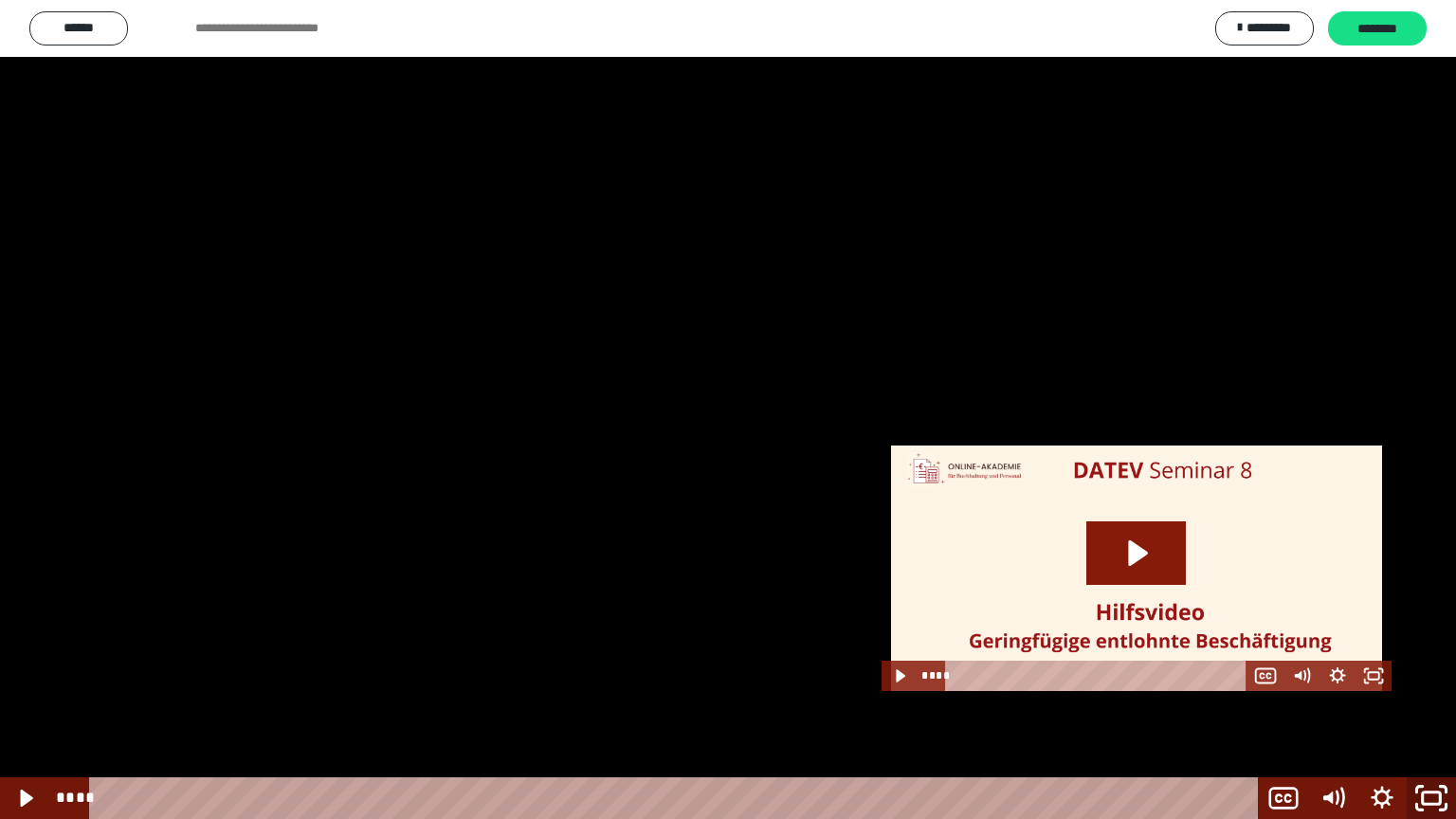 click 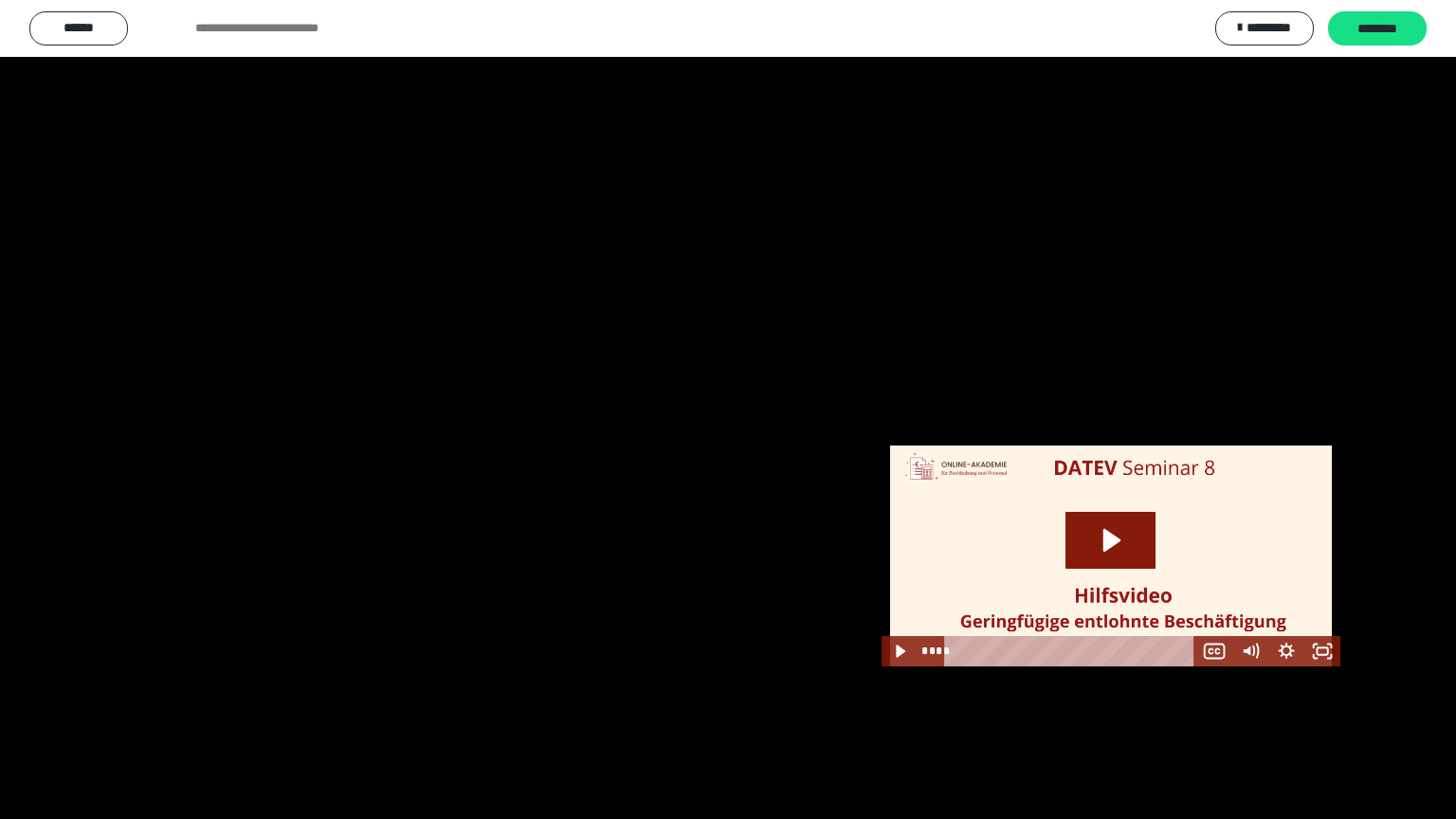 scroll, scrollTop: 2404, scrollLeft: 0, axis: vertical 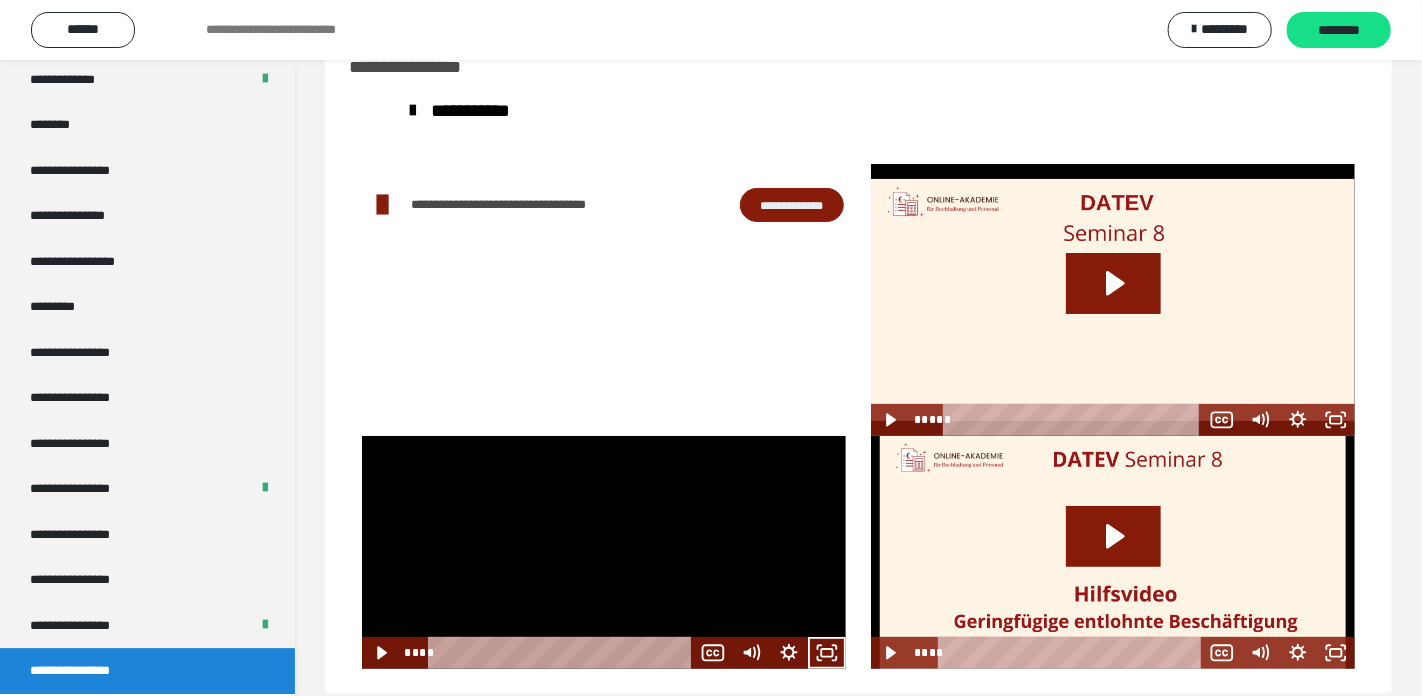 click at bounding box center [604, 552] 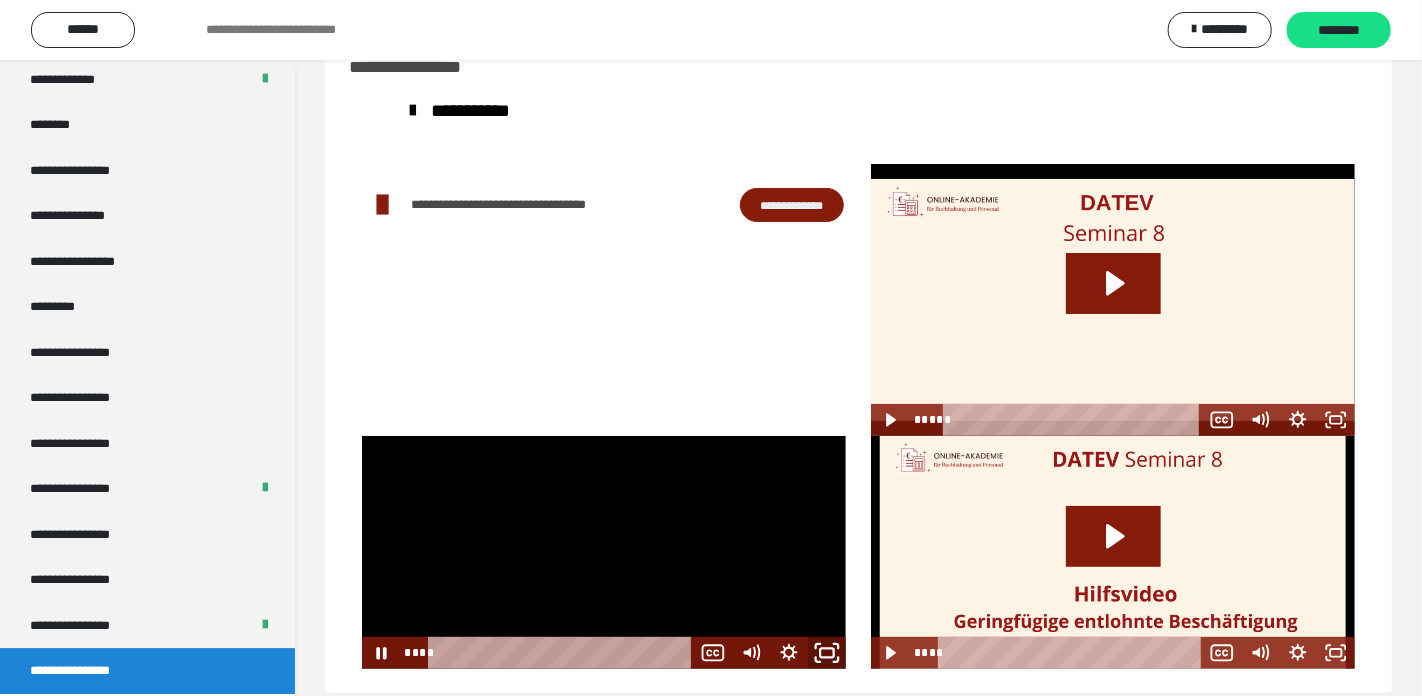 click 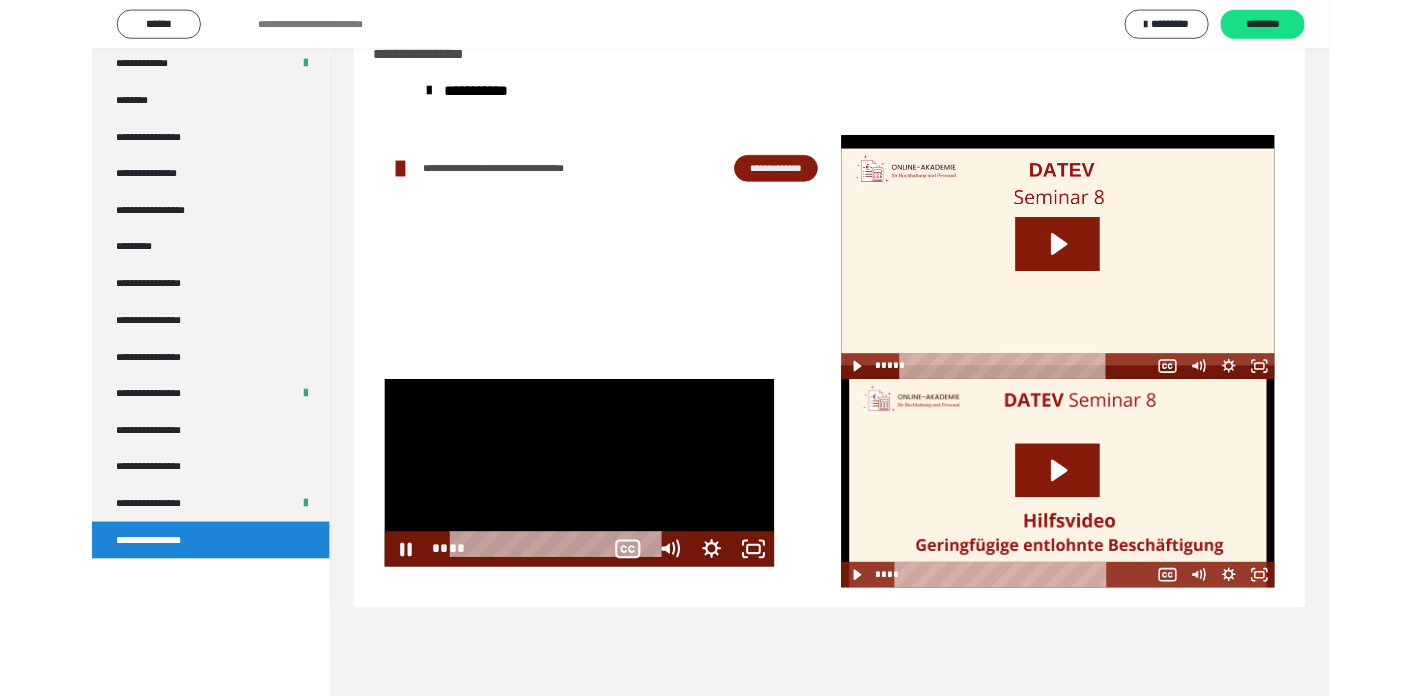 scroll, scrollTop: 2368, scrollLeft: 0, axis: vertical 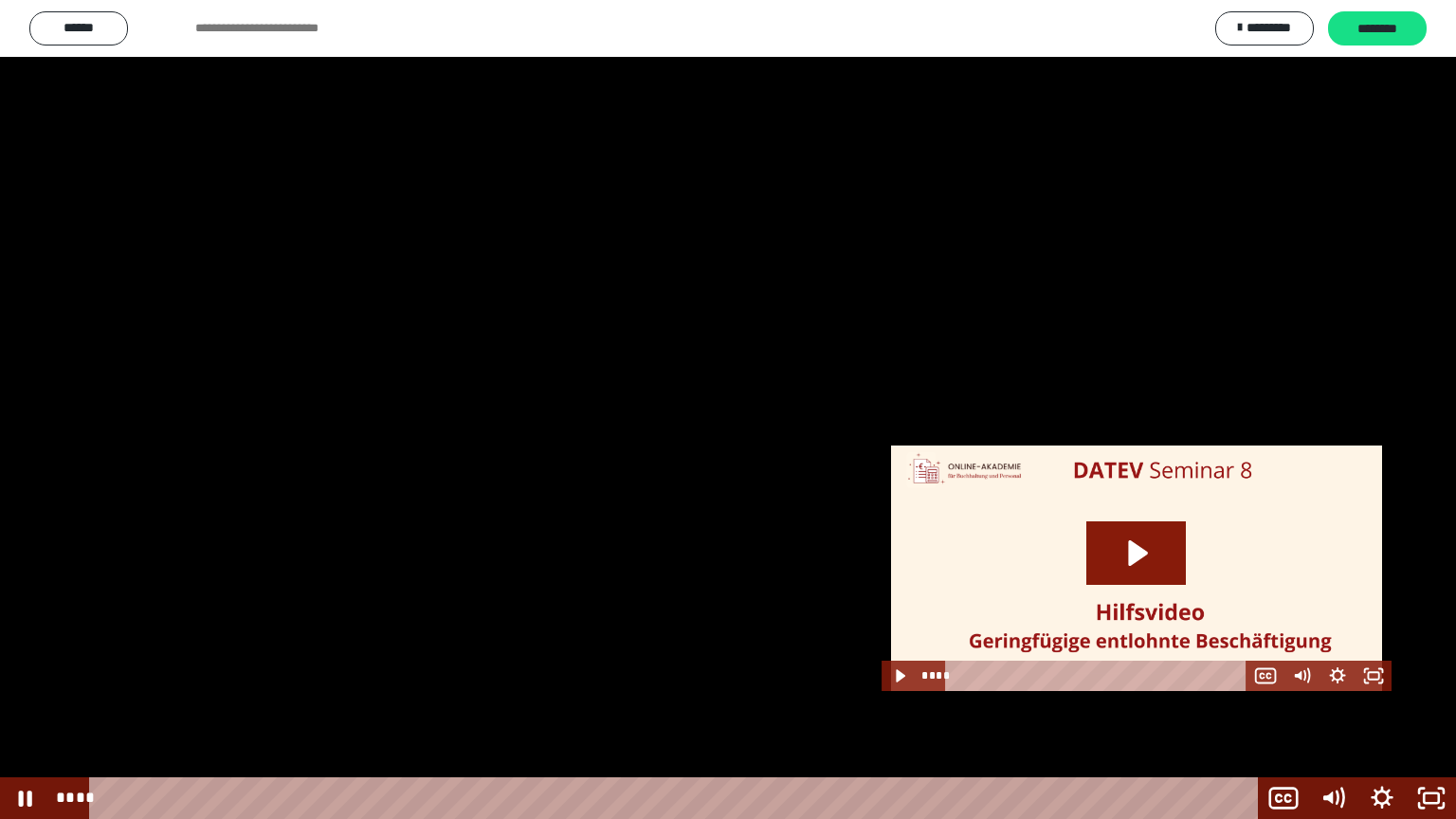 click at bounding box center [728, 410] 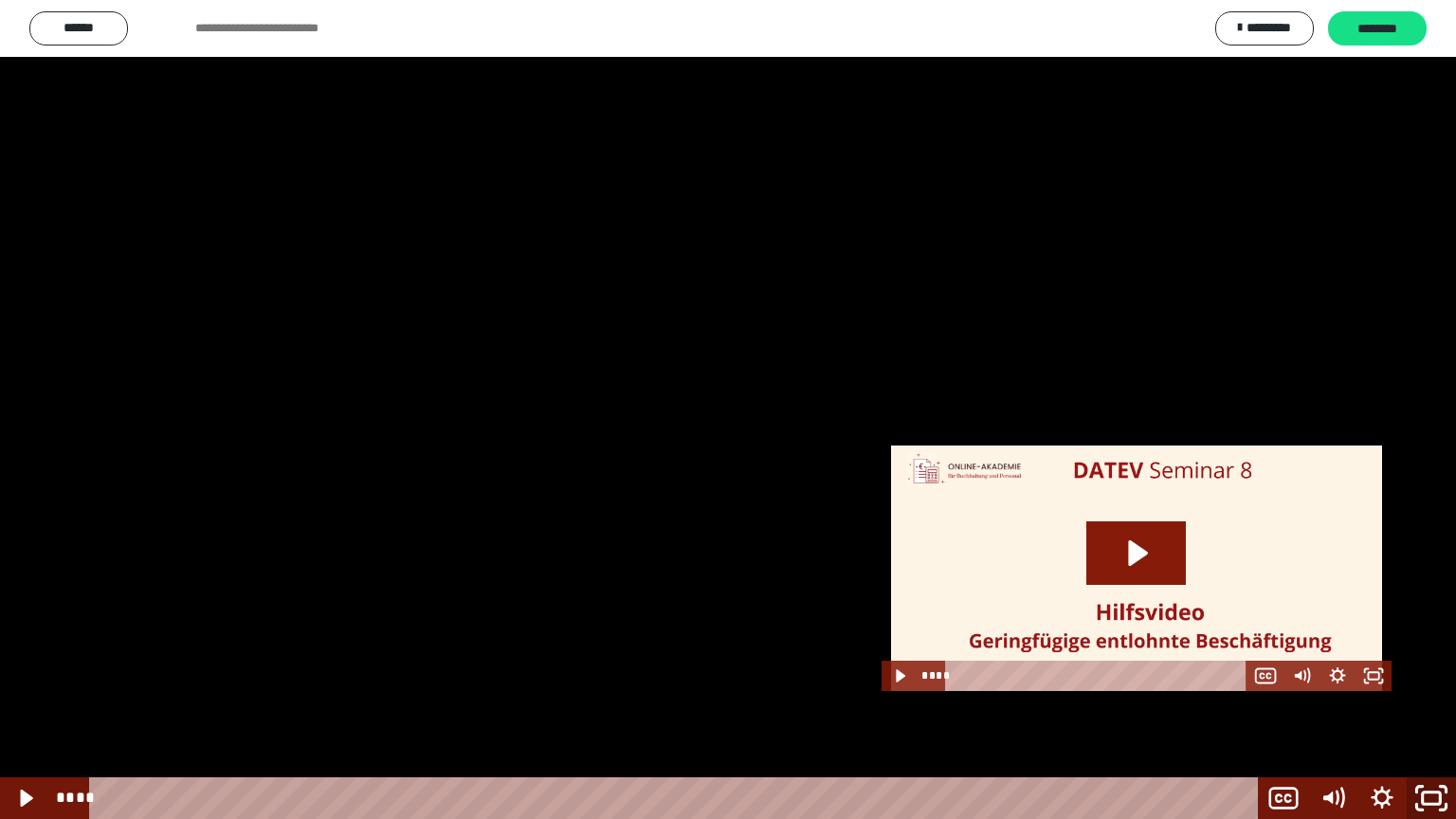 click 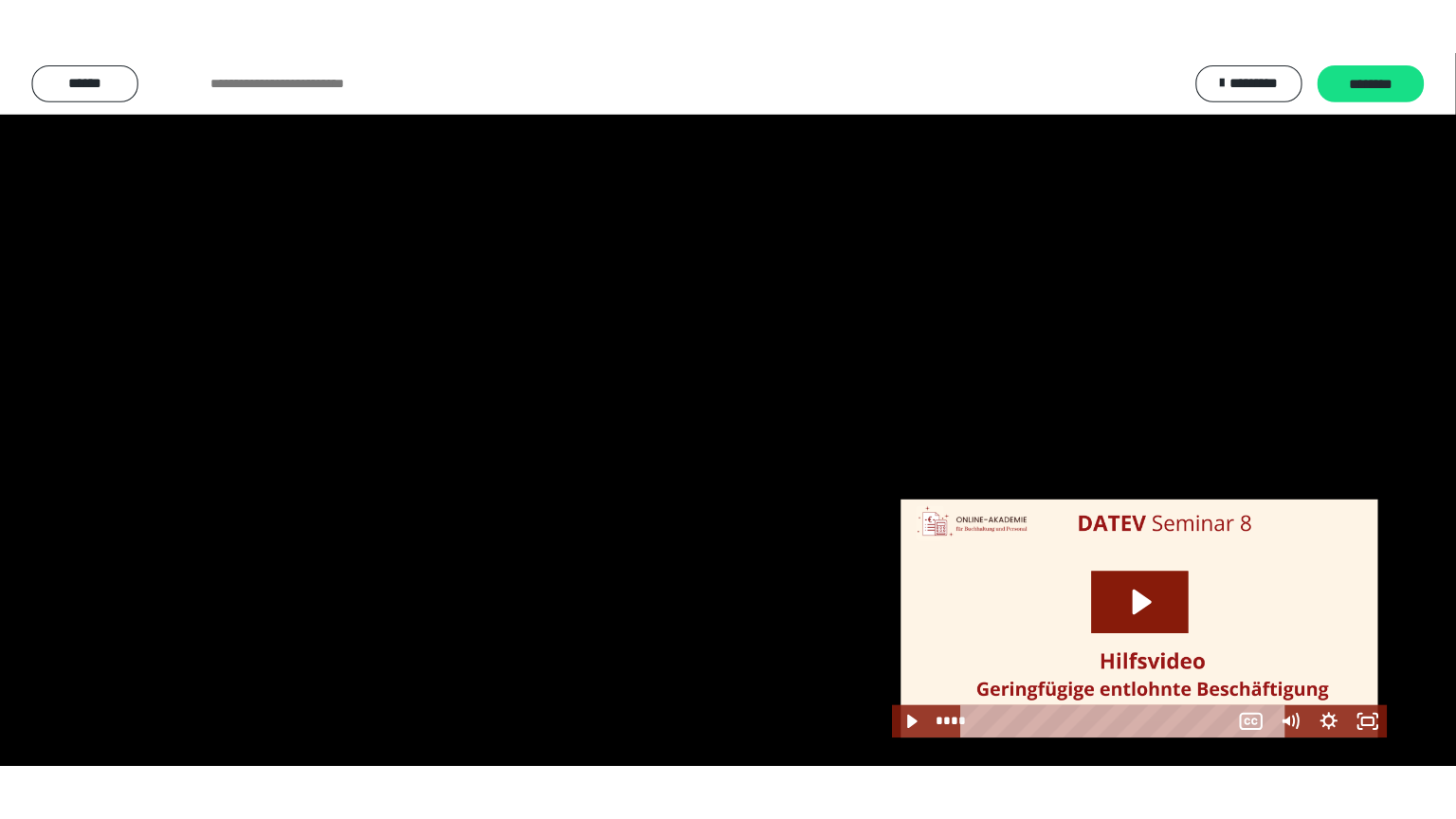 scroll, scrollTop: 2404, scrollLeft: 0, axis: vertical 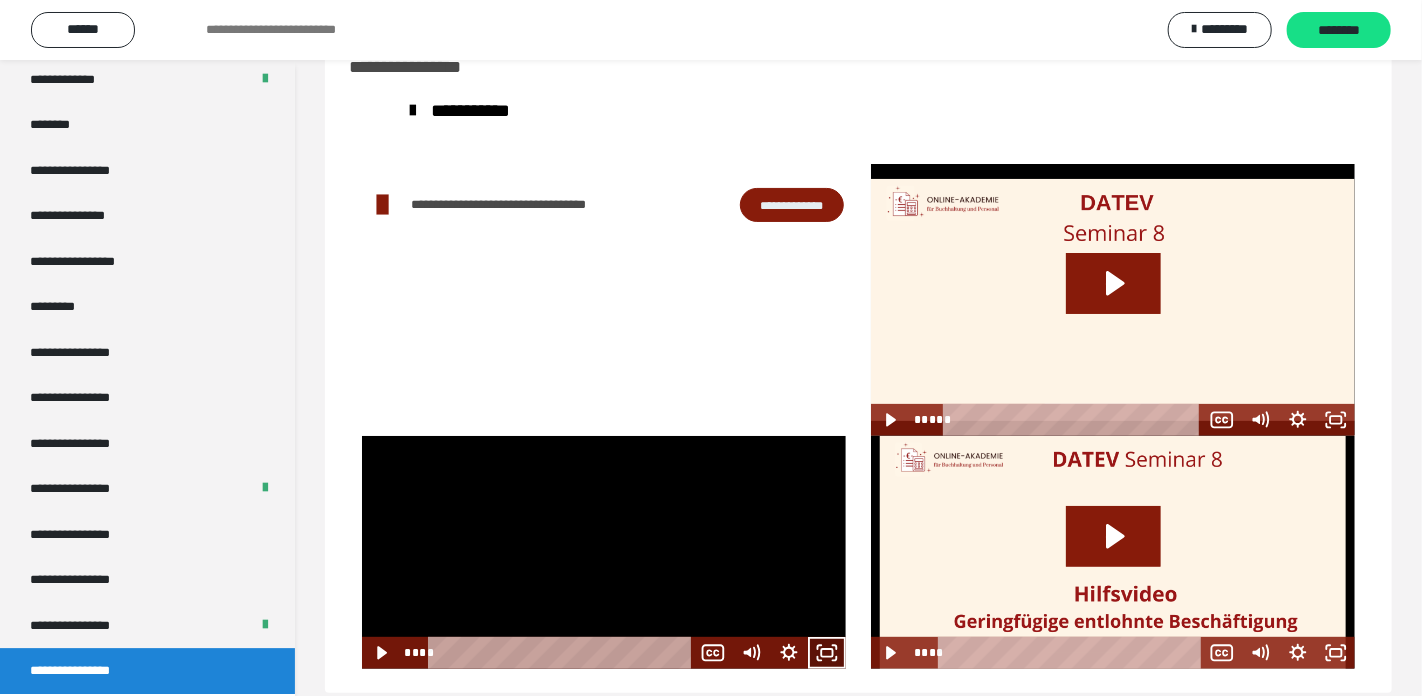 click 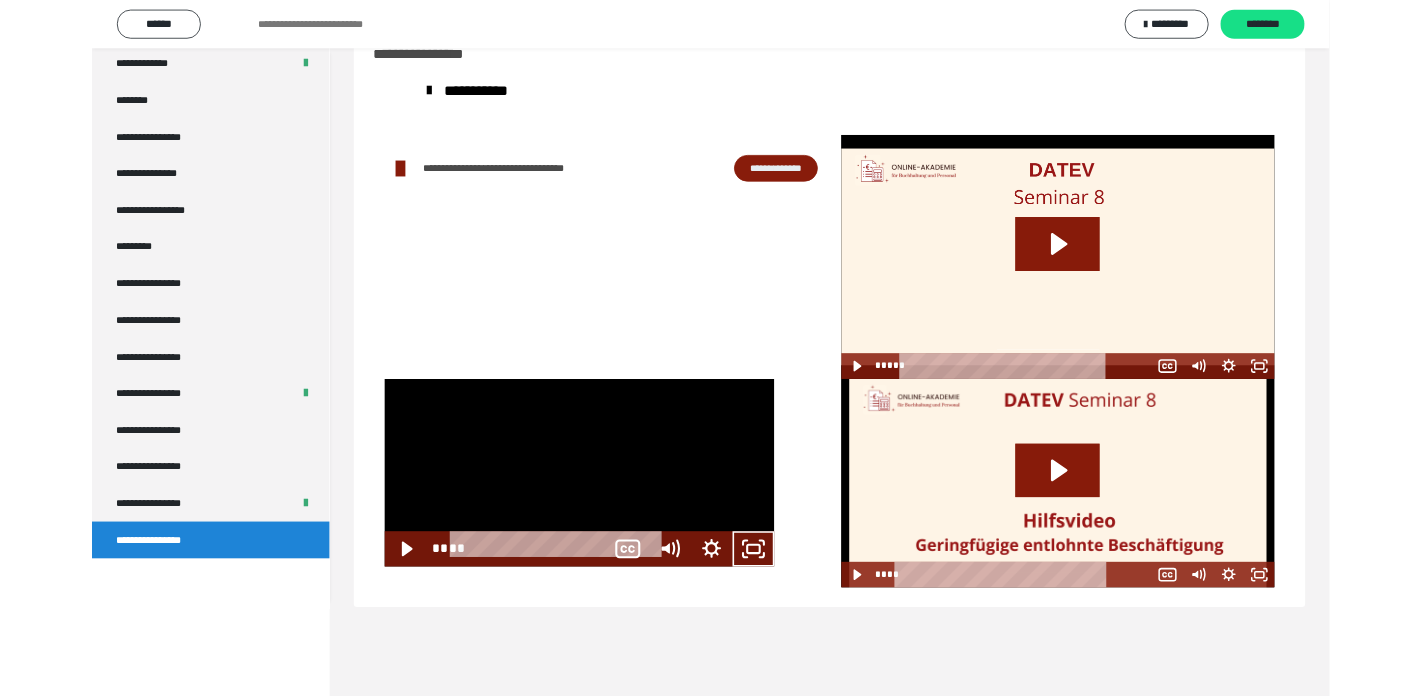 scroll, scrollTop: 2368, scrollLeft: 0, axis: vertical 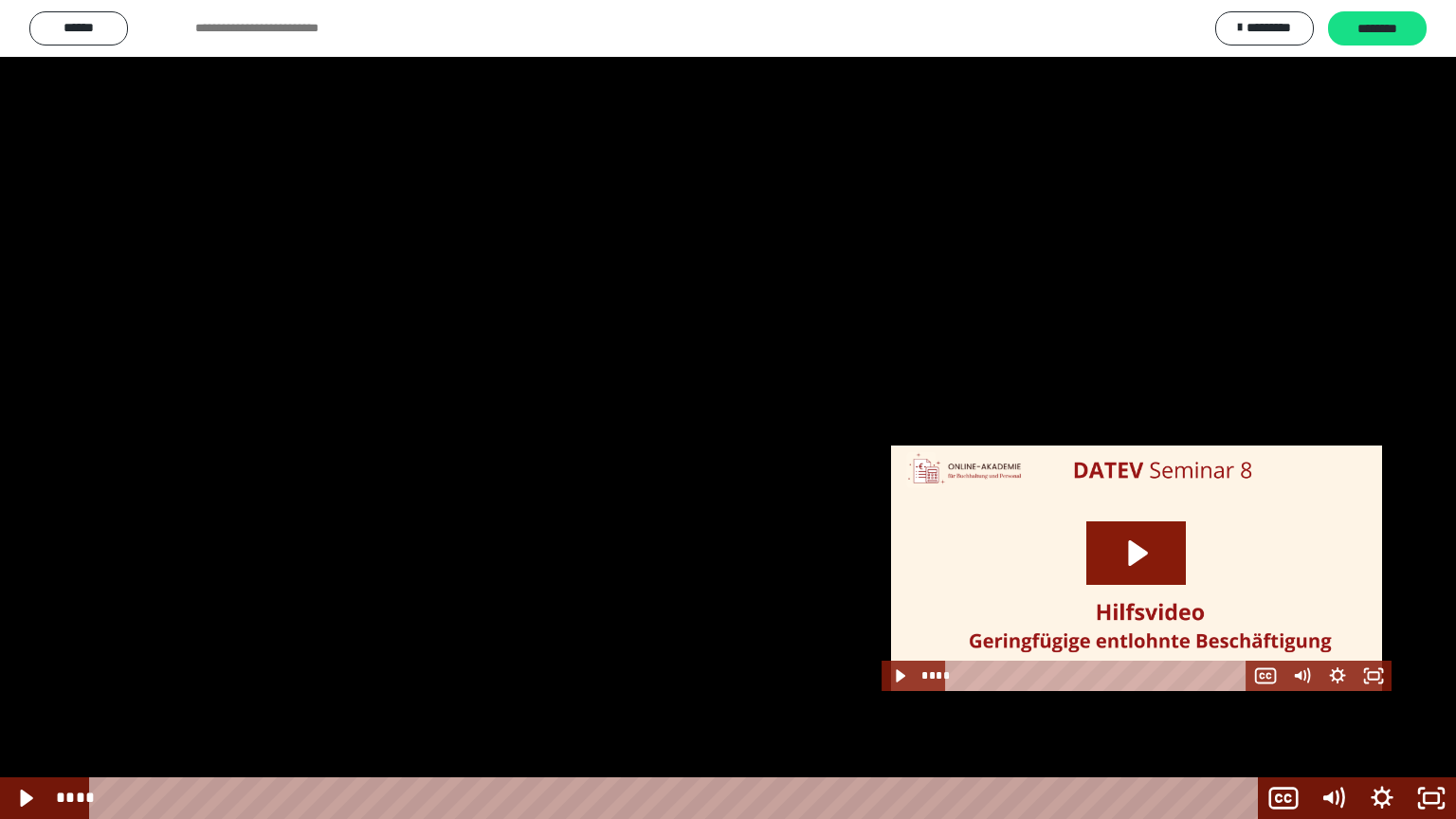 click at bounding box center (728, 410) 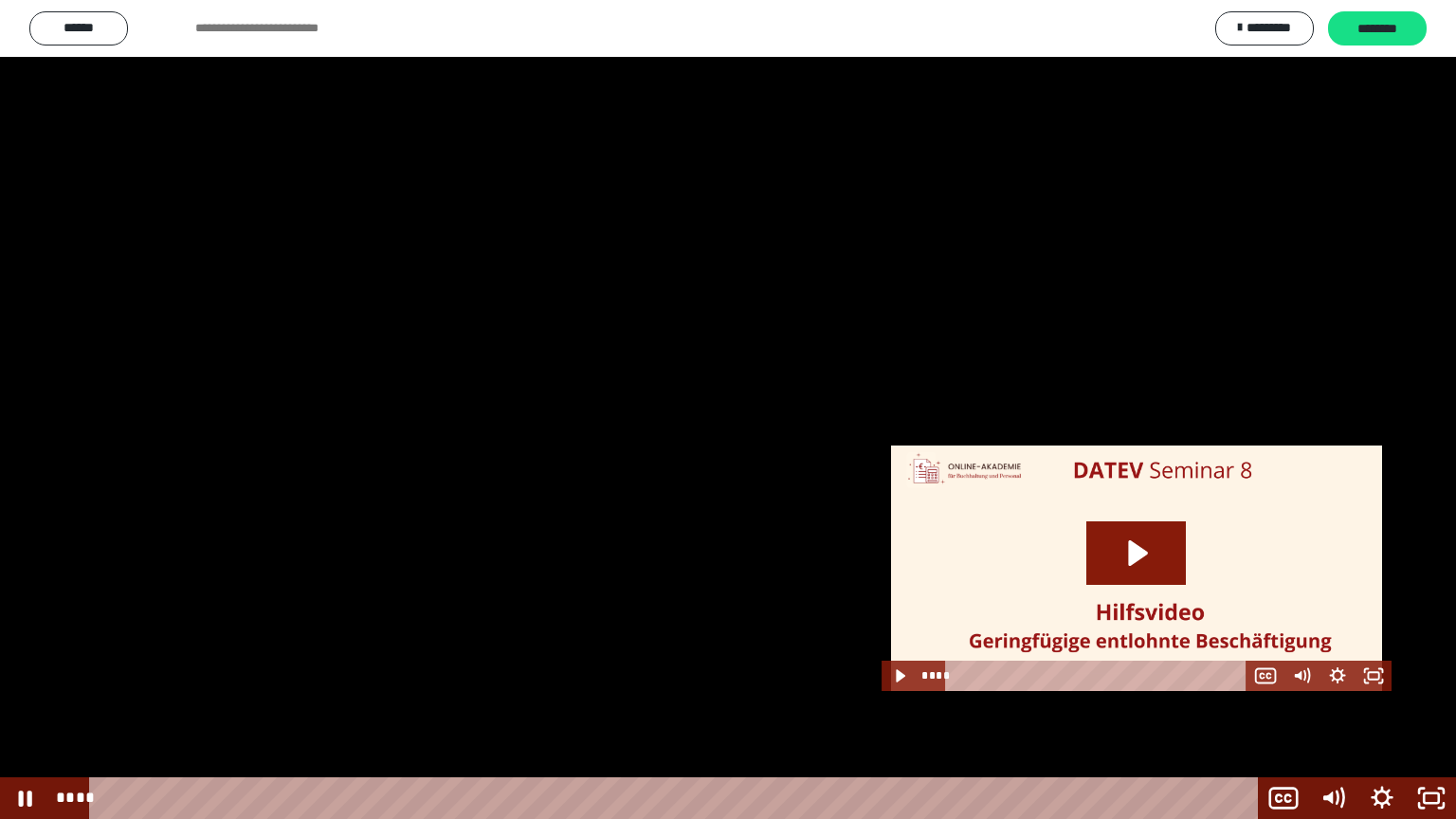 click at bounding box center (728, 410) 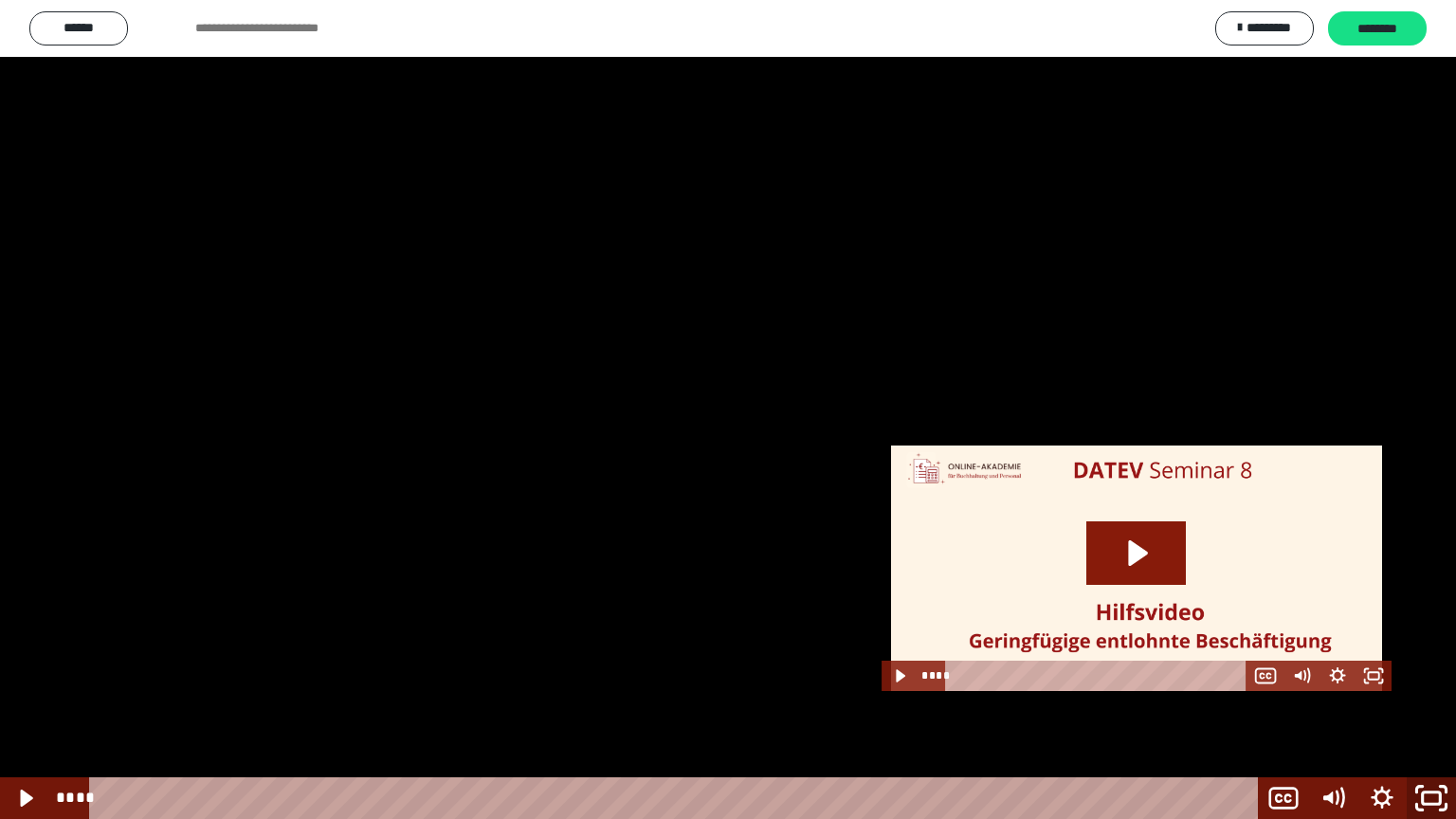 click 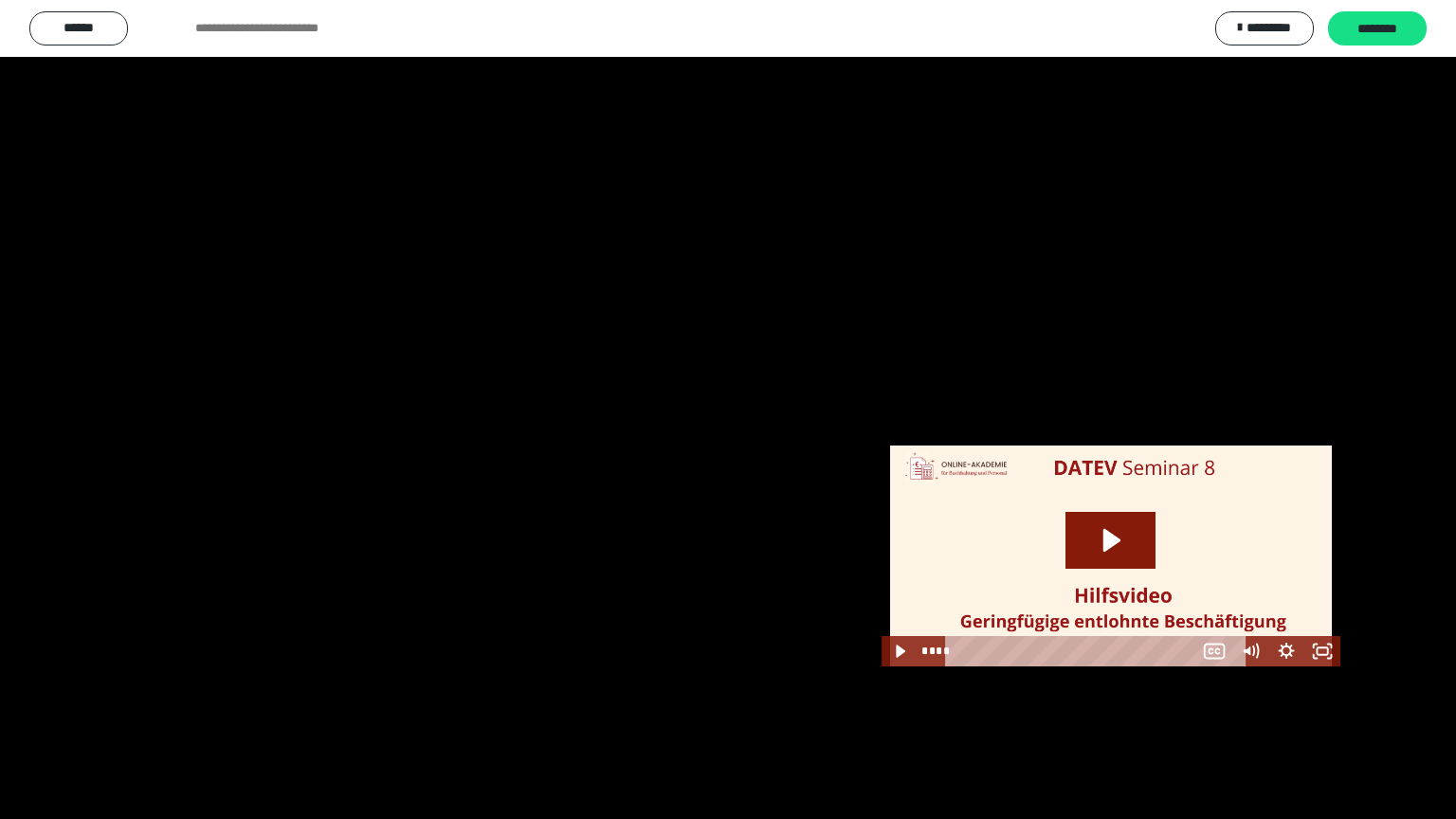 scroll, scrollTop: 2404, scrollLeft: 0, axis: vertical 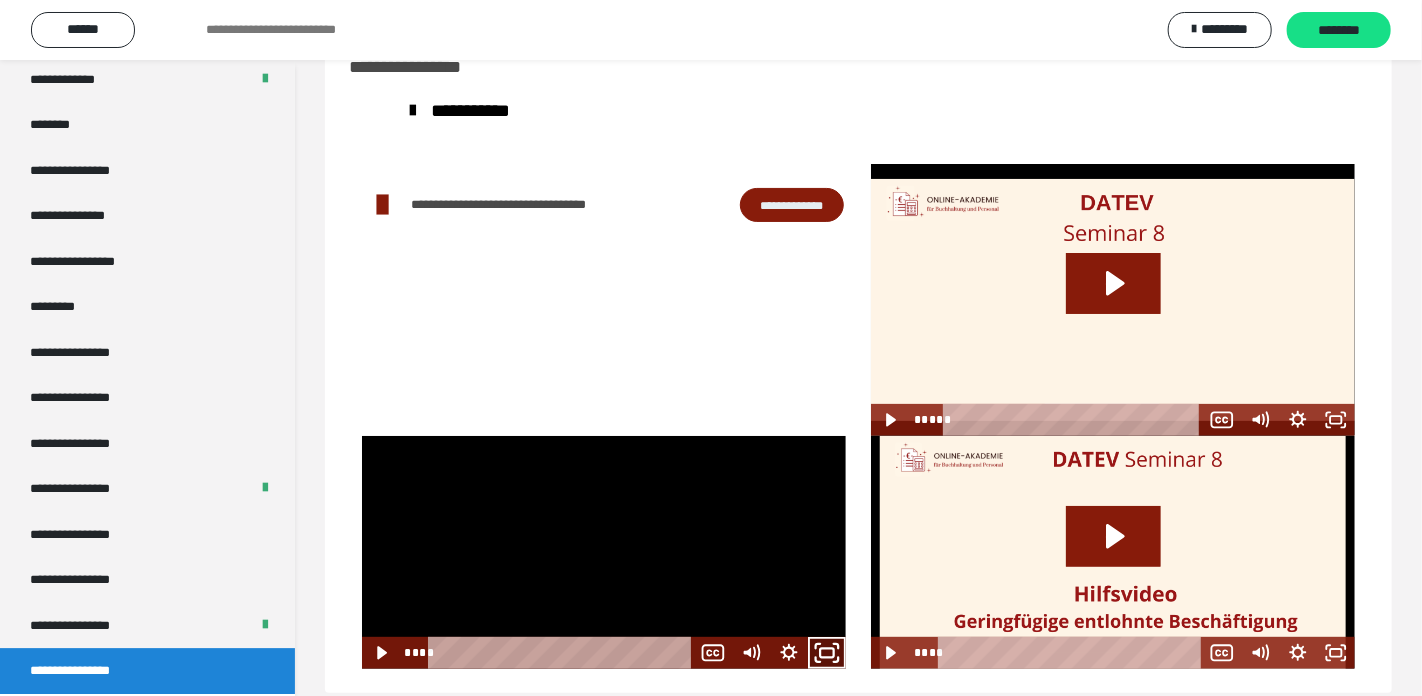 drag, startPoint x: 836, startPoint y: 654, endPoint x: 904, endPoint y: 765, distance: 130.17296 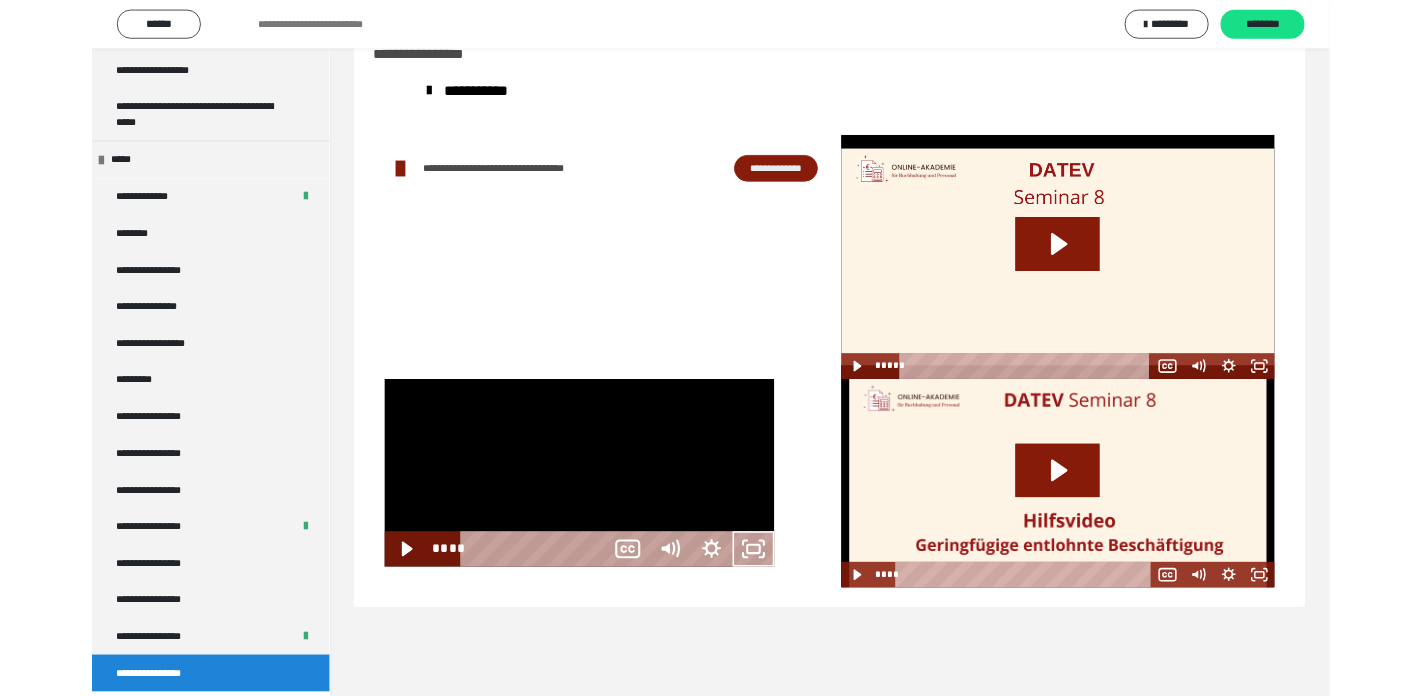 scroll, scrollTop: 2368, scrollLeft: 0, axis: vertical 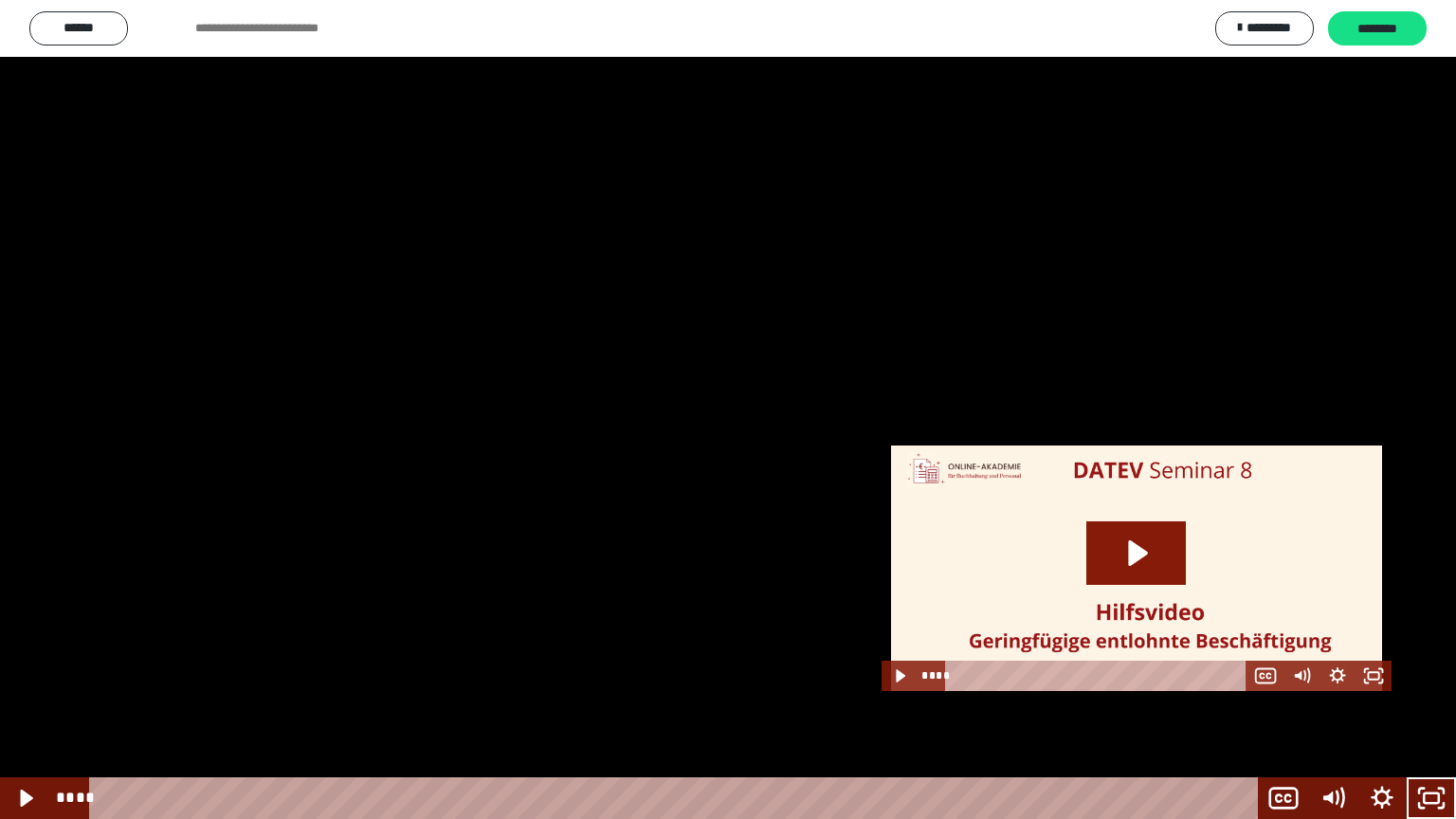 click at bounding box center (728, 410) 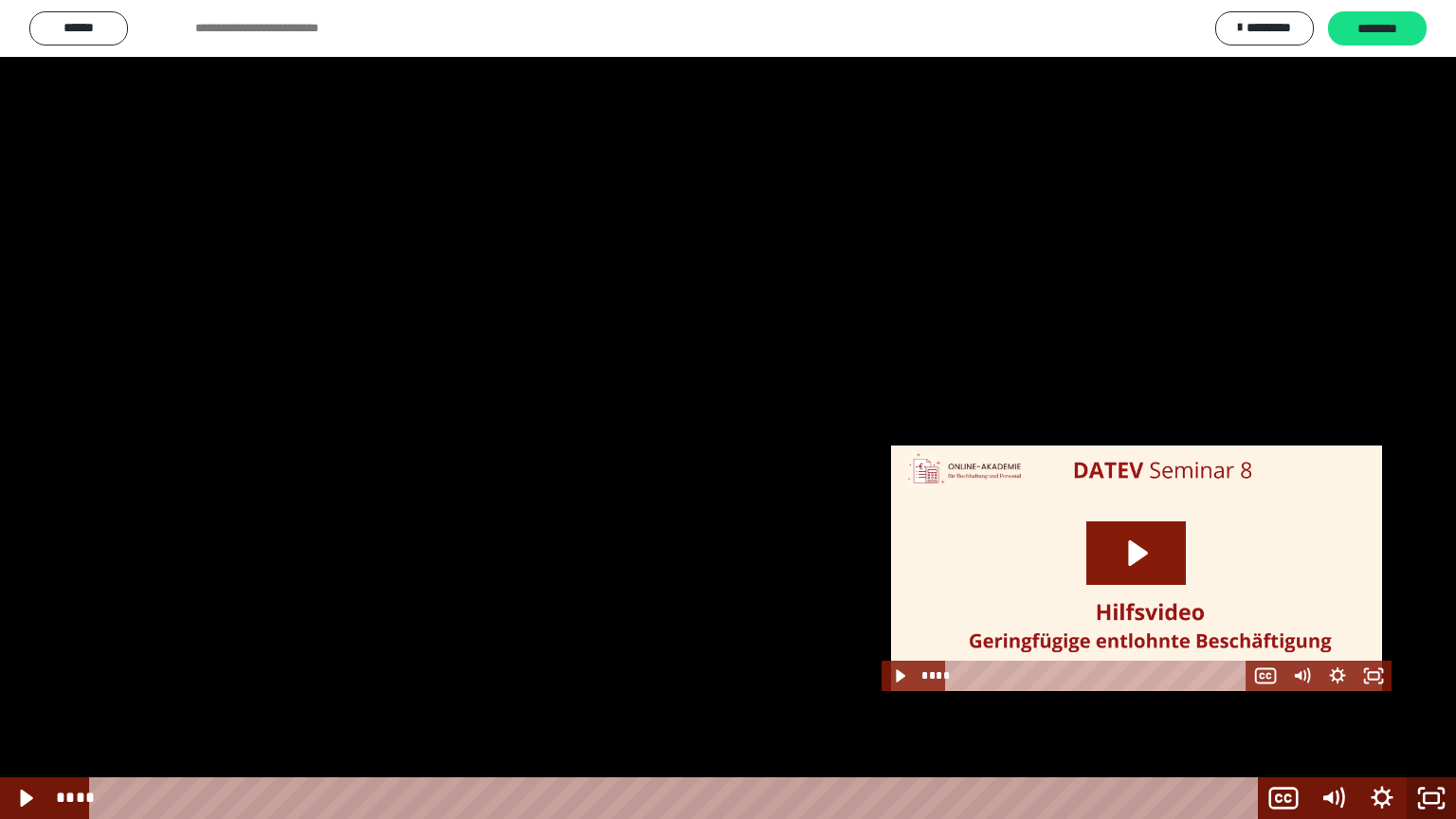 click 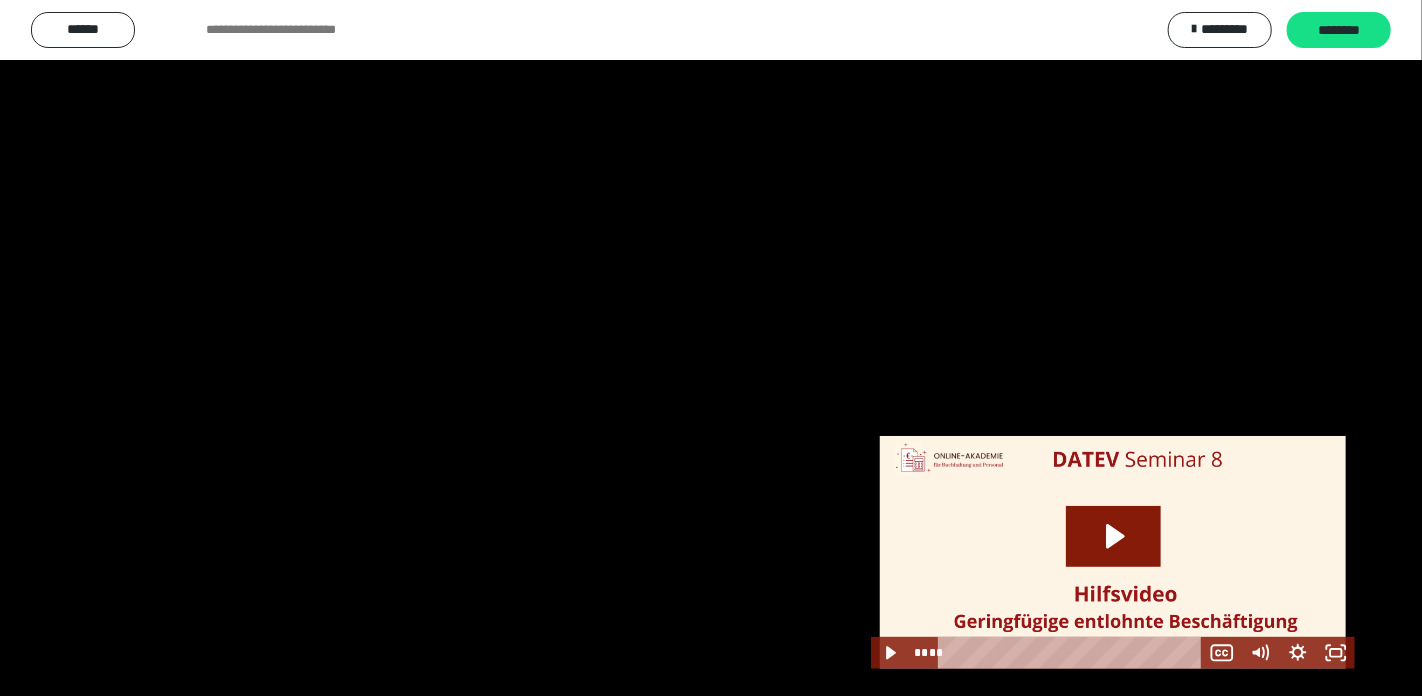 scroll, scrollTop: 2536, scrollLeft: 0, axis: vertical 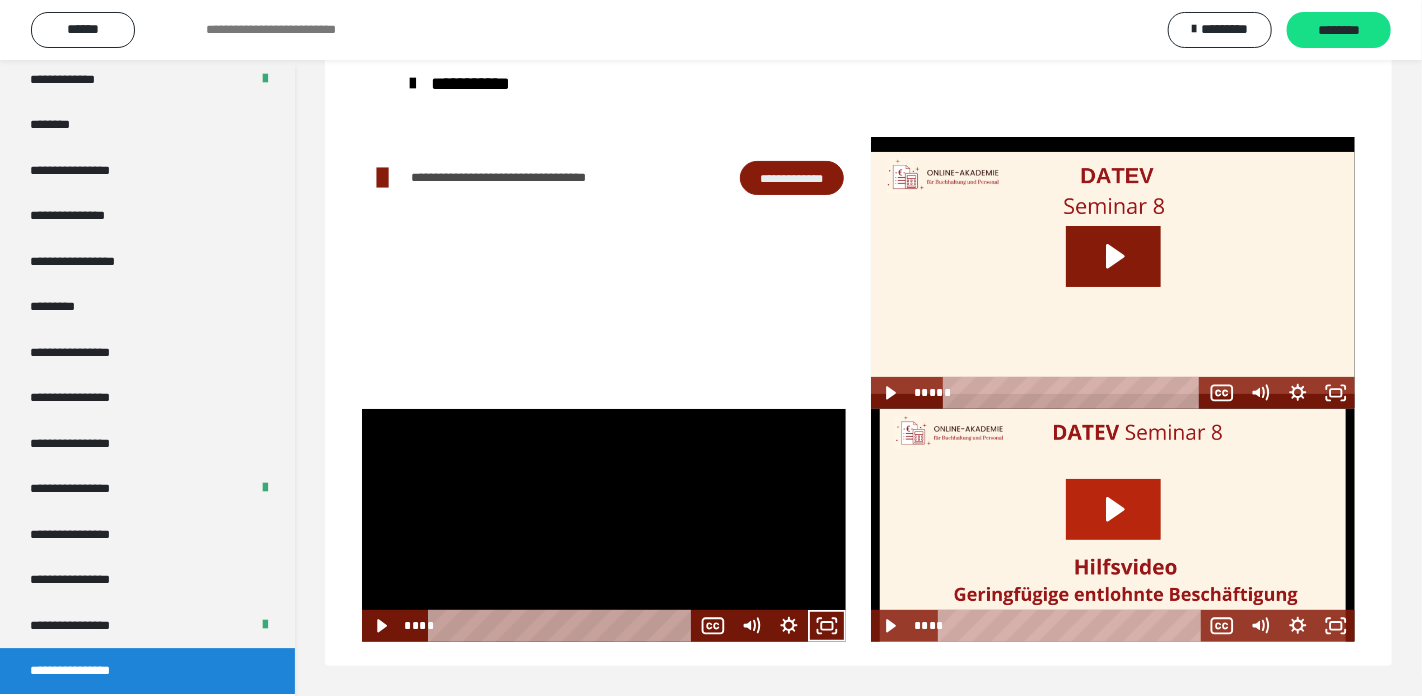 click 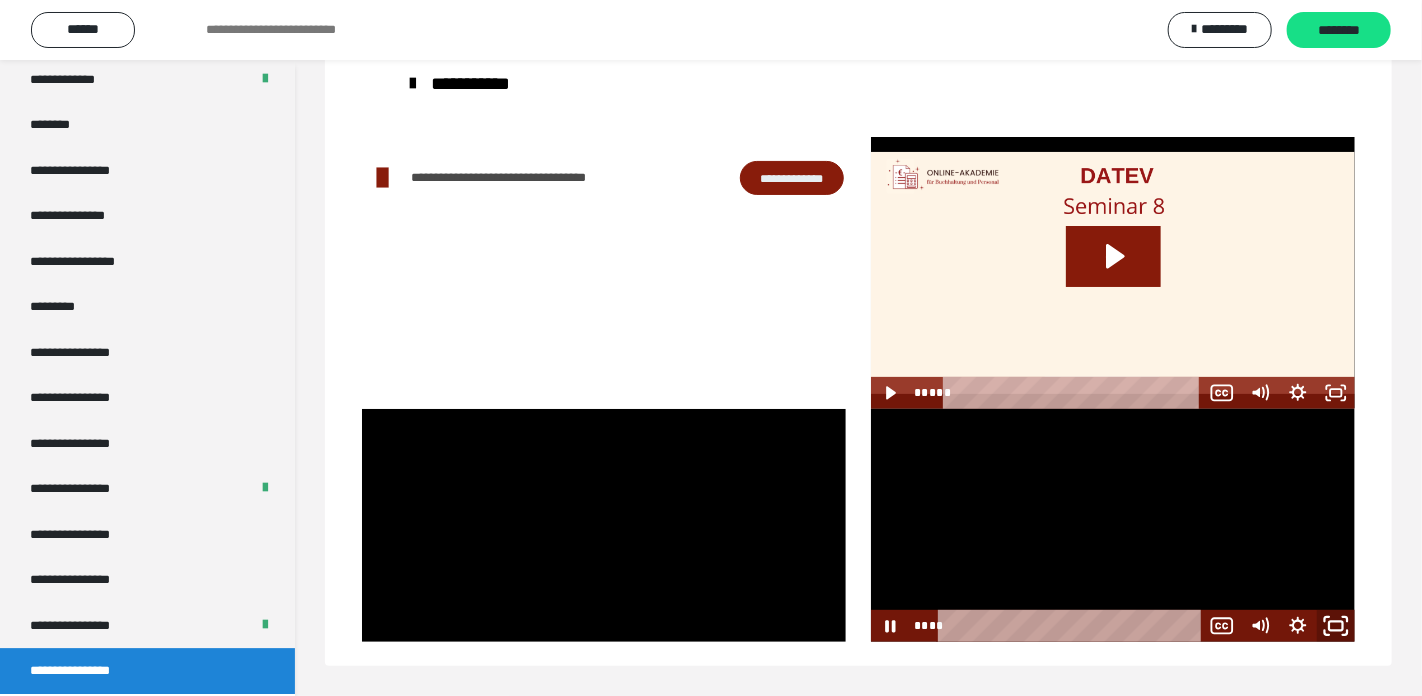 click 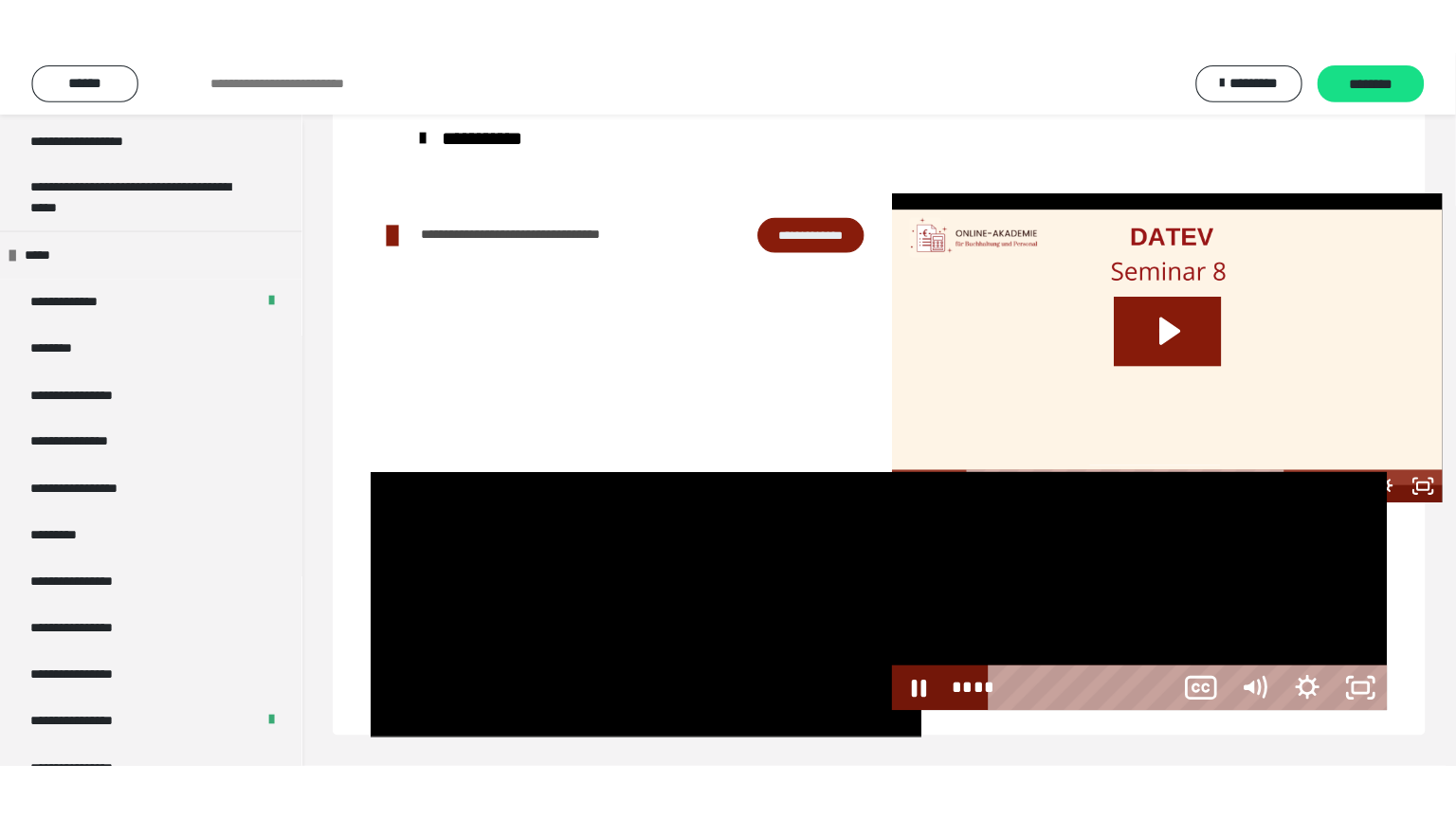 scroll, scrollTop: 57, scrollLeft: 0, axis: vertical 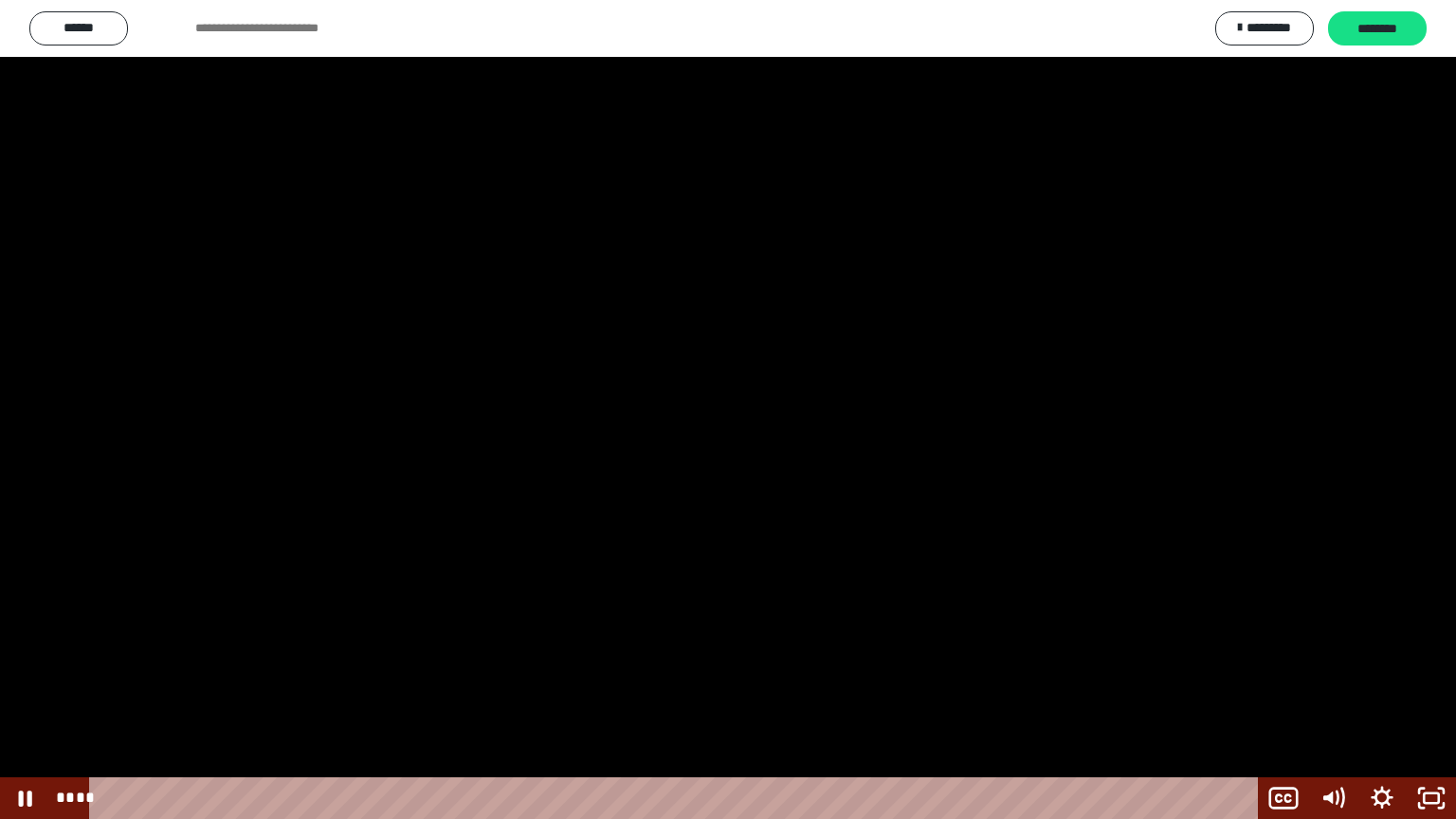 click at bounding box center (728, 410) 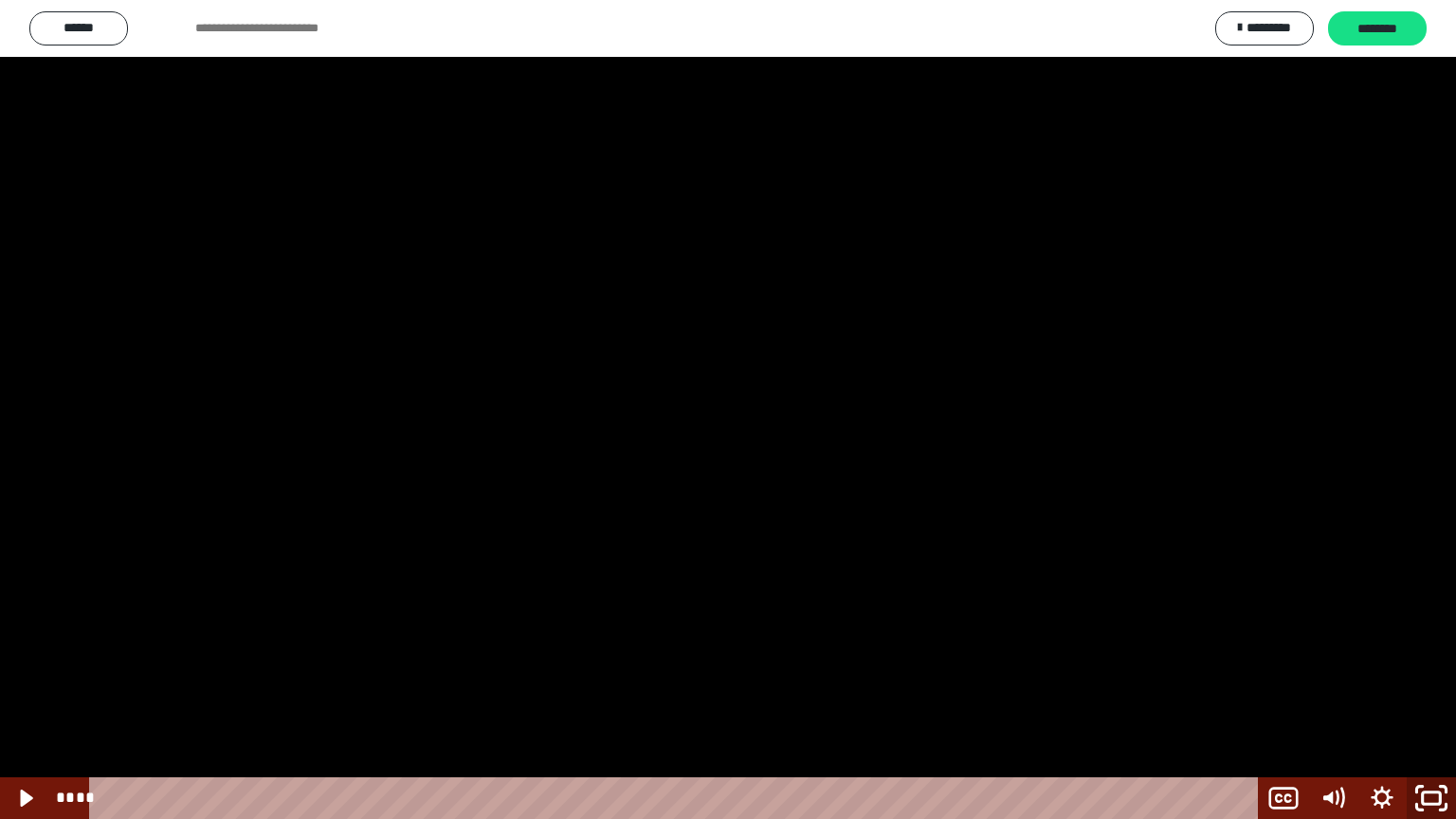 click 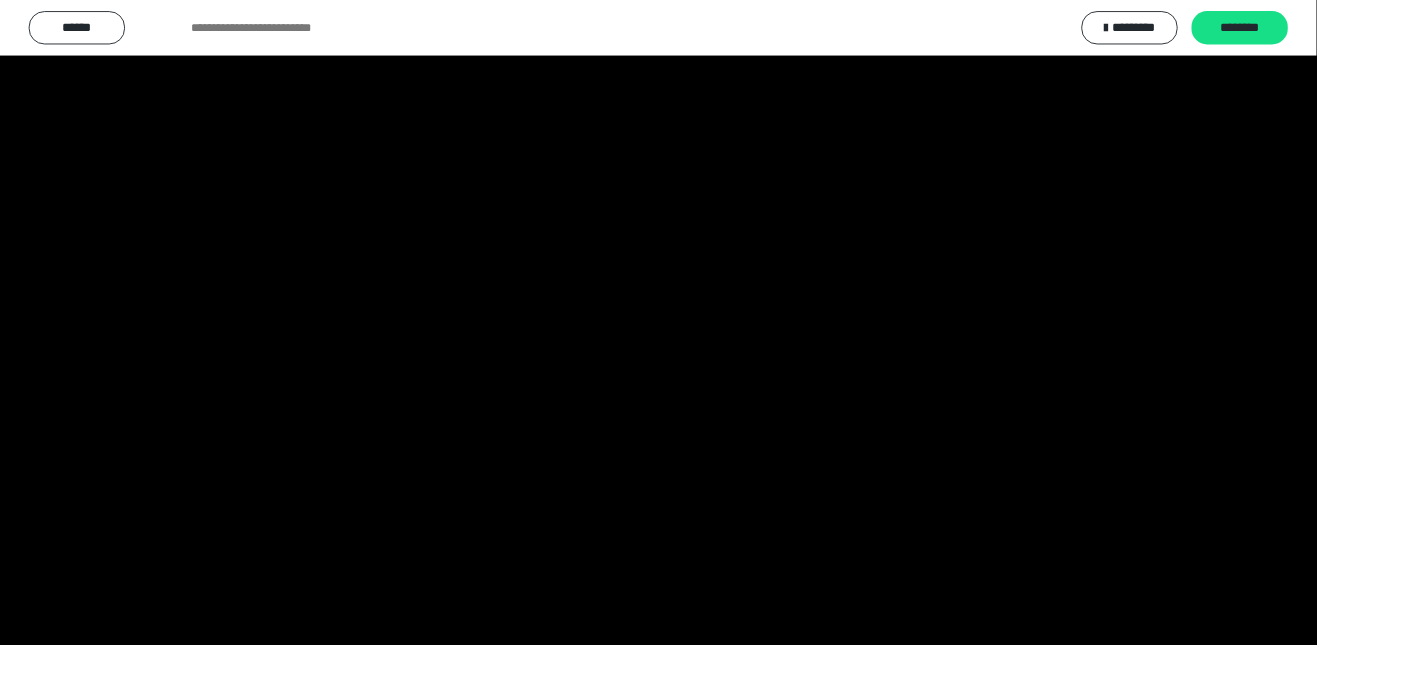 scroll, scrollTop: 2536, scrollLeft: 0, axis: vertical 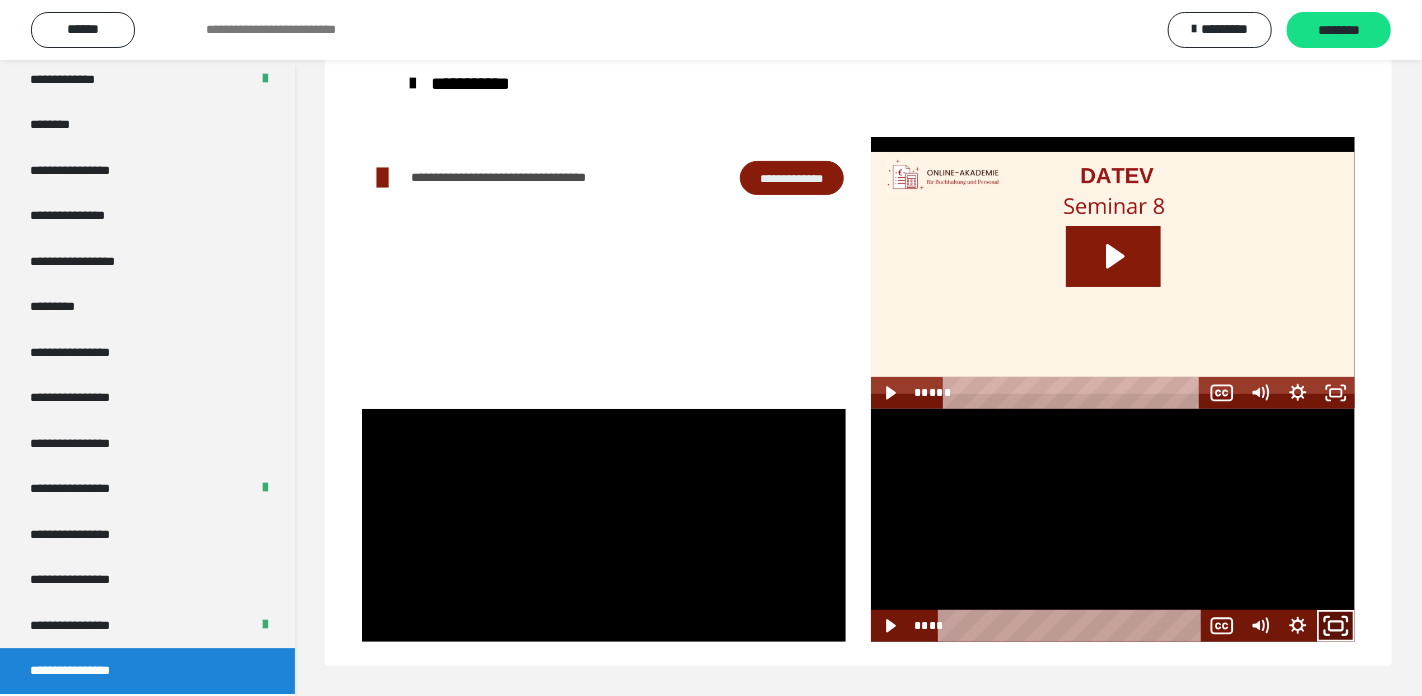 click 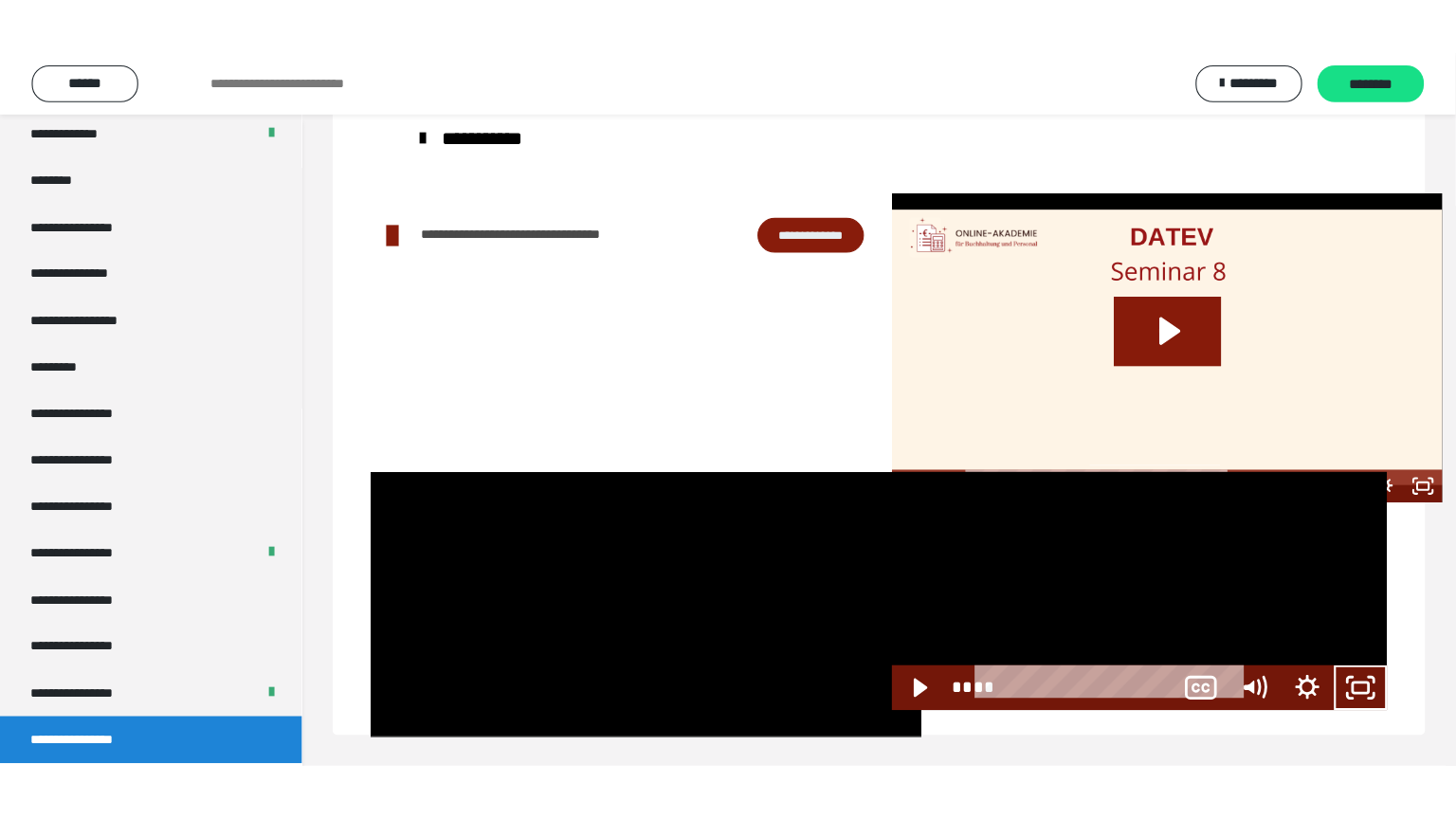 scroll, scrollTop: 57, scrollLeft: 0, axis: vertical 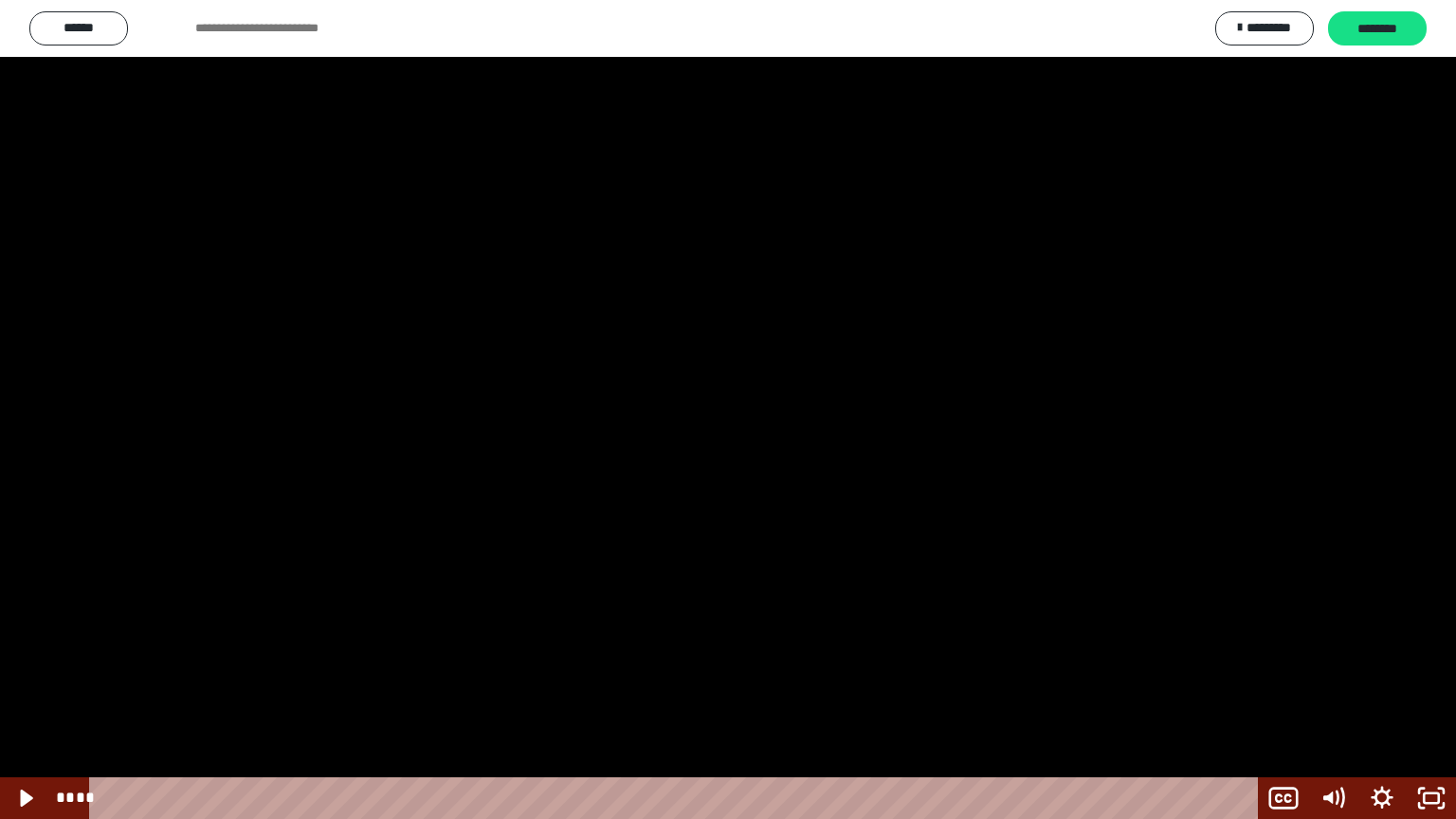 click at bounding box center [728, 410] 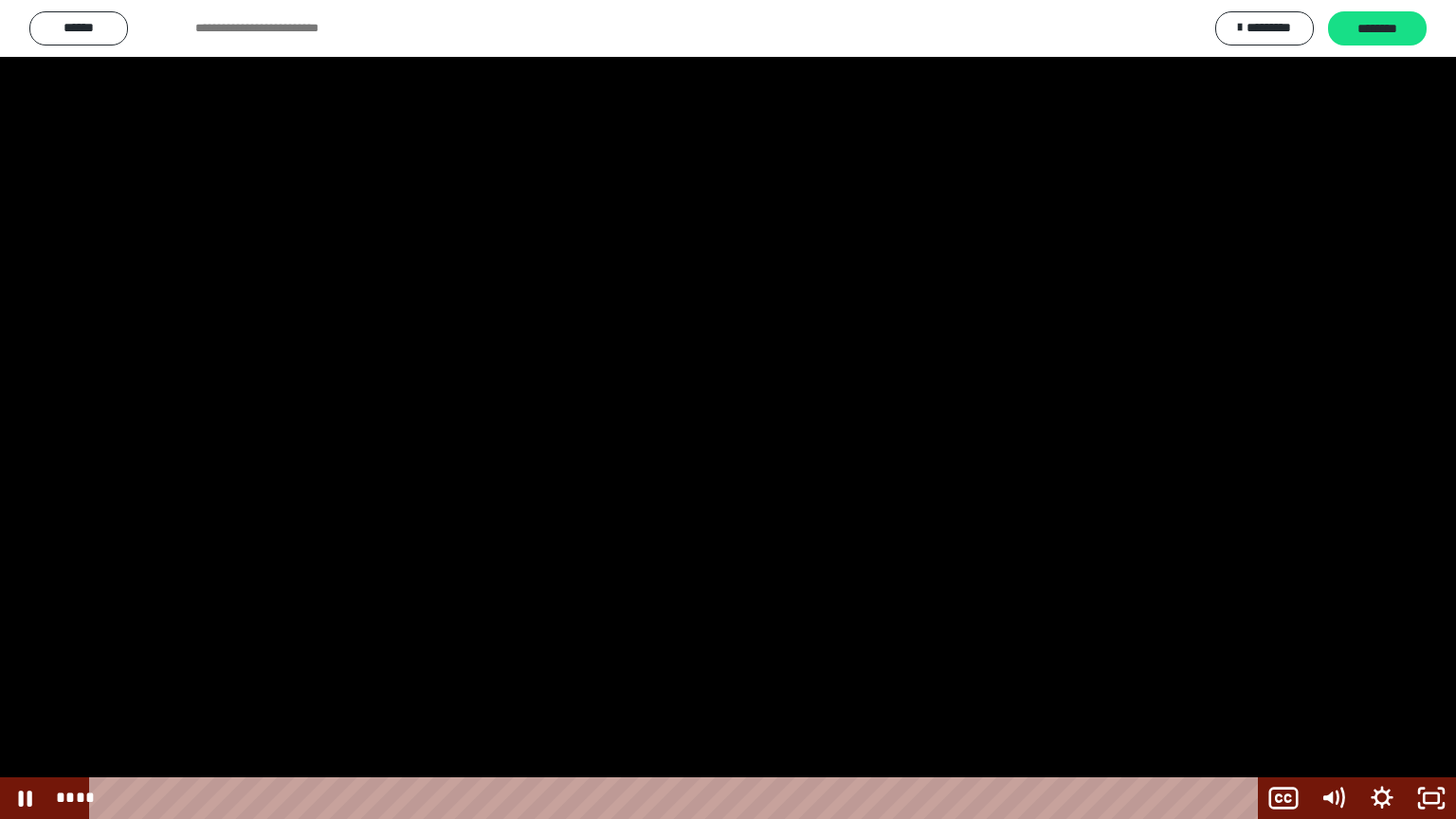 click at bounding box center [728, 410] 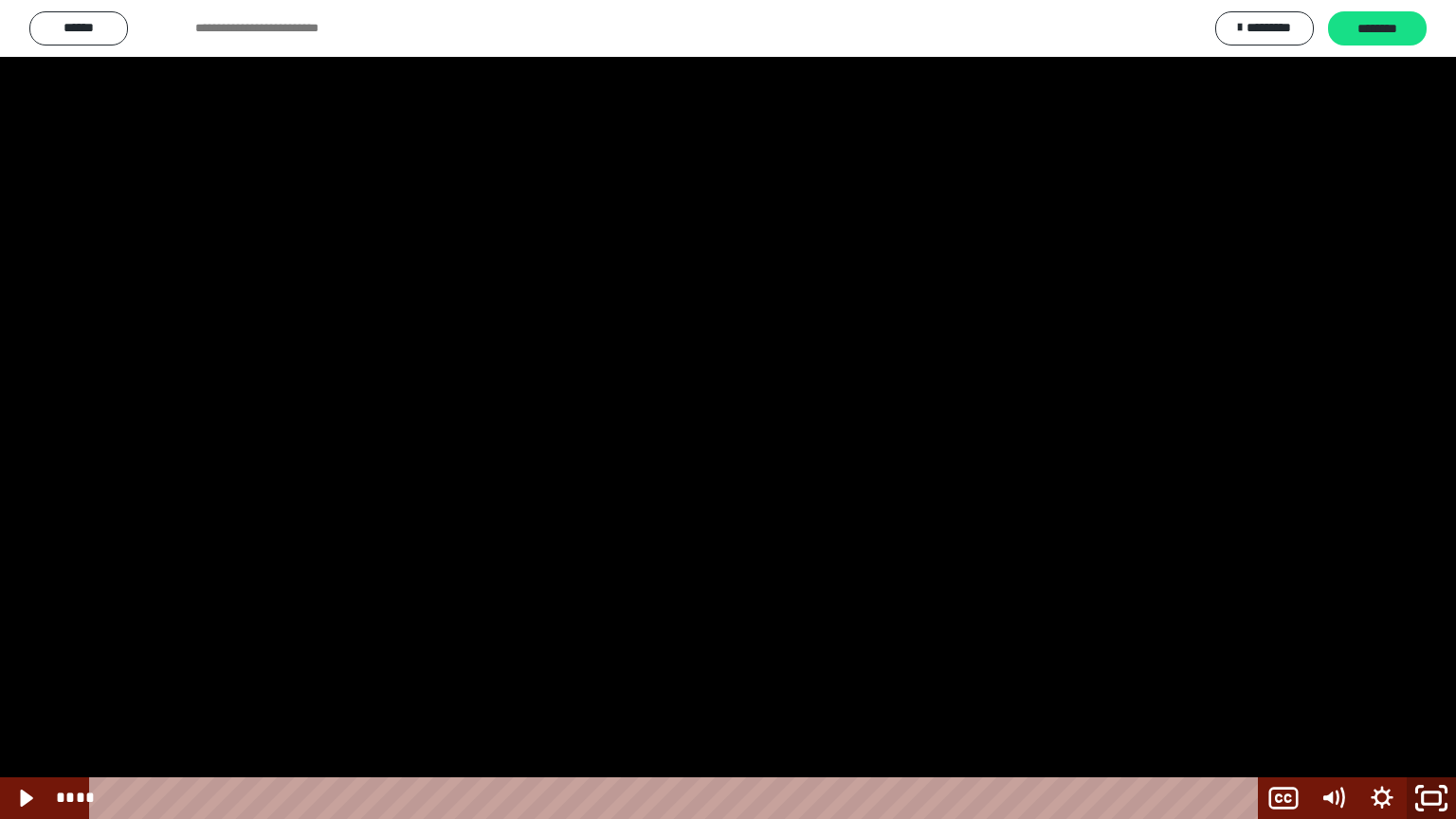 click 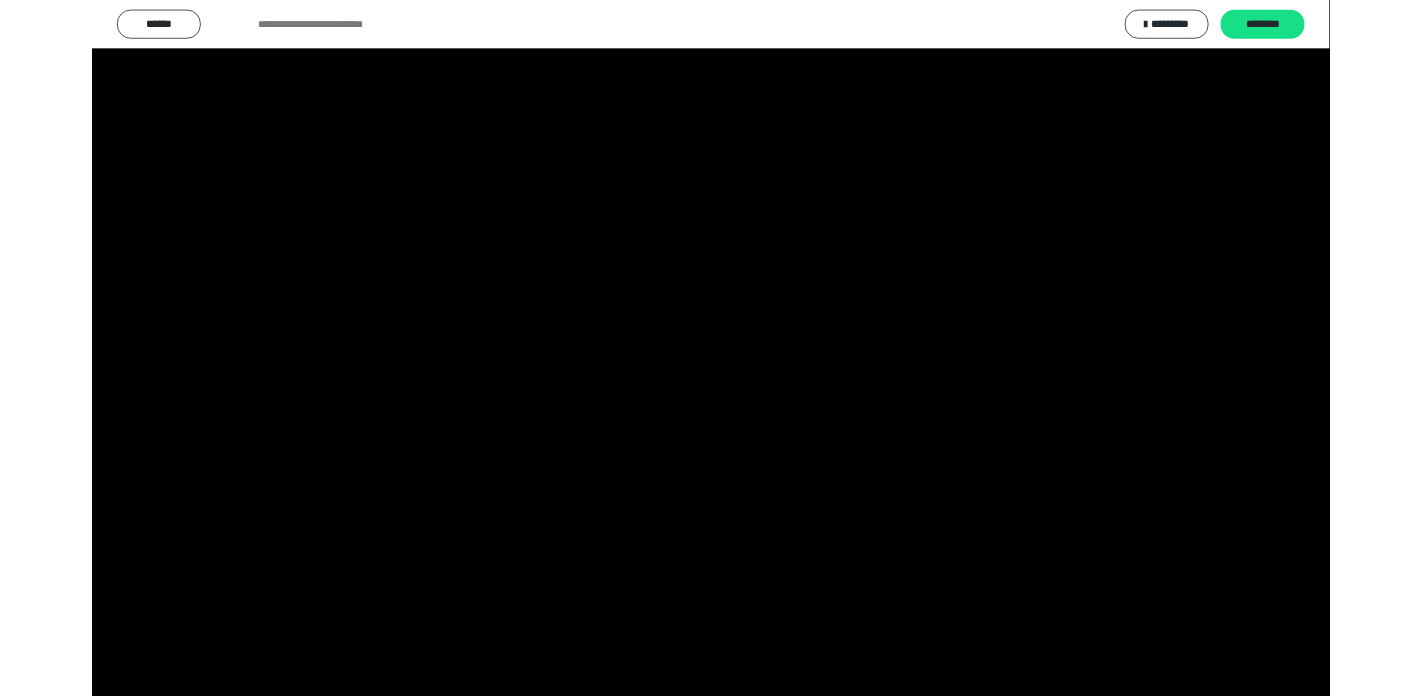 scroll, scrollTop: 2536, scrollLeft: 0, axis: vertical 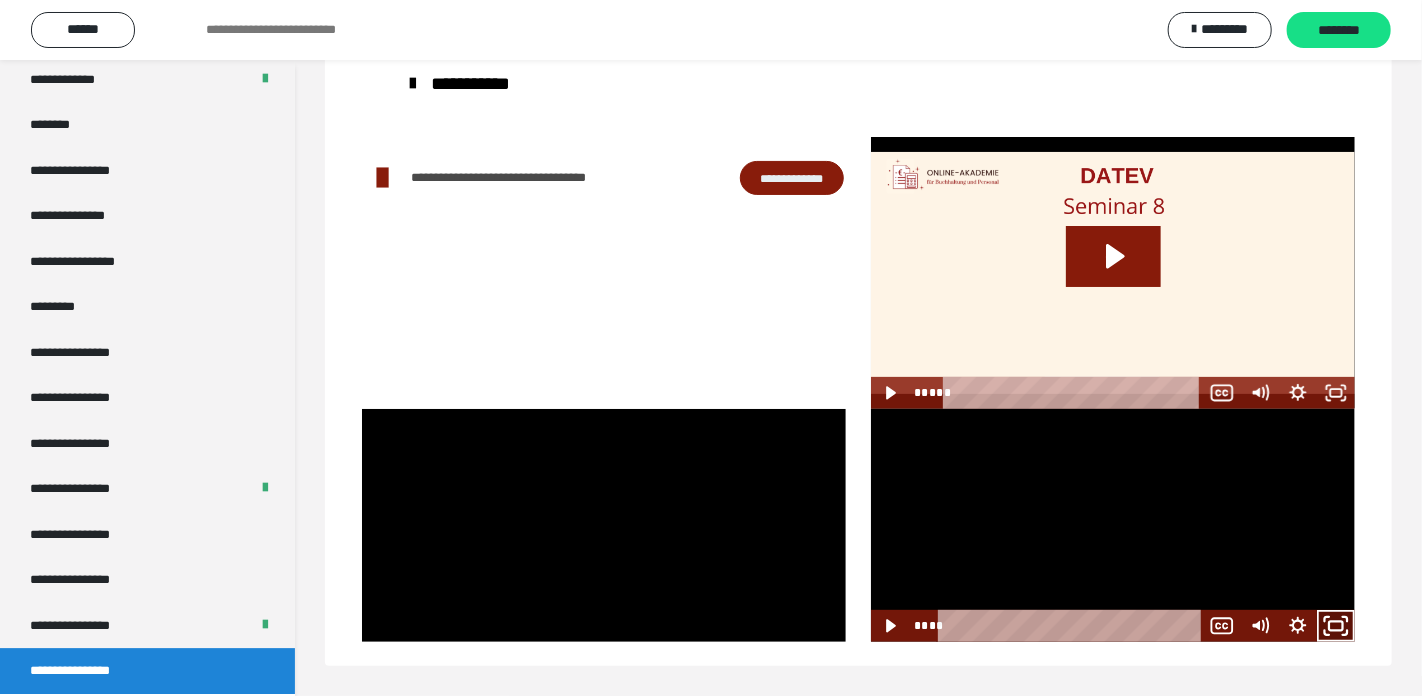 click 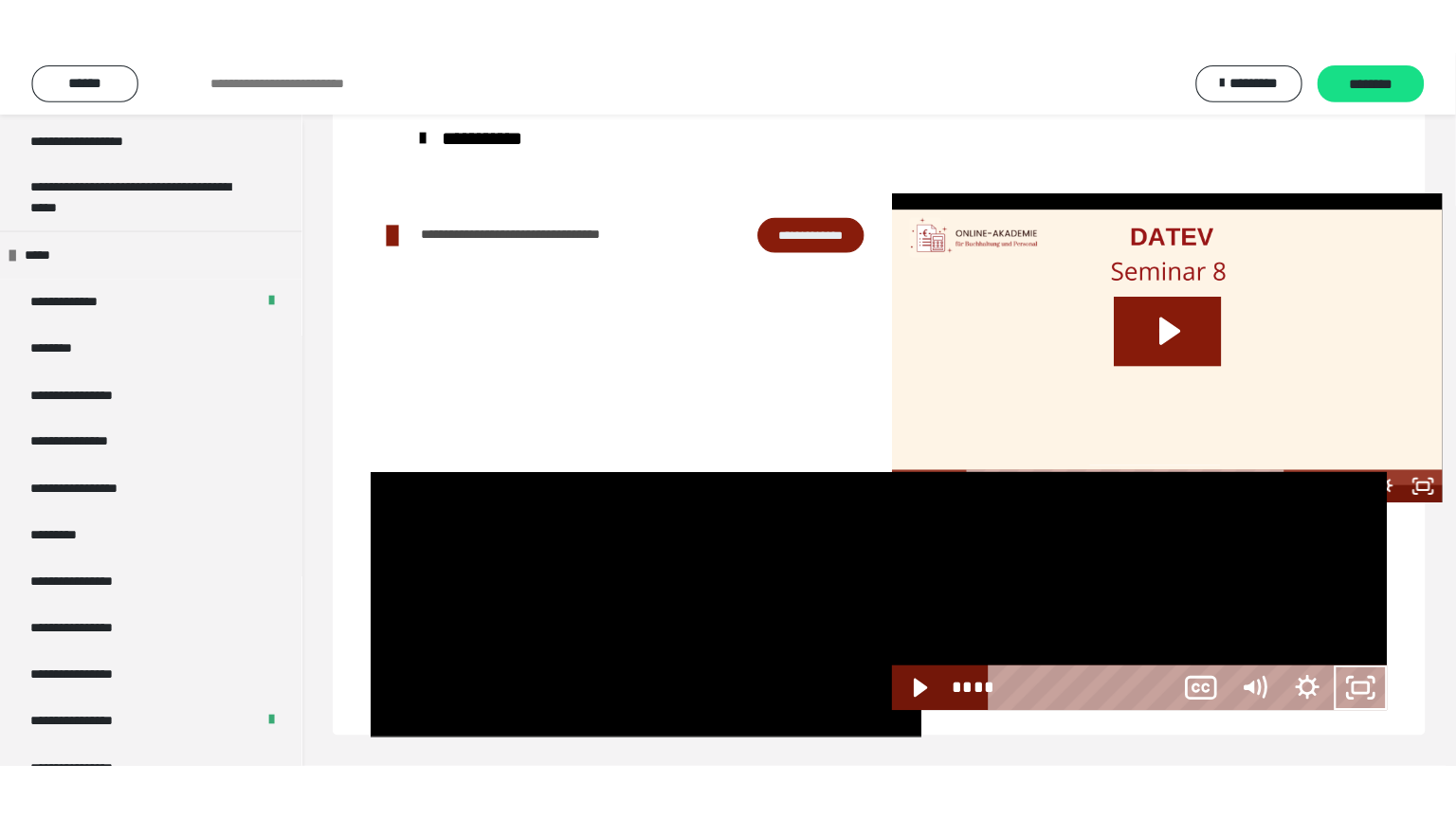 scroll, scrollTop: 57, scrollLeft: 0, axis: vertical 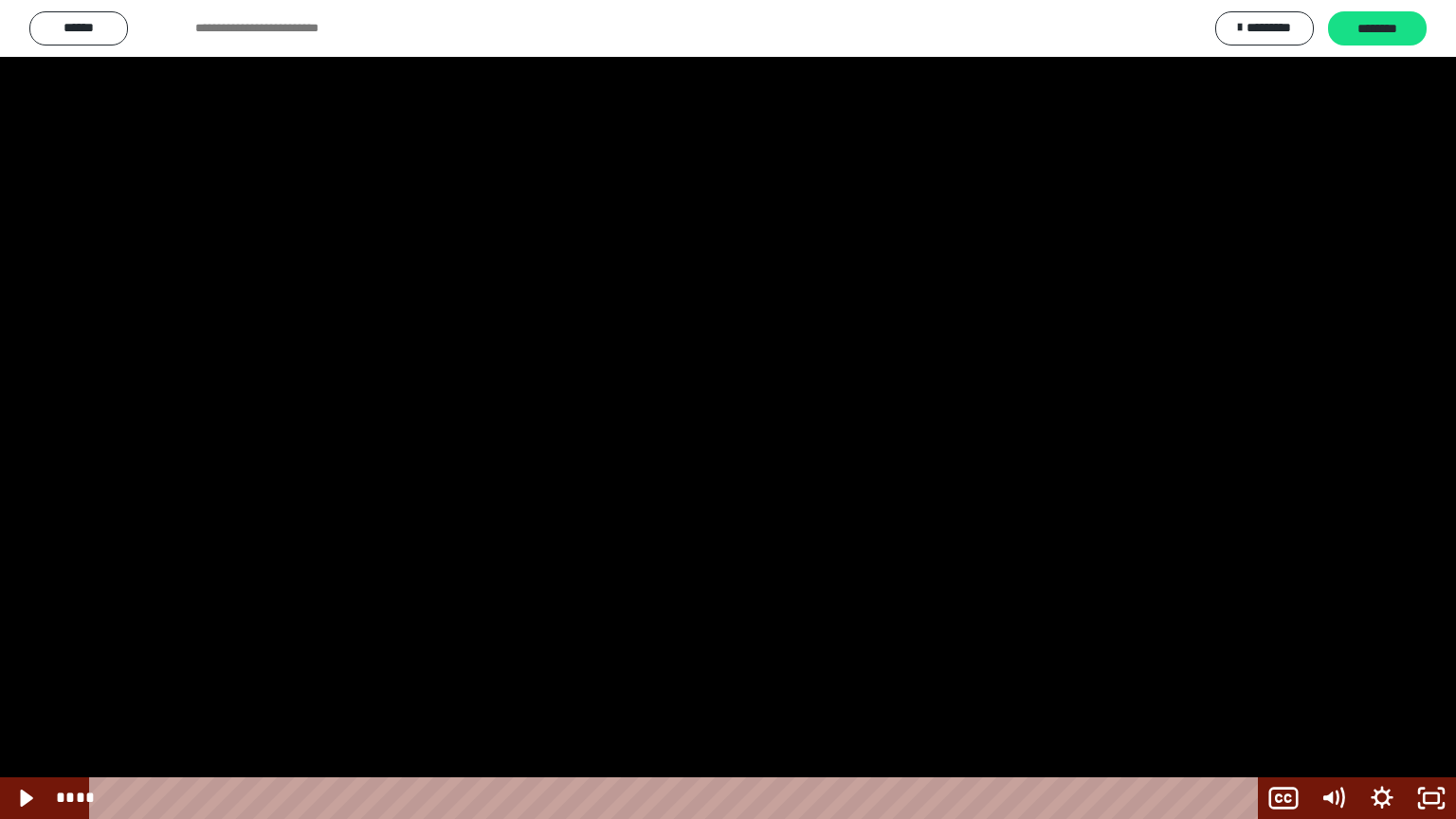 click at bounding box center (728, 410) 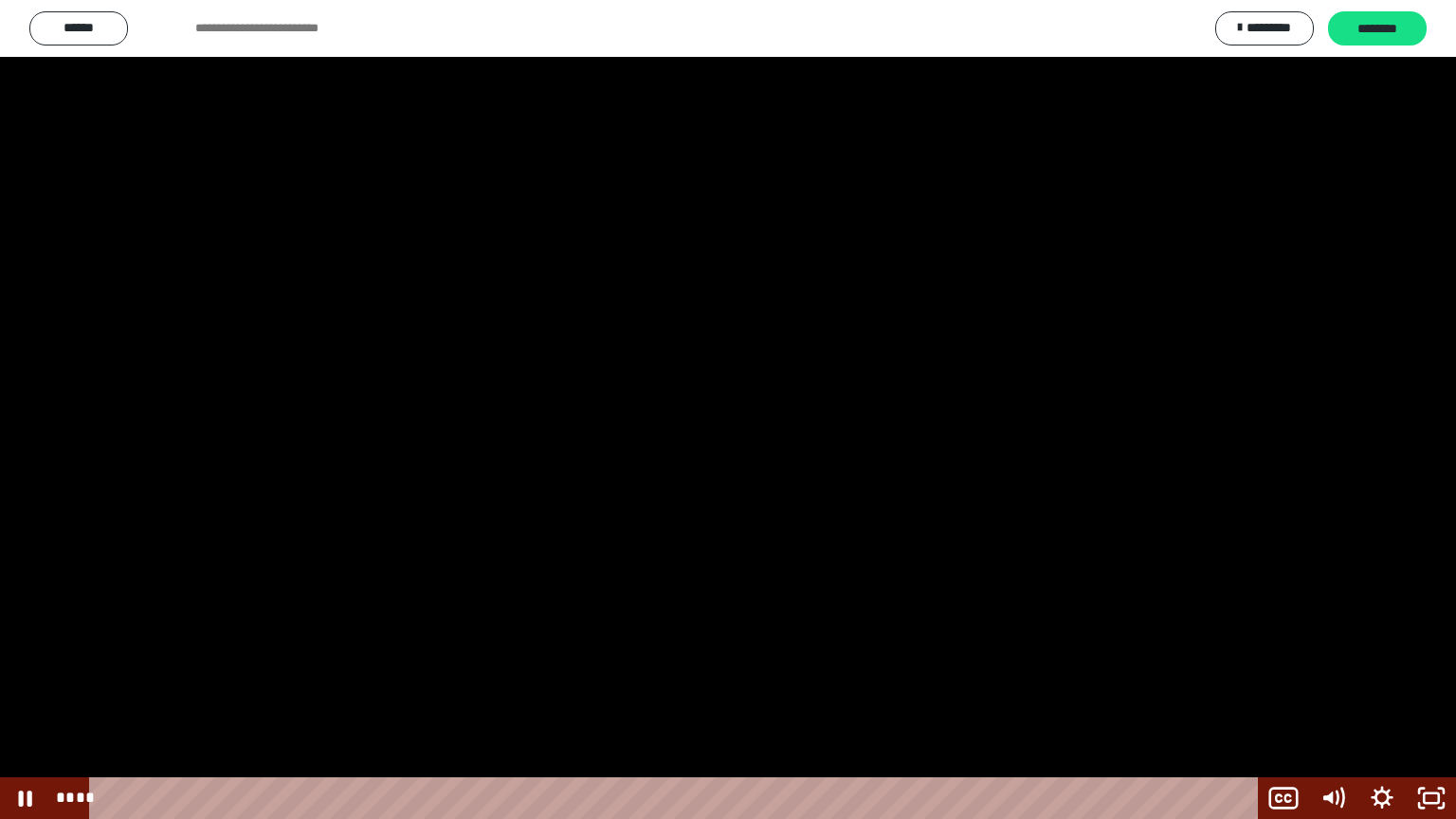 click at bounding box center [728, 410] 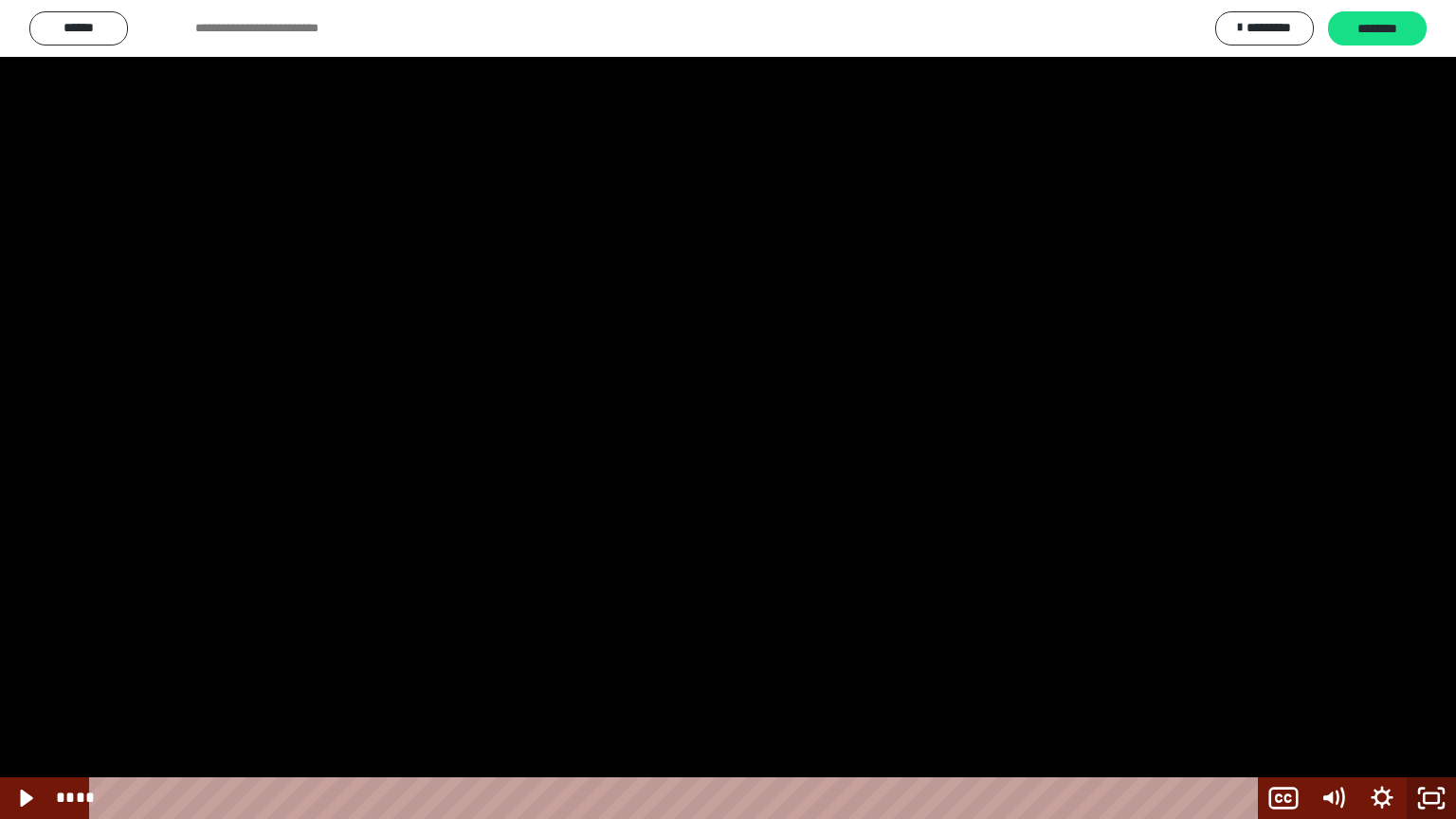 click 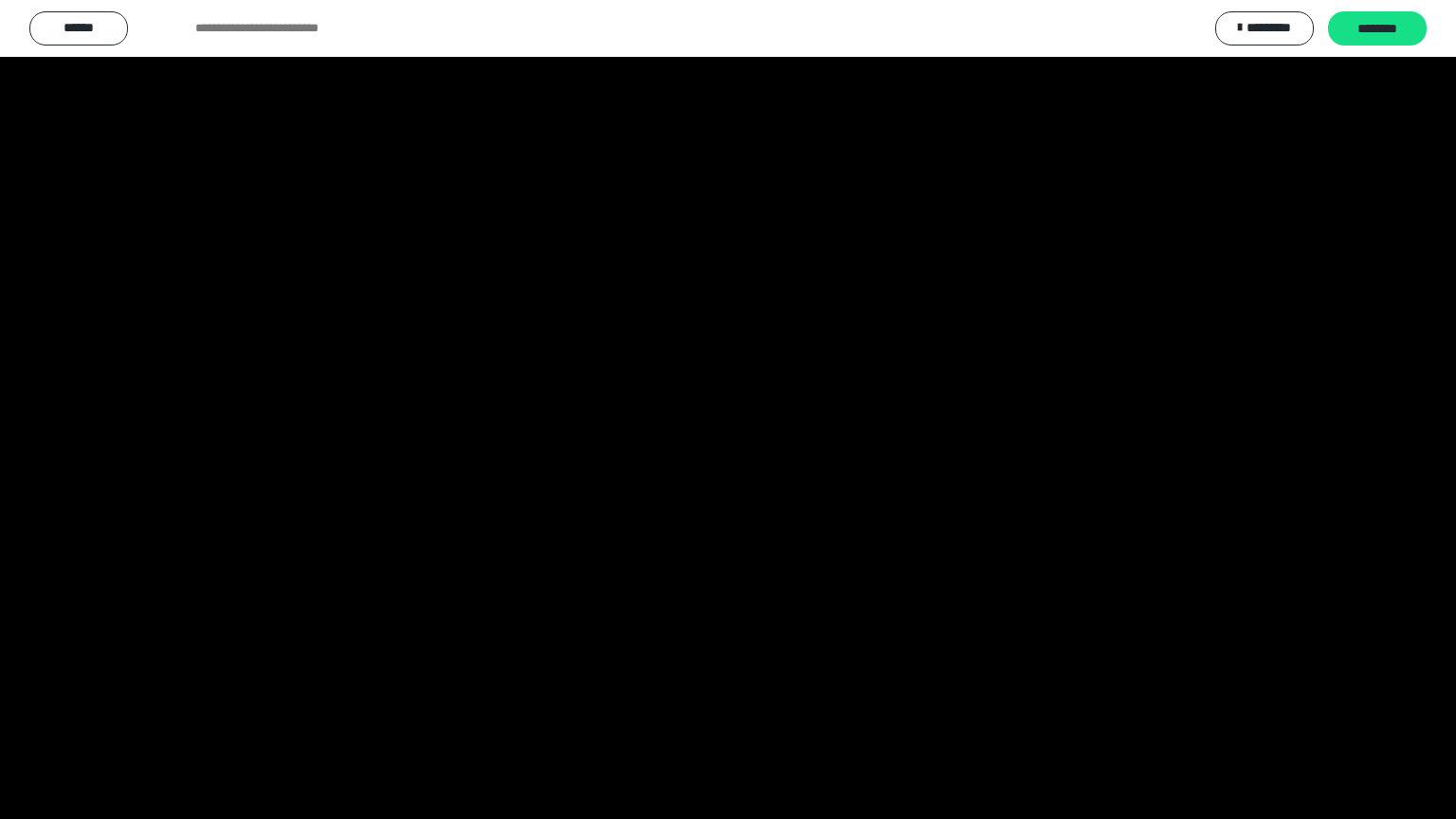 scroll, scrollTop: 2404, scrollLeft: 0, axis: vertical 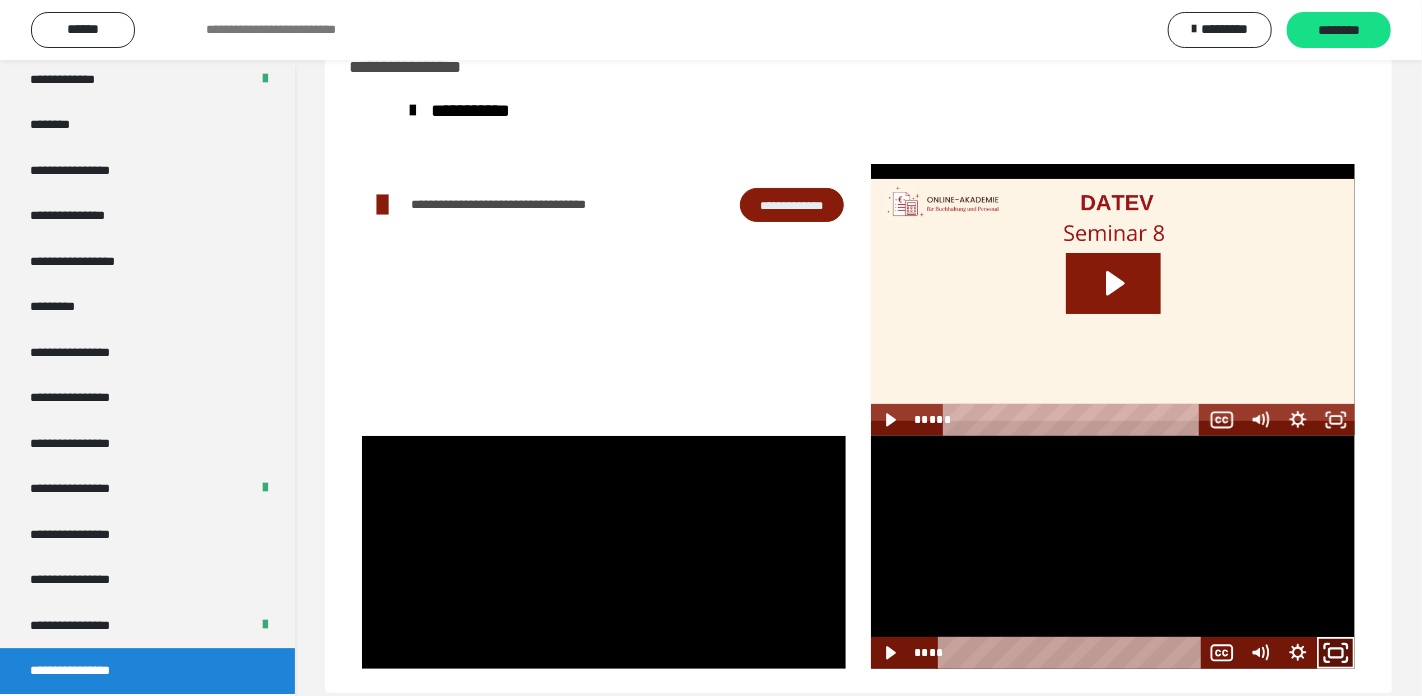 click 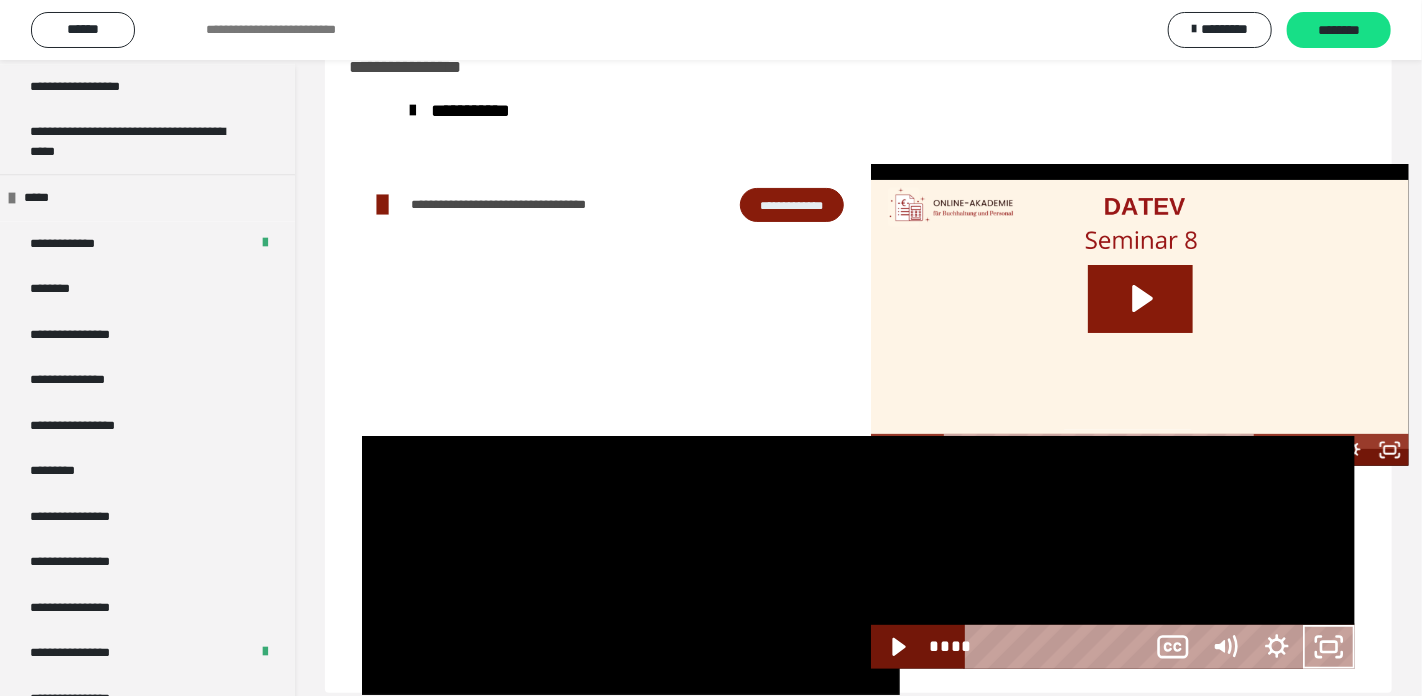 scroll, scrollTop: 2368, scrollLeft: 0, axis: vertical 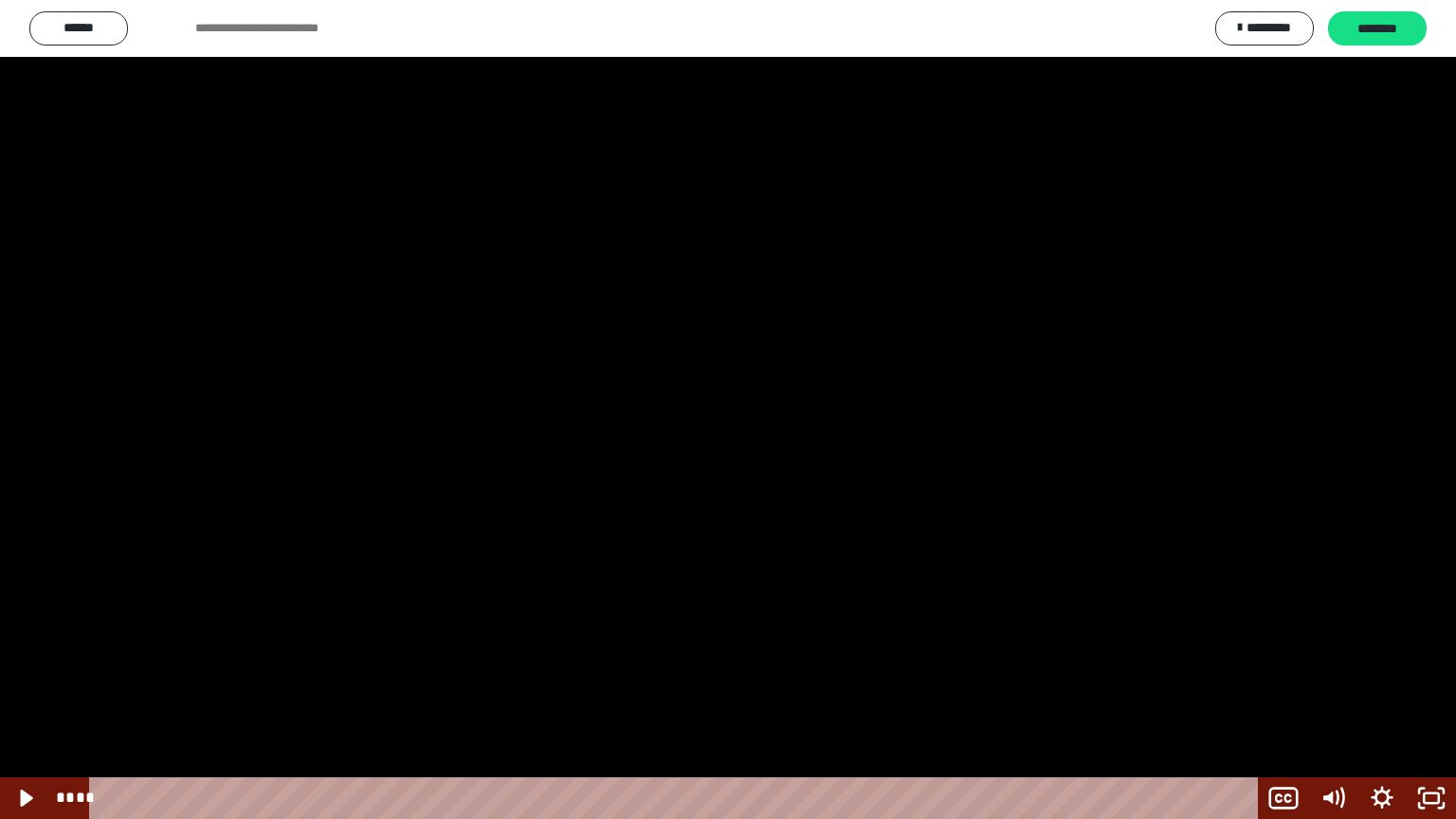 click at bounding box center [728, 410] 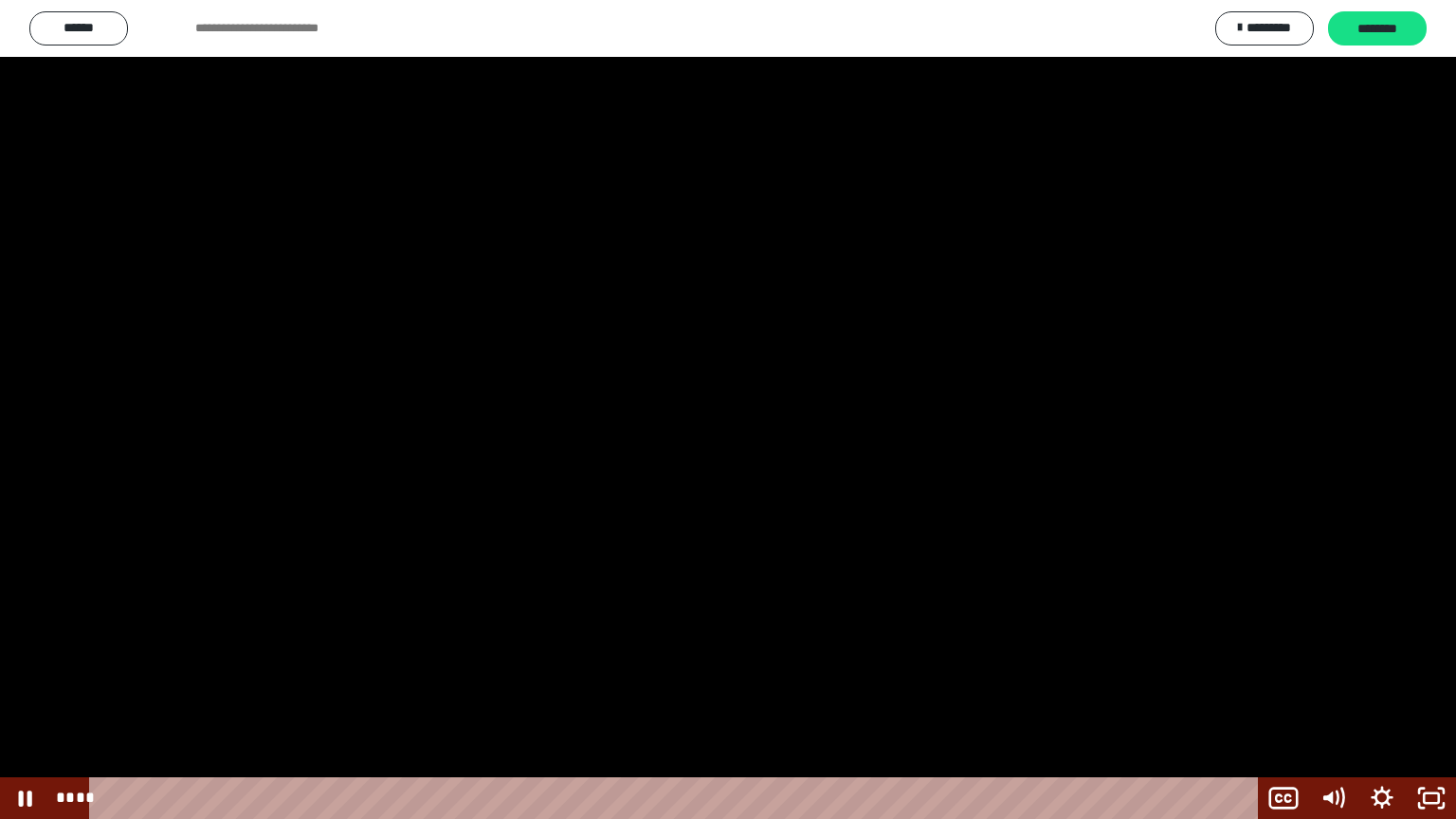 click at bounding box center (728, 410) 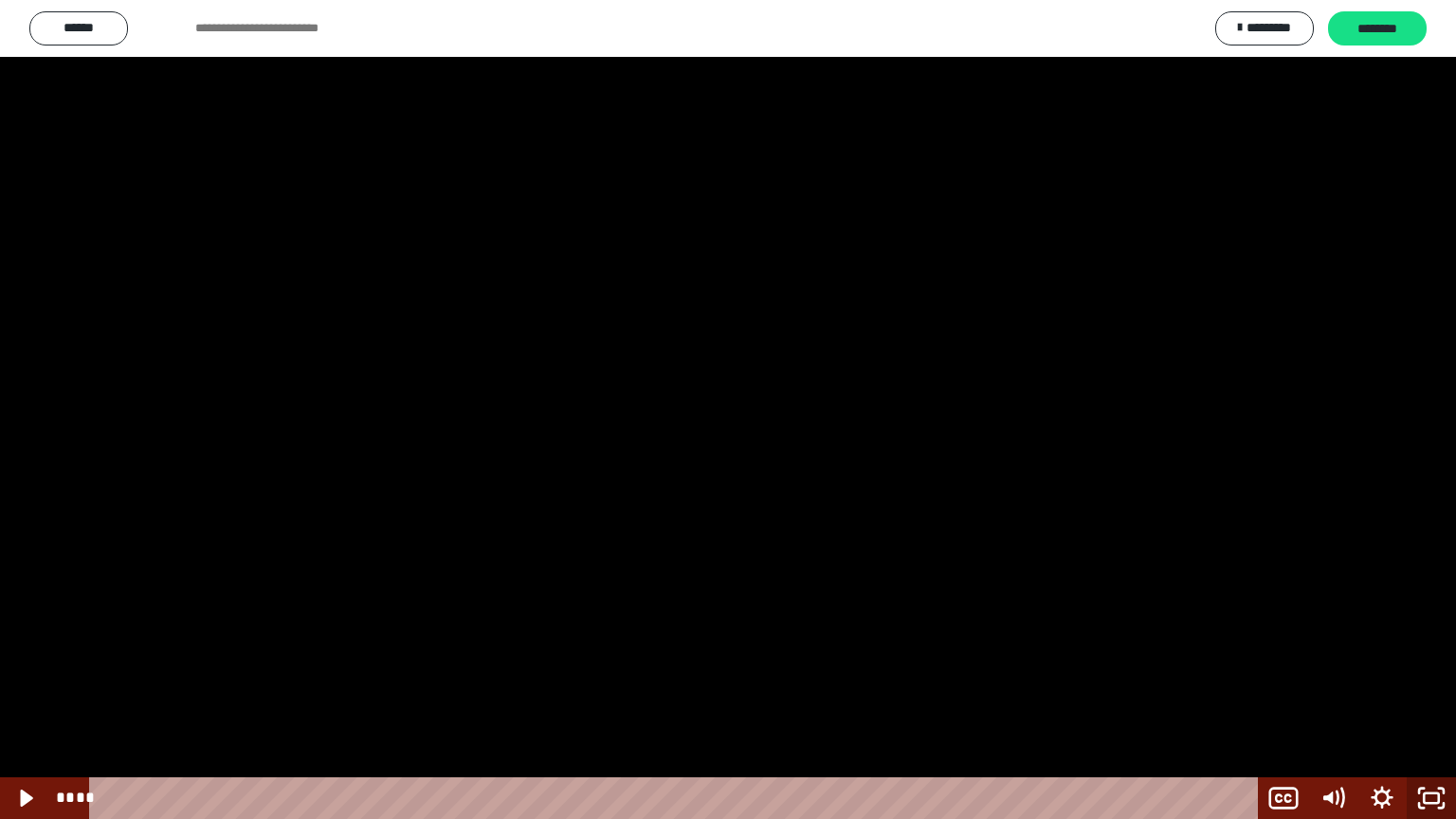 click 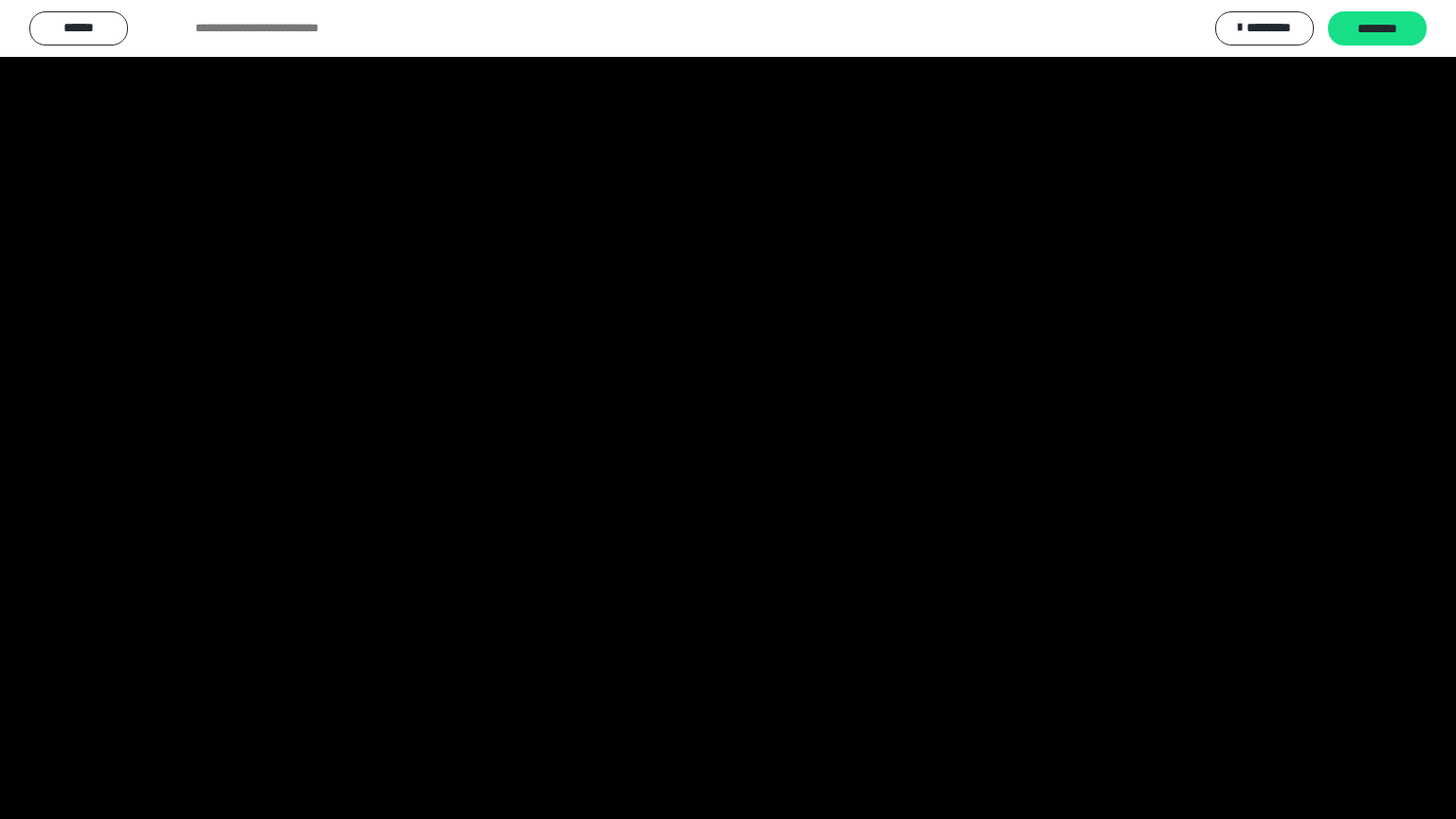 scroll, scrollTop: 2404, scrollLeft: 0, axis: vertical 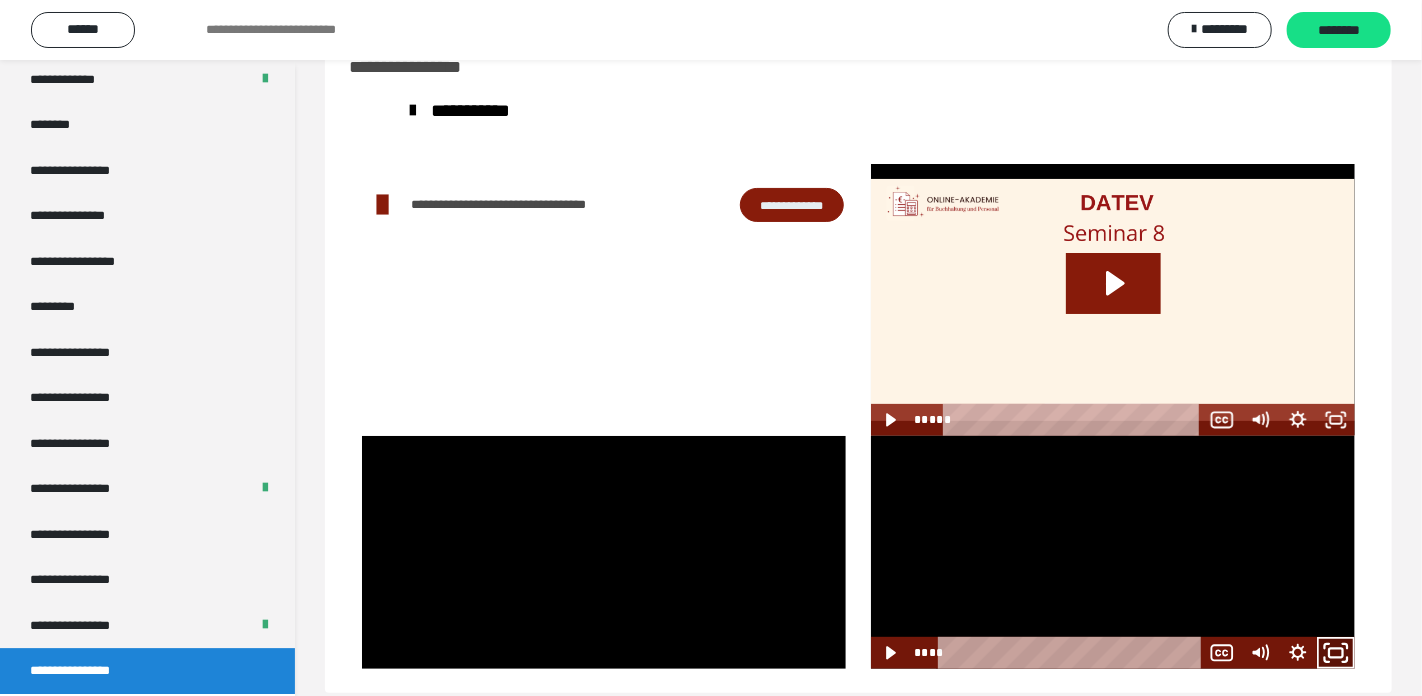 drag, startPoint x: 1339, startPoint y: 656, endPoint x: 1213, endPoint y: 669, distance: 126.66886 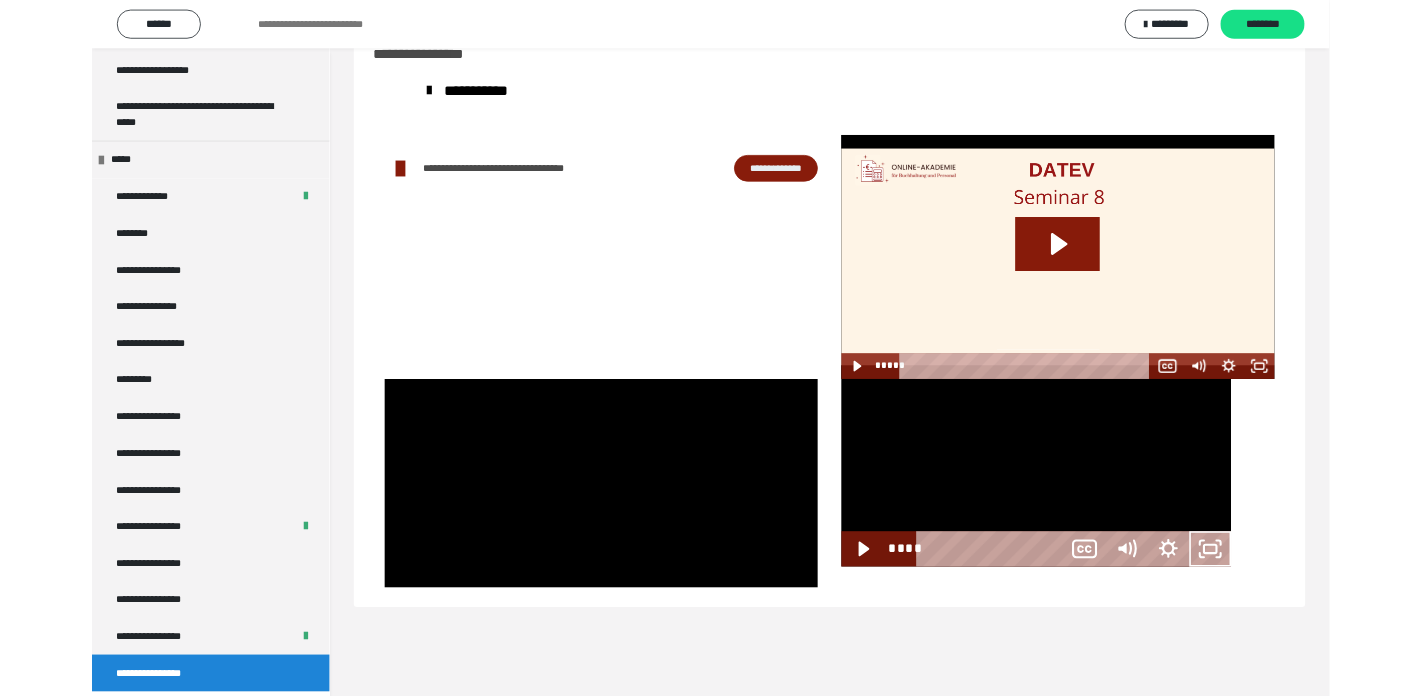 scroll, scrollTop: 2368, scrollLeft: 0, axis: vertical 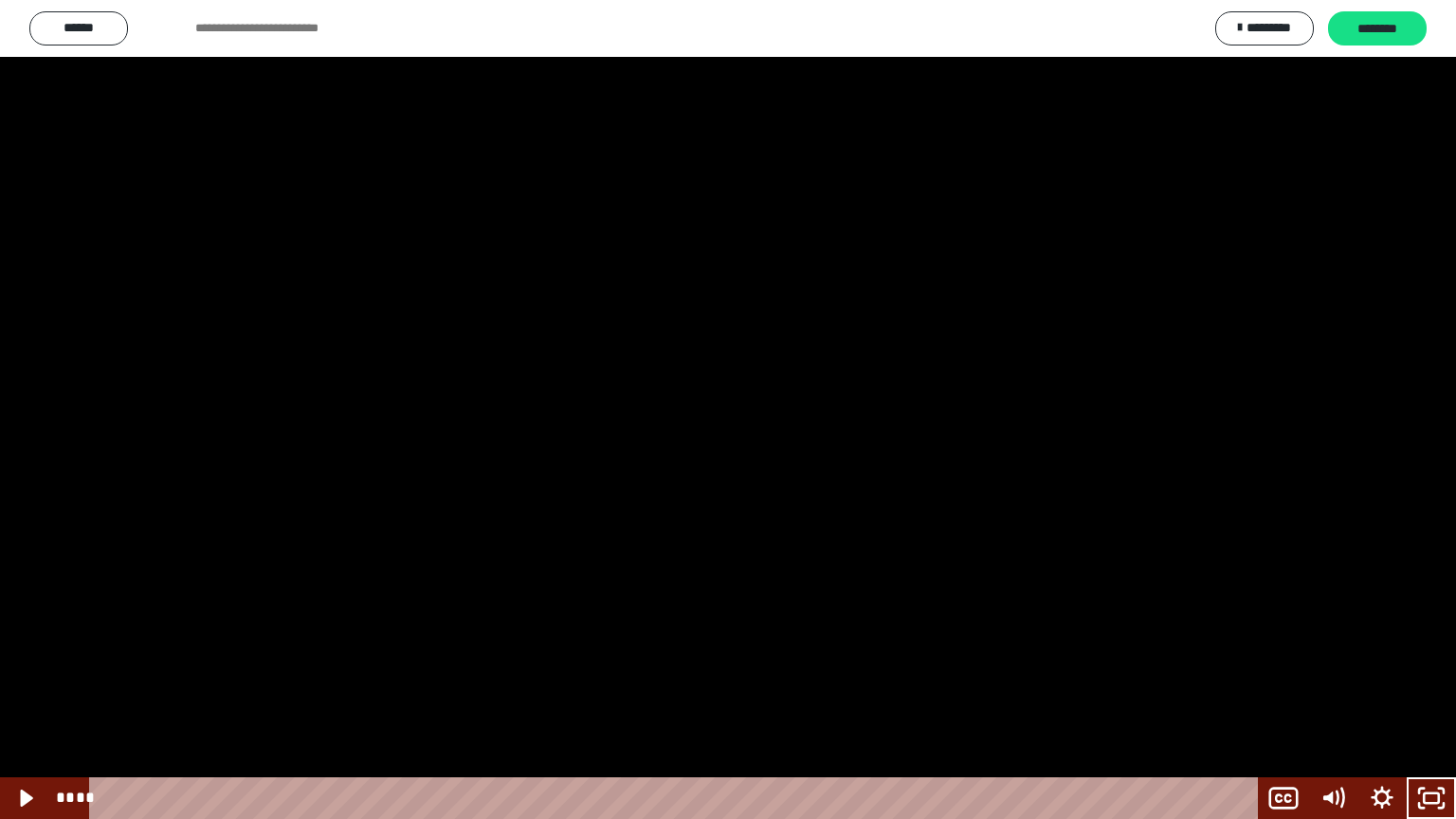click at bounding box center (728, 410) 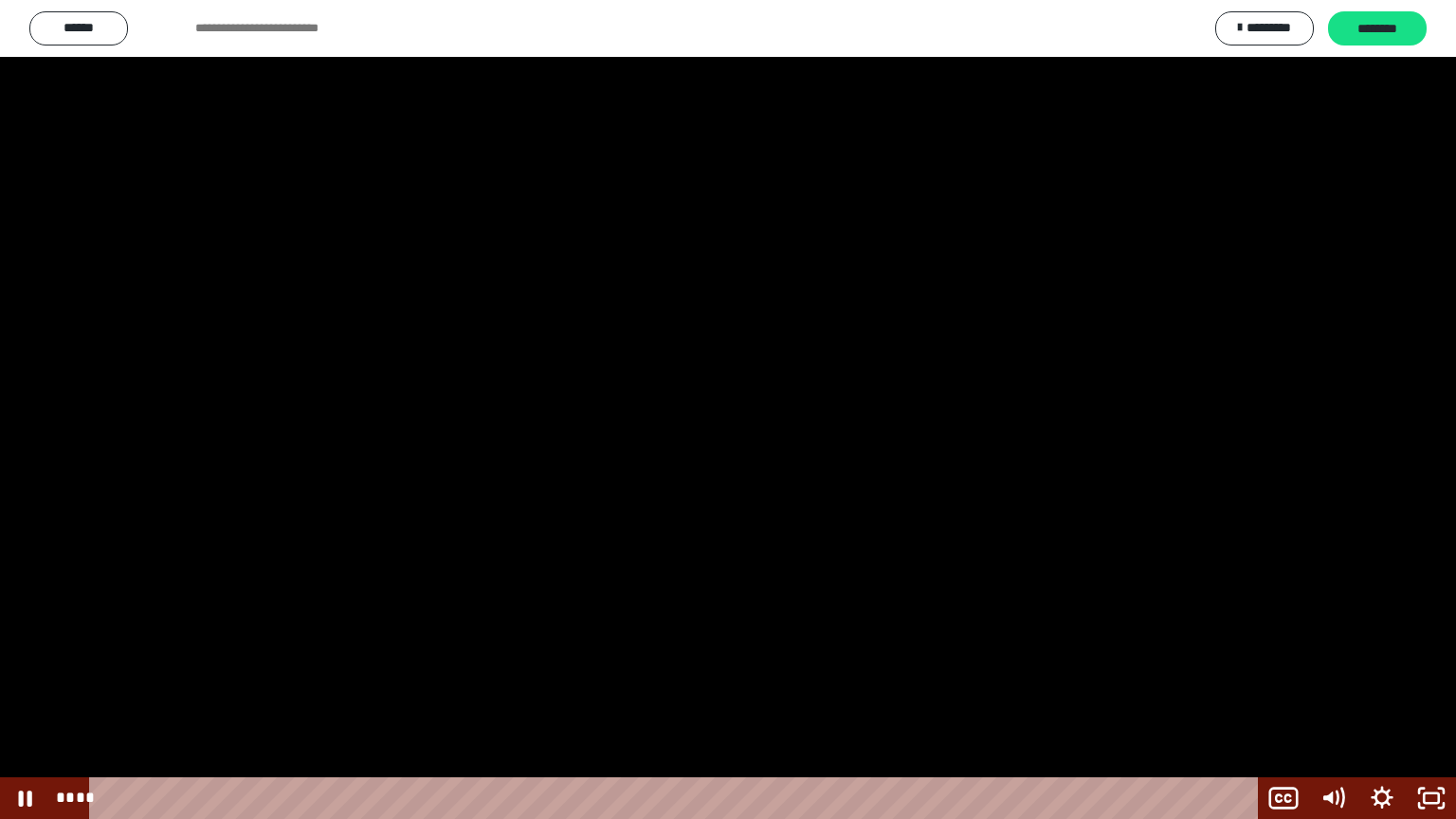click at bounding box center [728, 410] 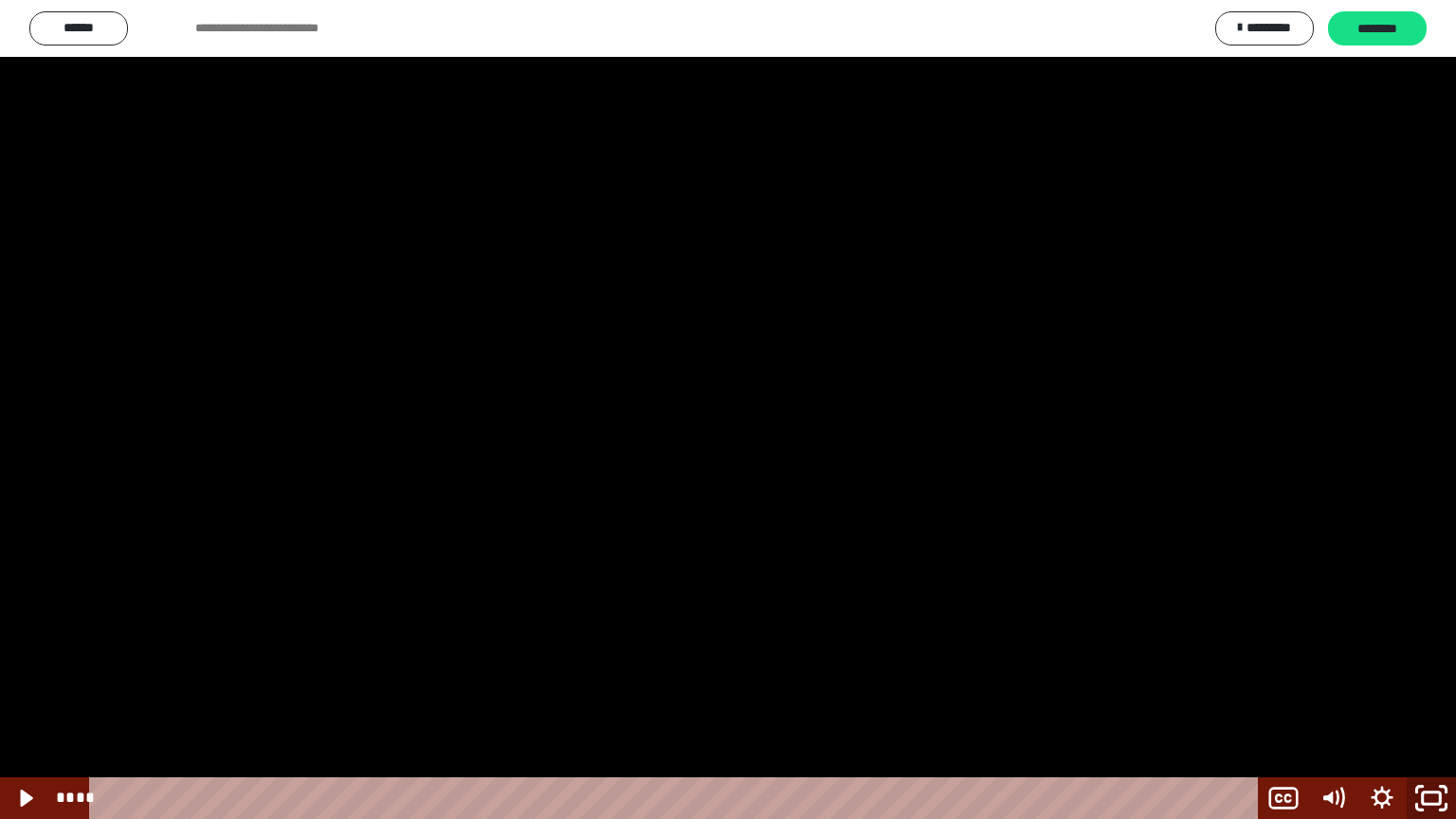 click 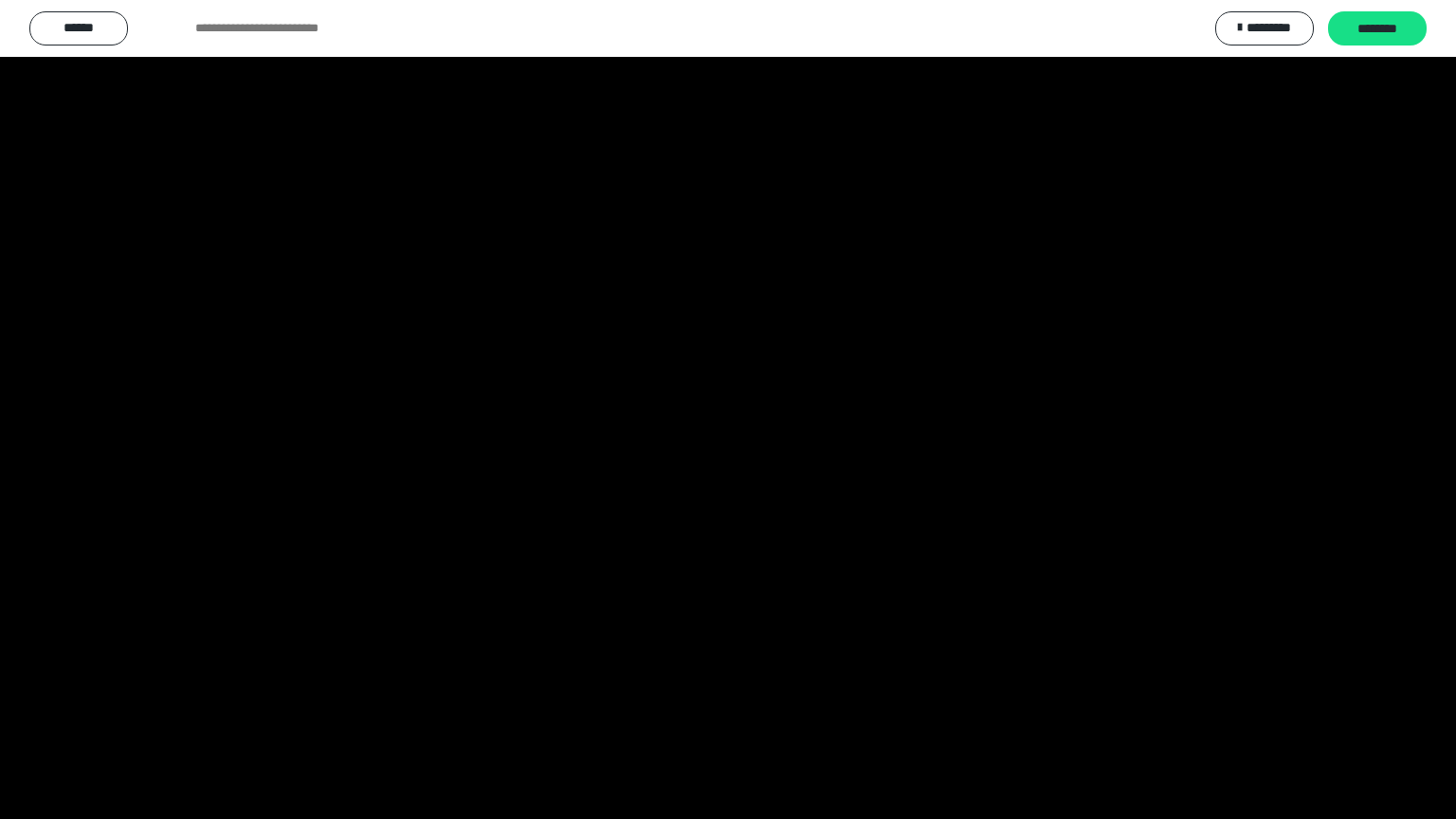 scroll, scrollTop: 2404, scrollLeft: 0, axis: vertical 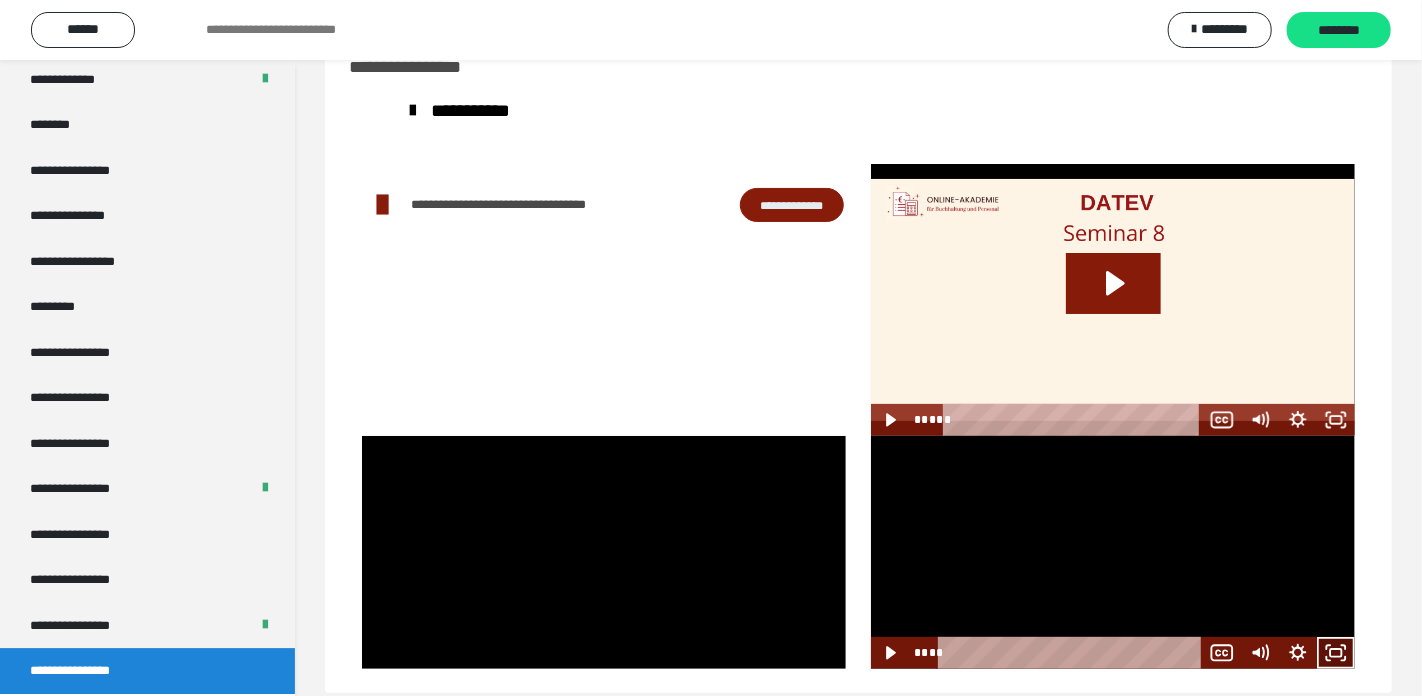 click 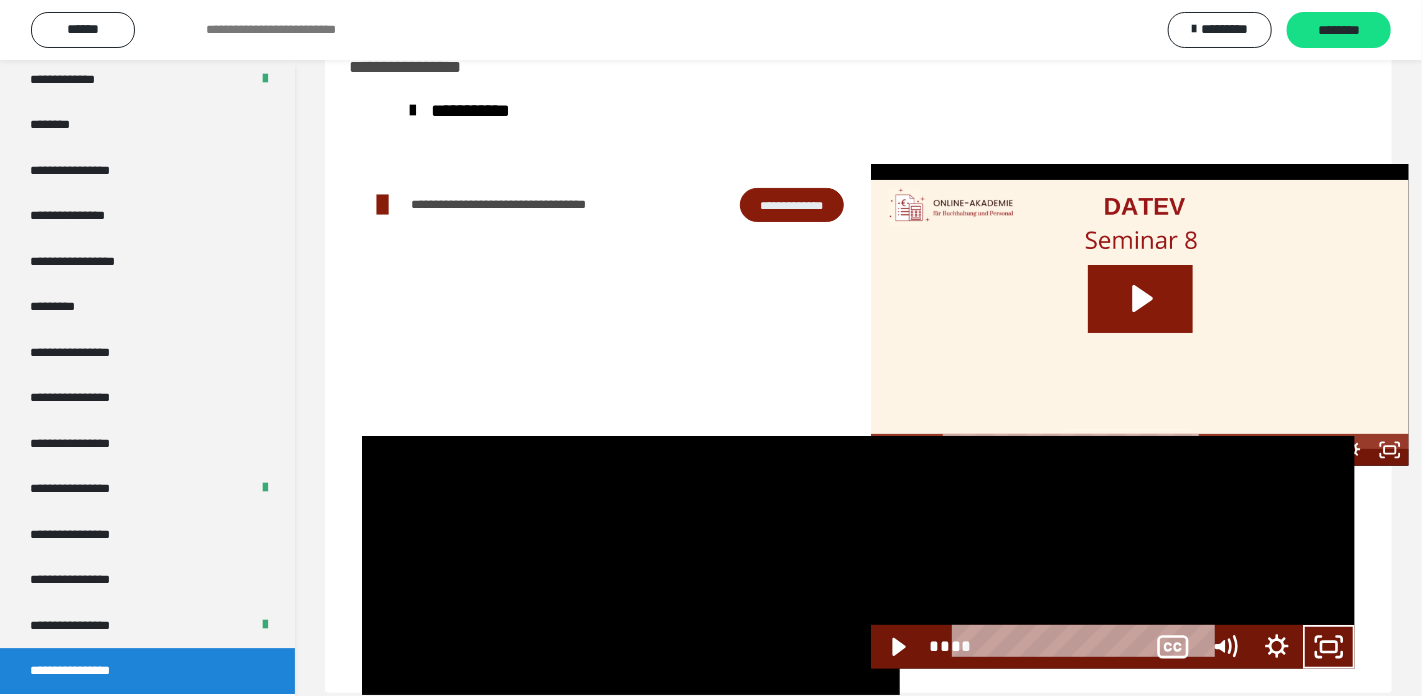 scroll, scrollTop: 2368, scrollLeft: 0, axis: vertical 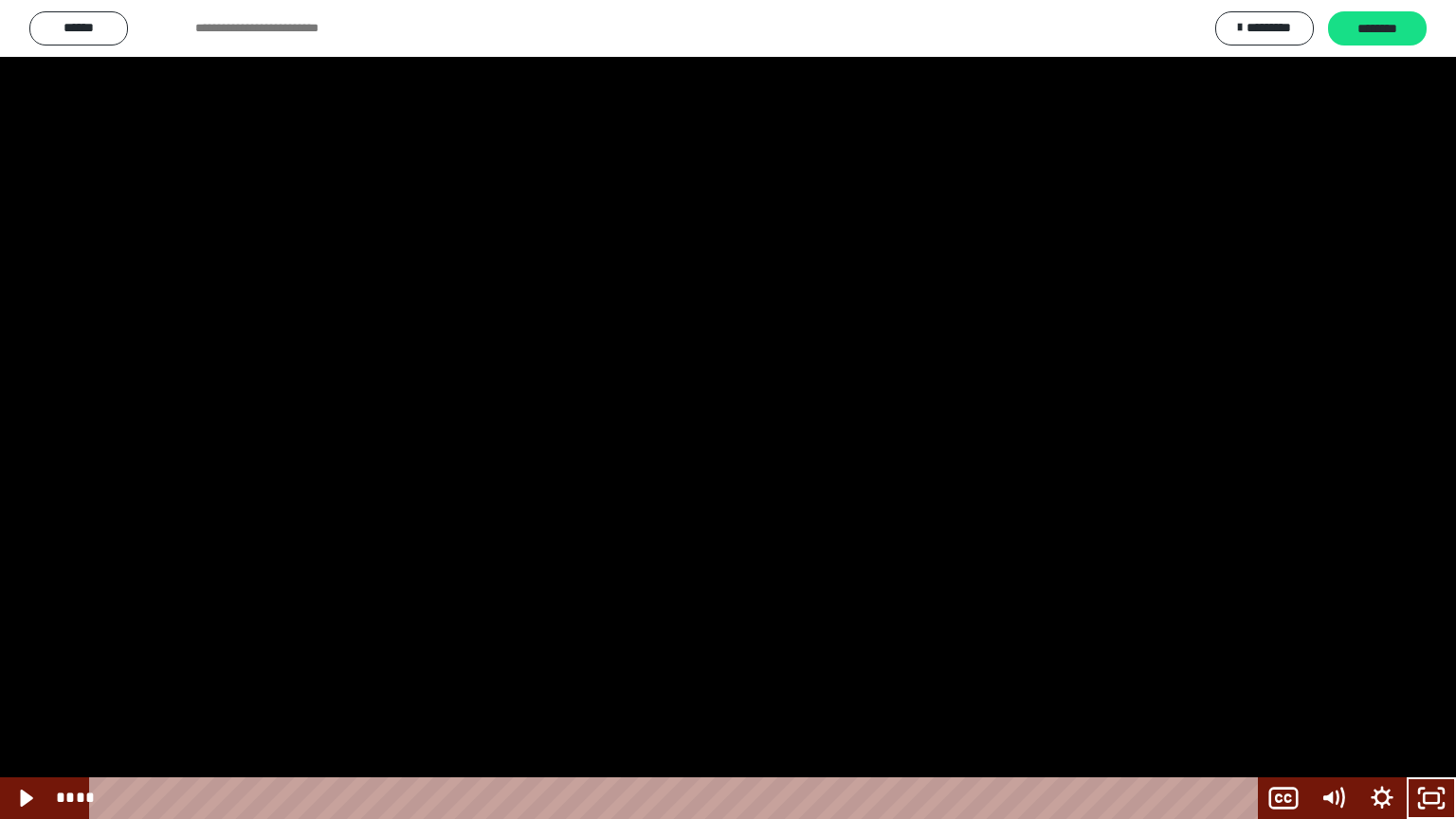 click at bounding box center [728, 410] 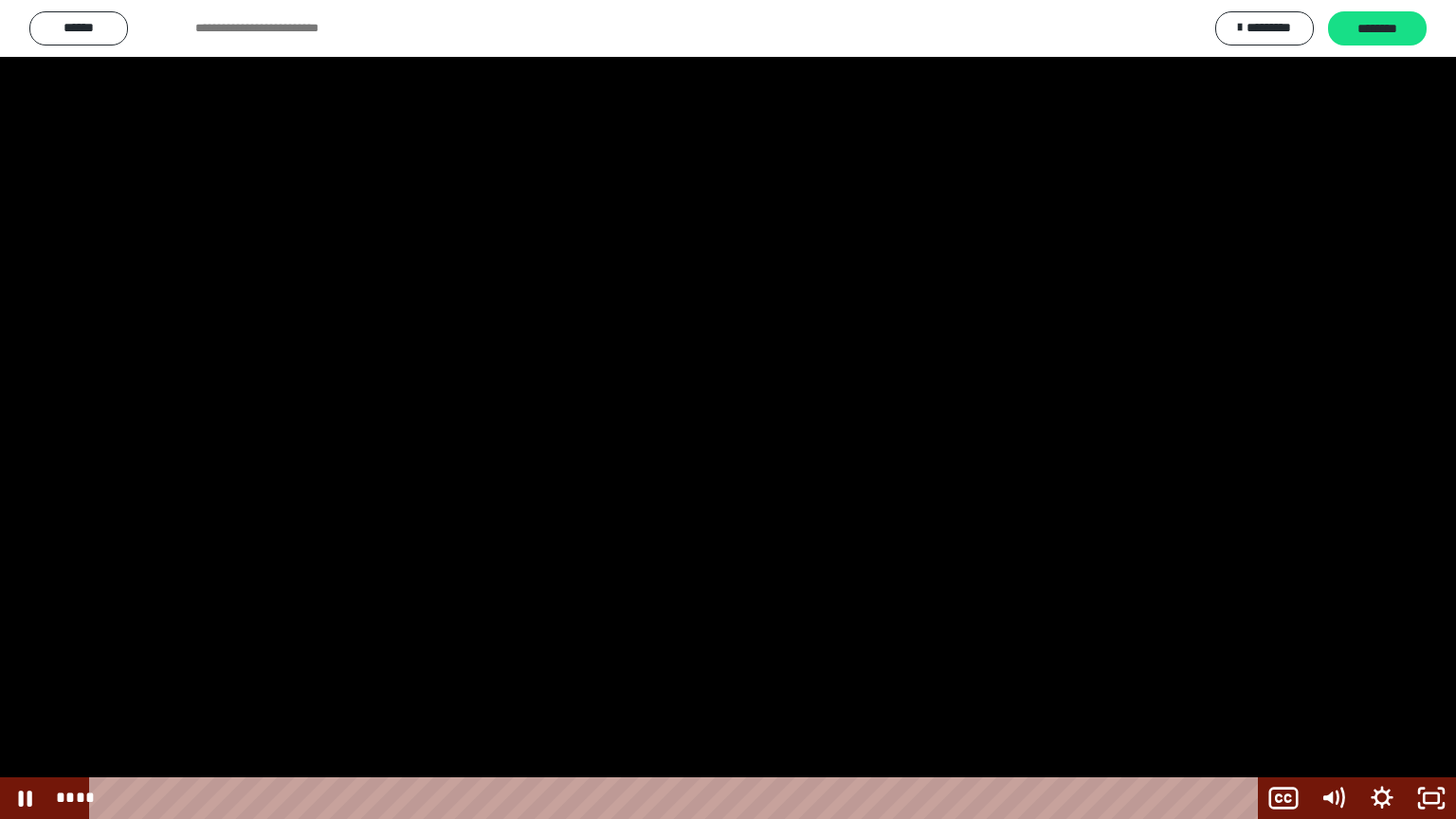 click at bounding box center [728, 410] 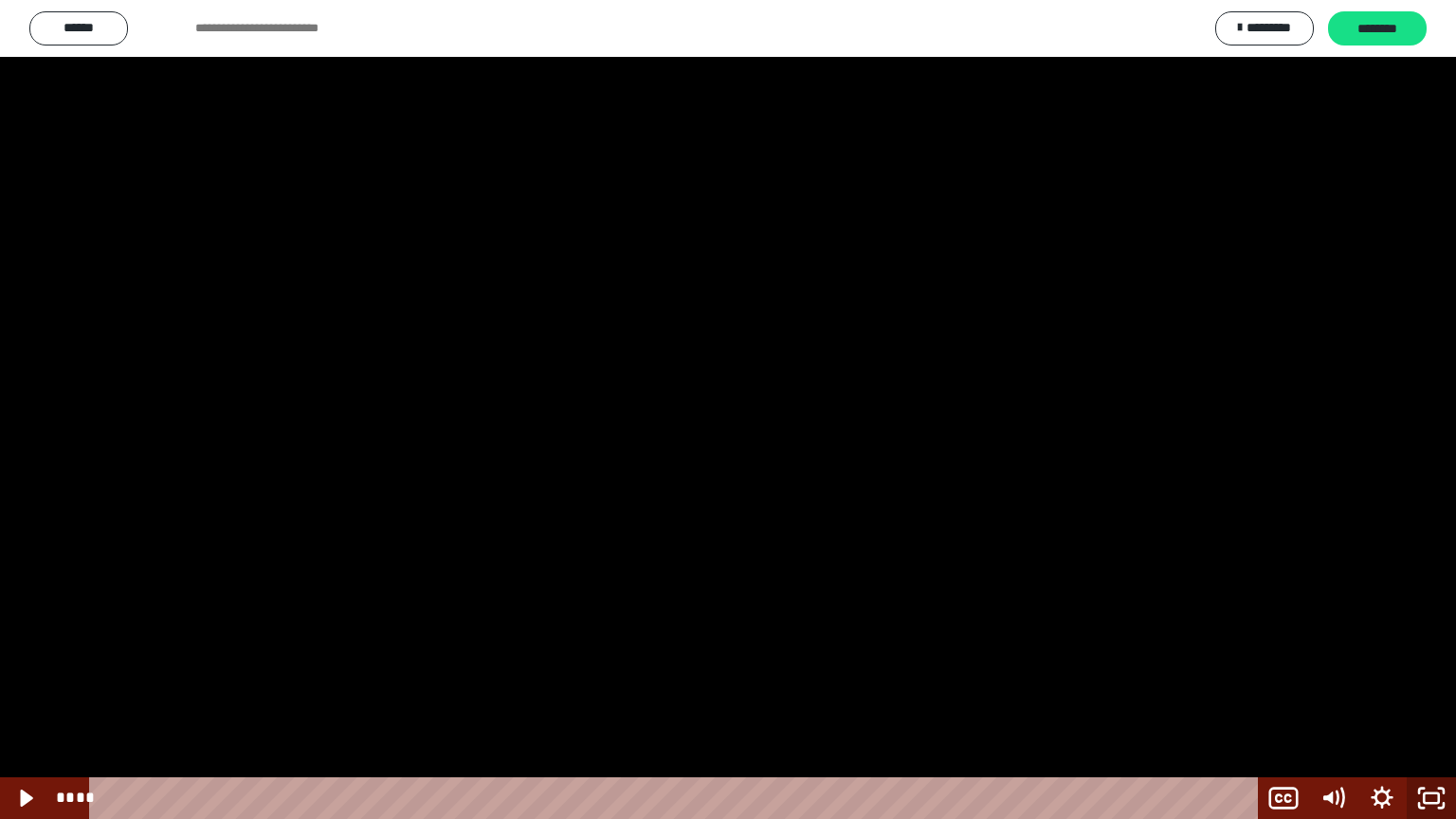 click 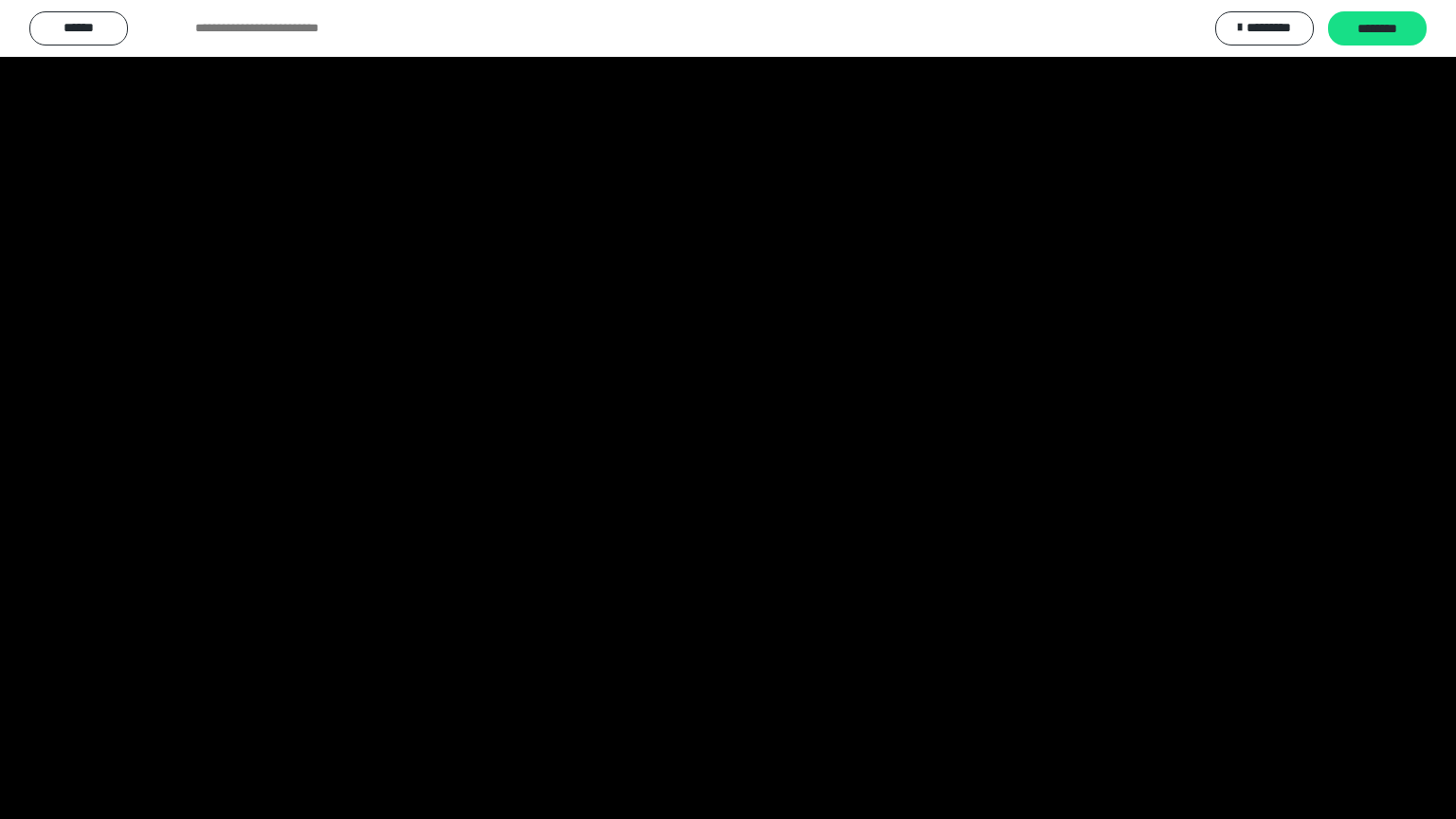 scroll, scrollTop: 2404, scrollLeft: 0, axis: vertical 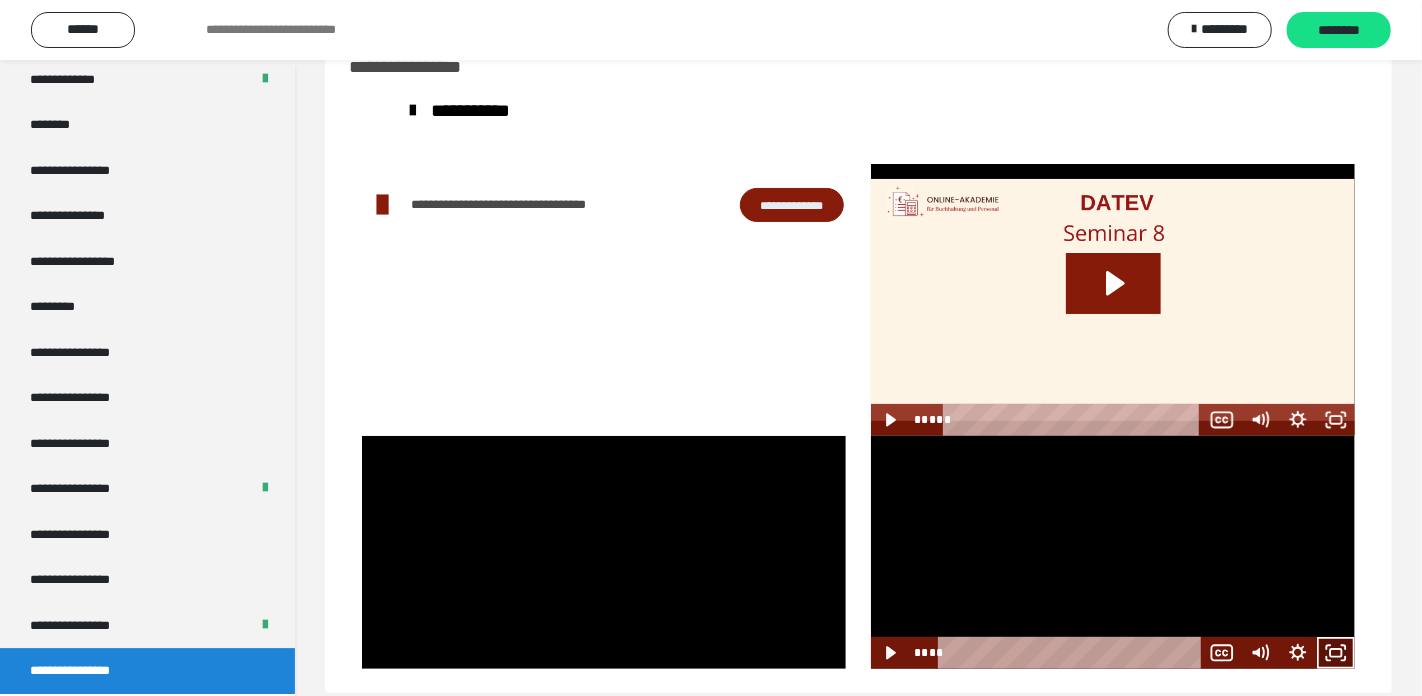 click 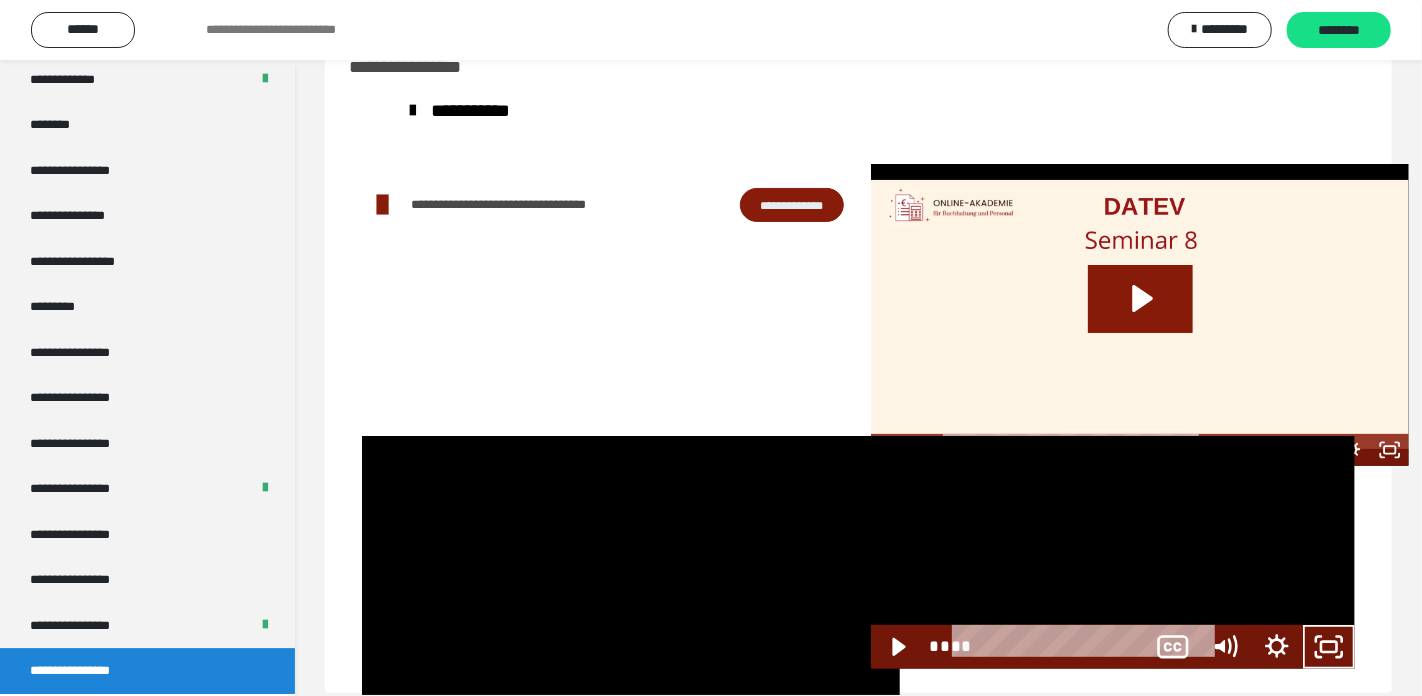 scroll, scrollTop: 2368, scrollLeft: 0, axis: vertical 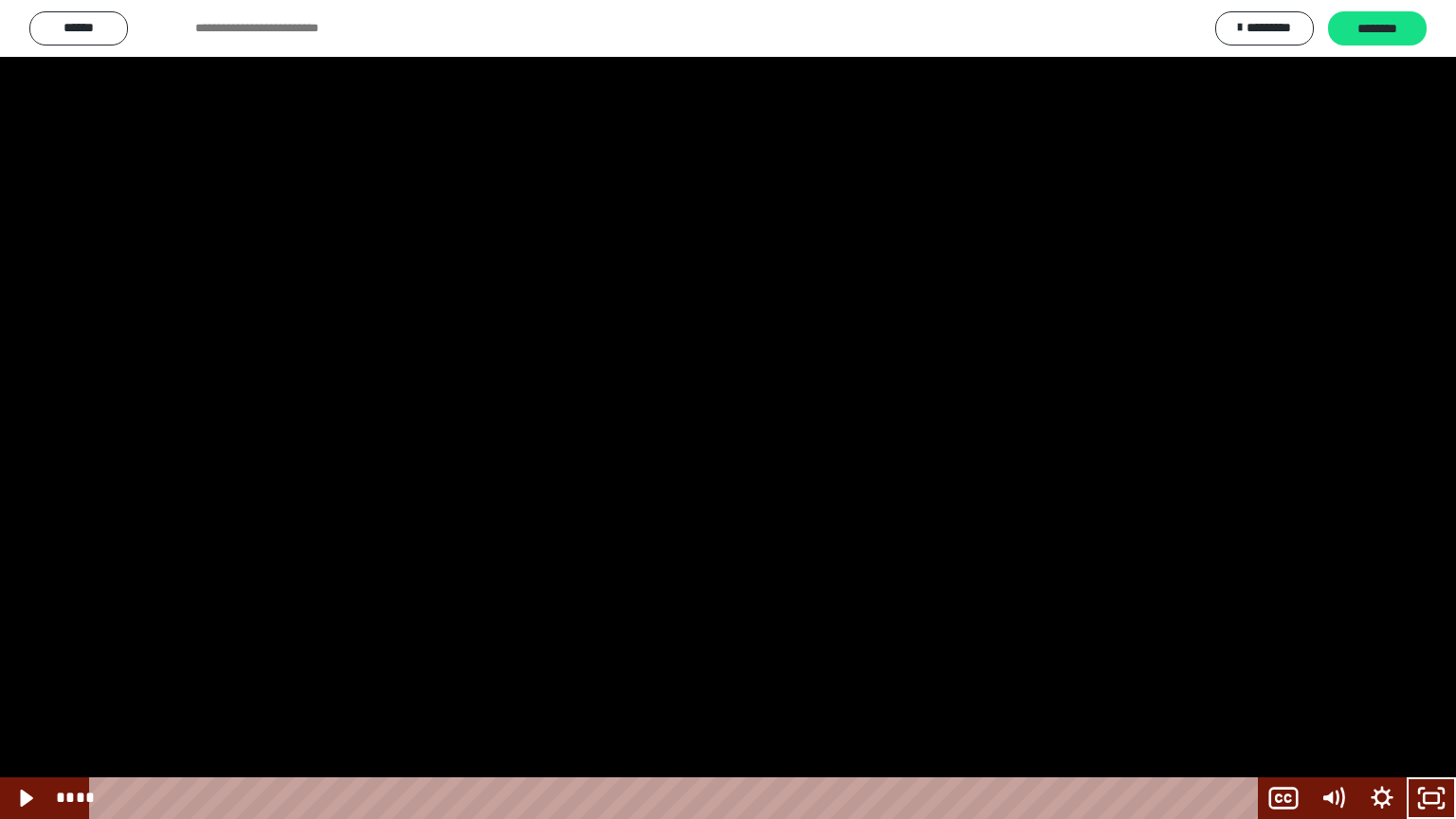 click at bounding box center [728, 410] 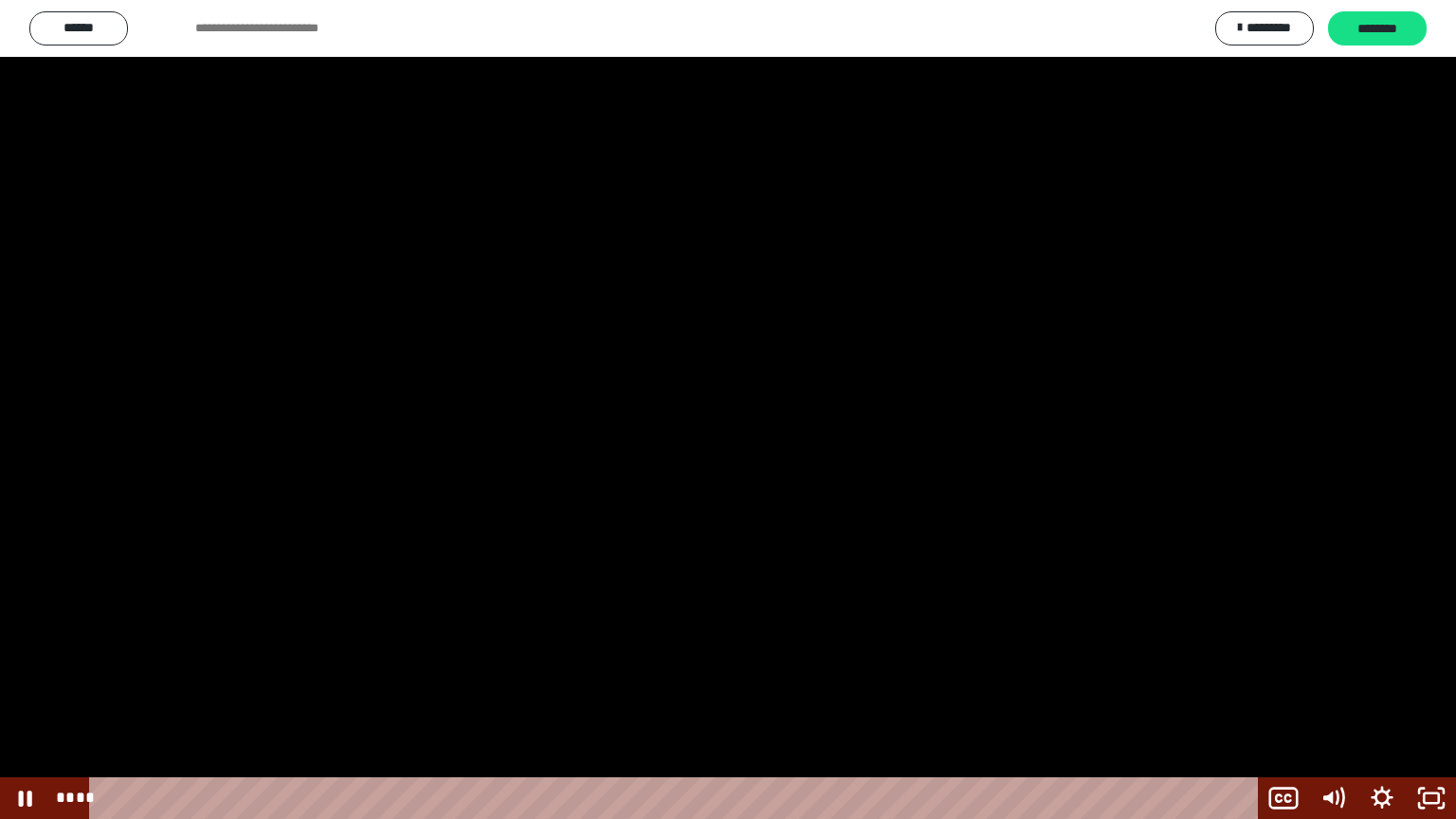 click at bounding box center (728, 410) 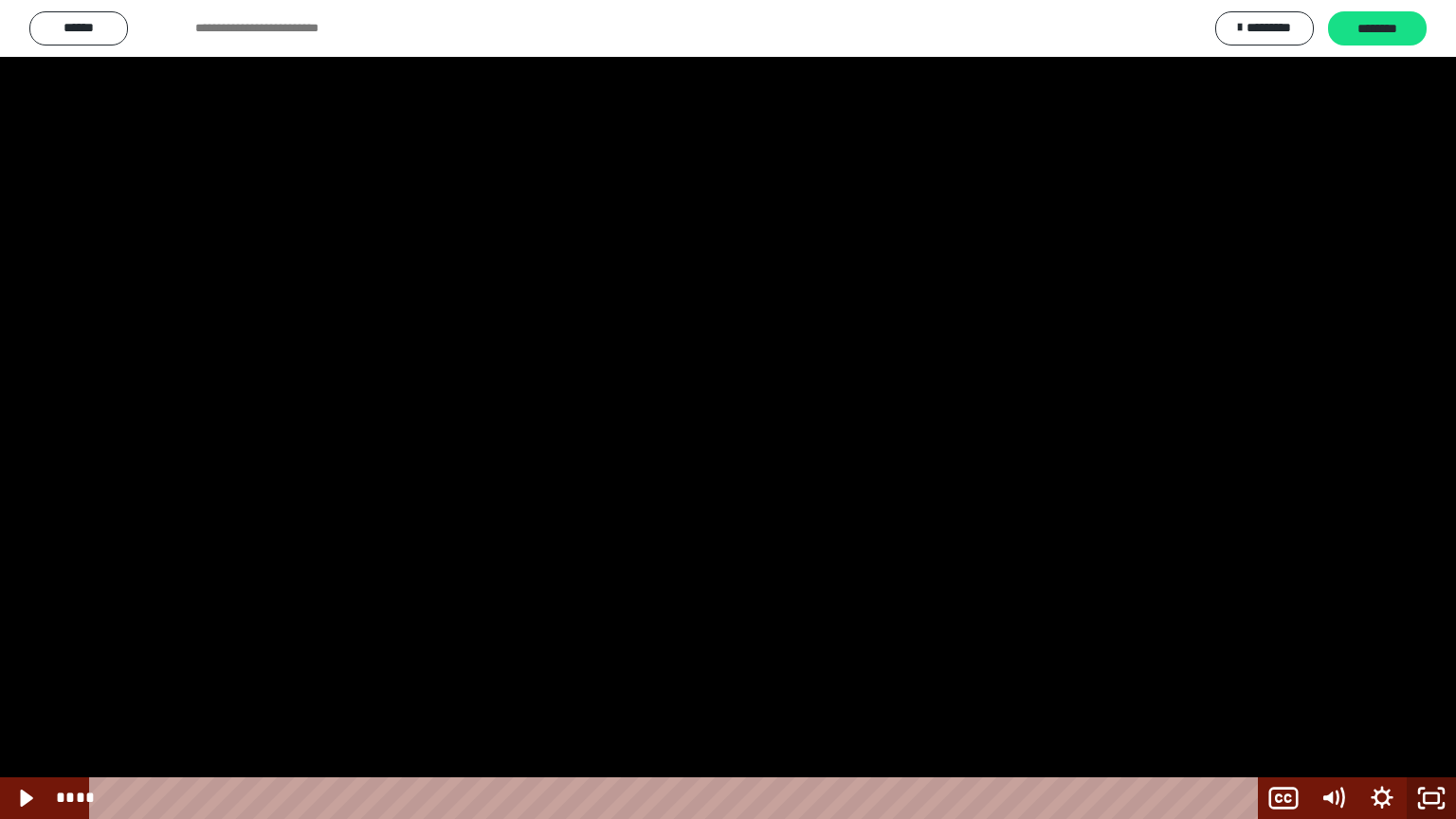 click 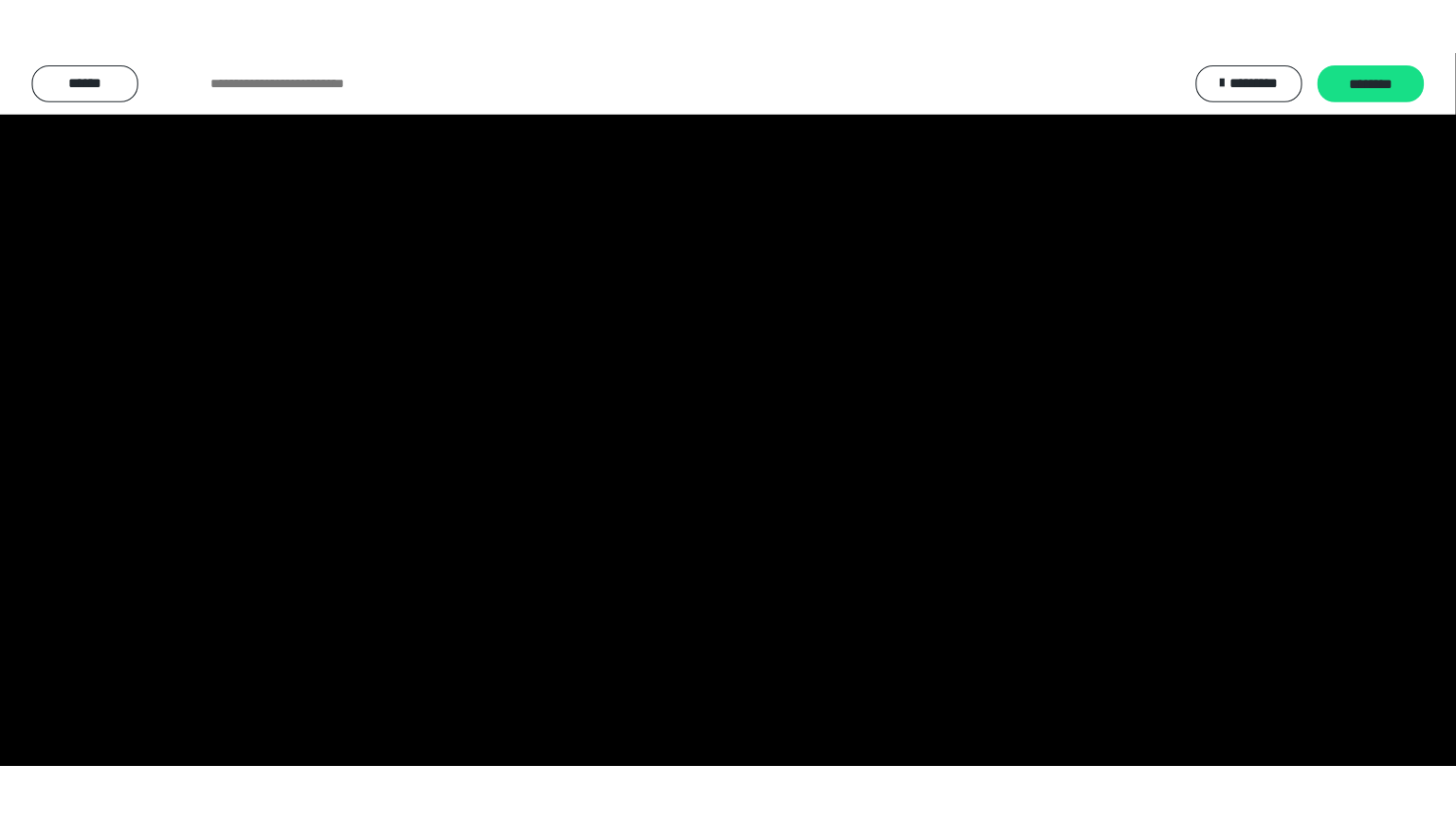 scroll, scrollTop: 2404, scrollLeft: 0, axis: vertical 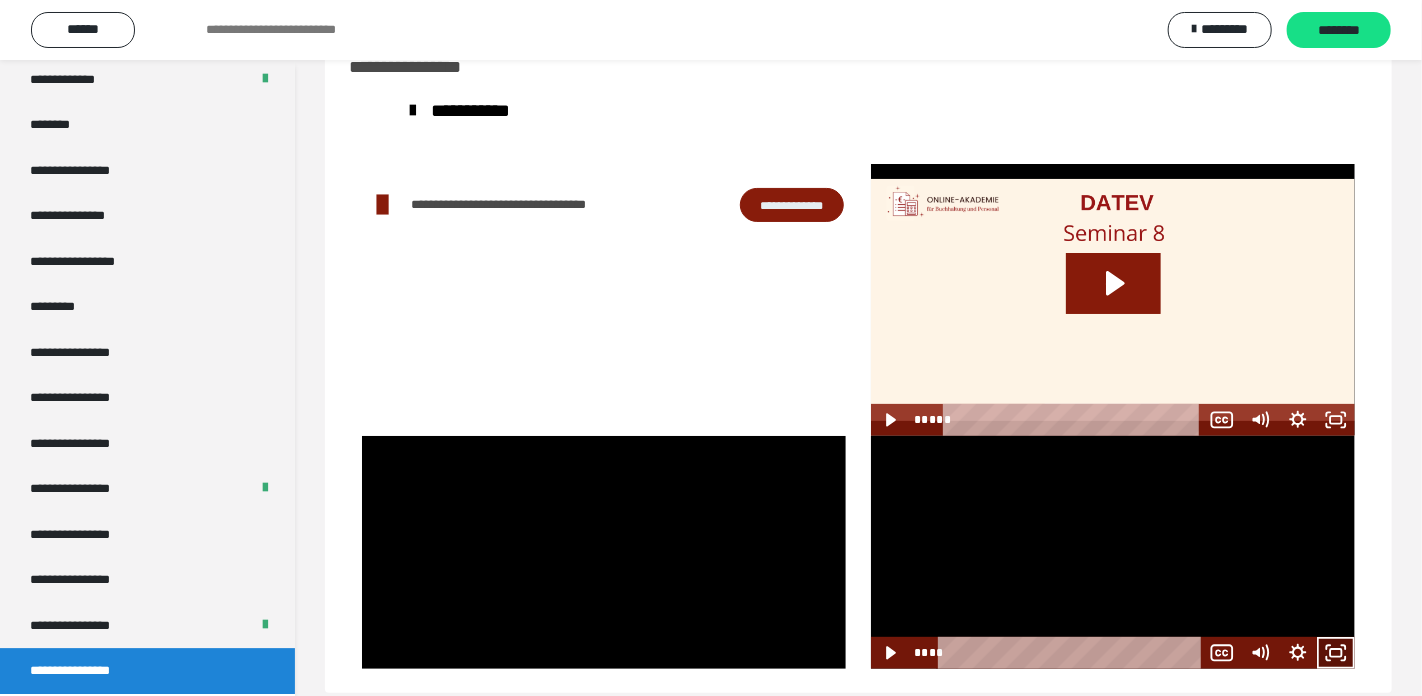 drag, startPoint x: 1332, startPoint y: 656, endPoint x: 1437, endPoint y: 720, distance: 122.967476 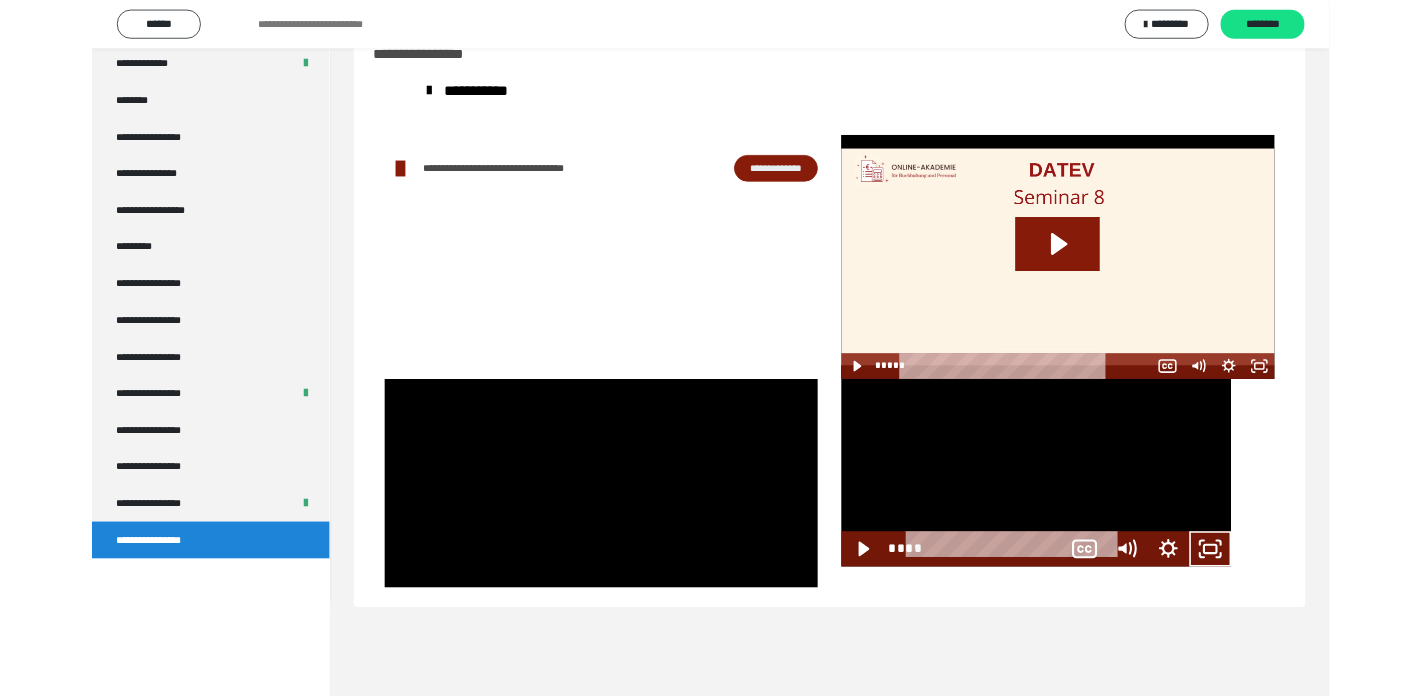 scroll, scrollTop: 2368, scrollLeft: 0, axis: vertical 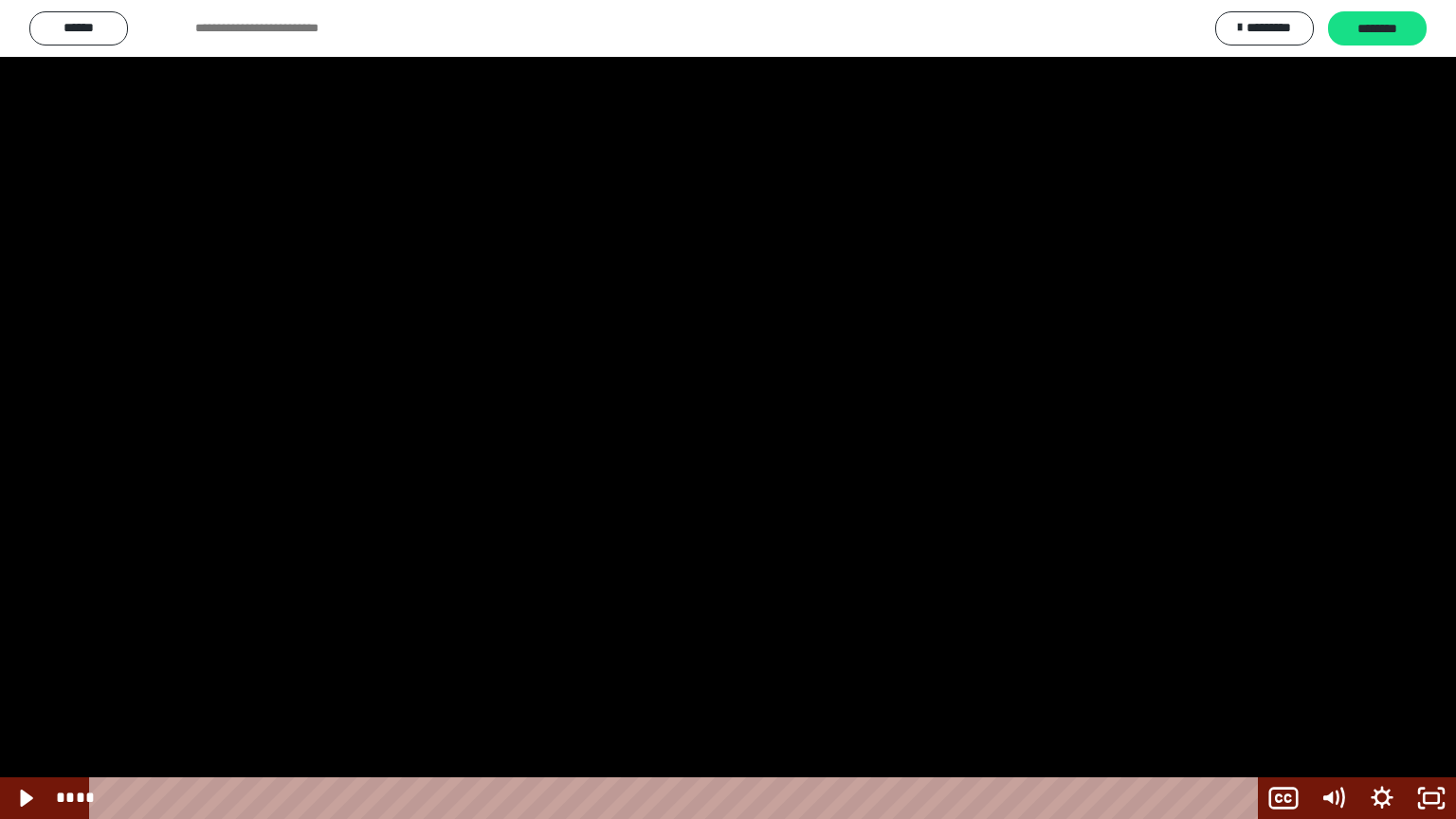 click at bounding box center [728, 410] 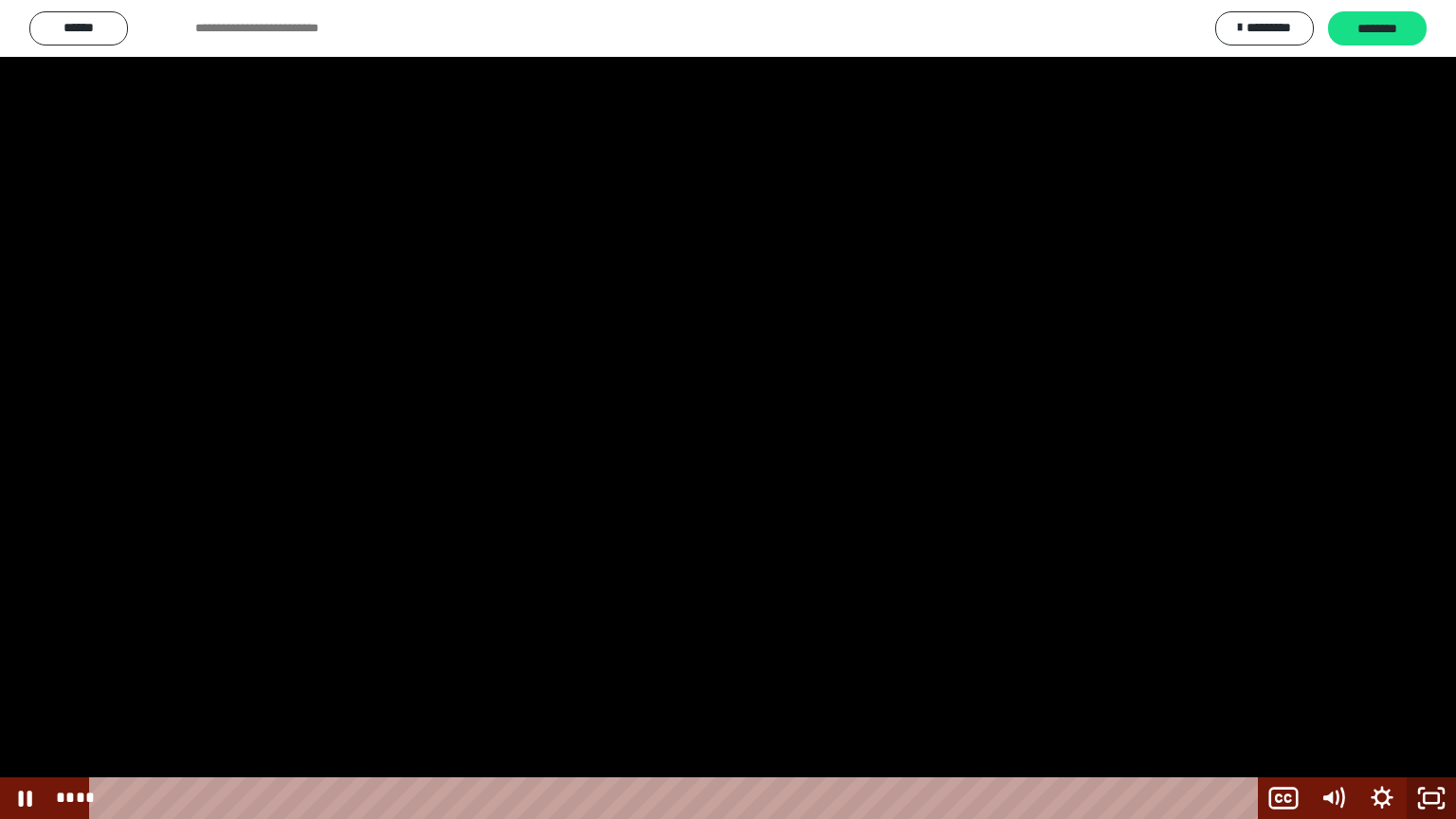 click 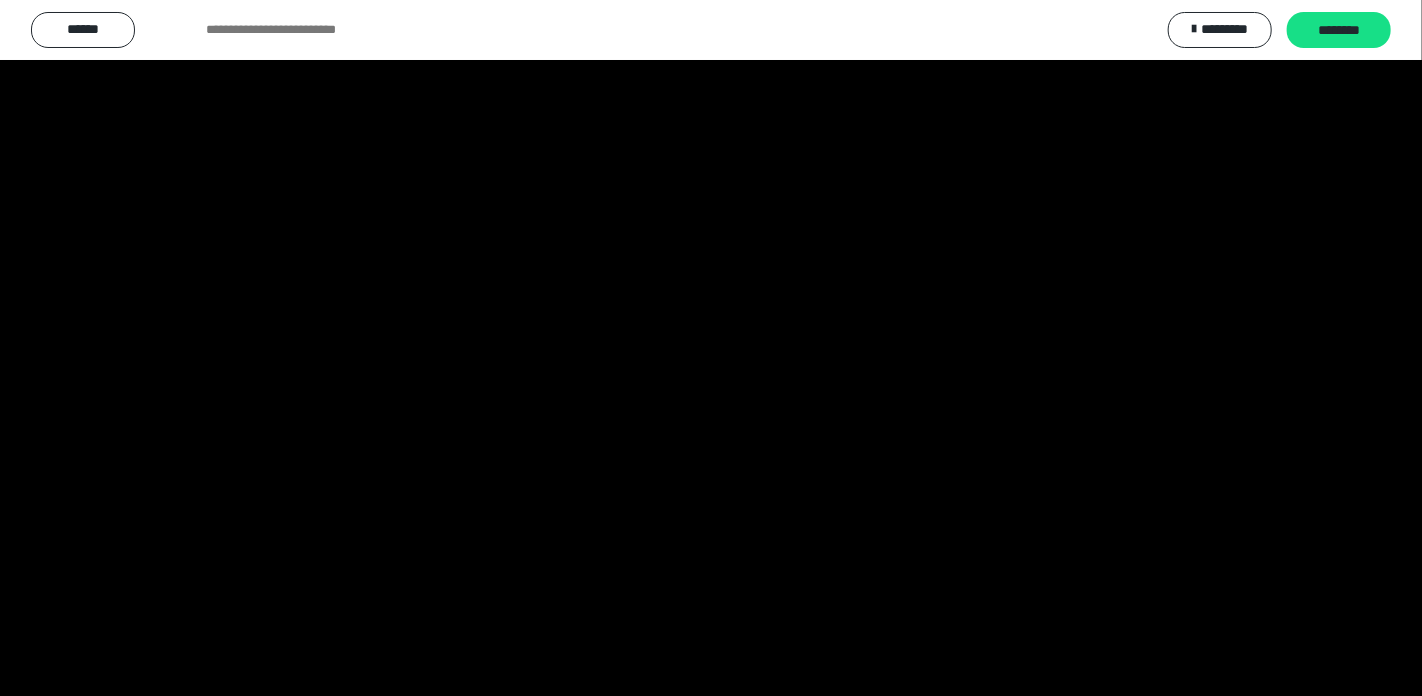 scroll, scrollTop: 2536, scrollLeft: 0, axis: vertical 